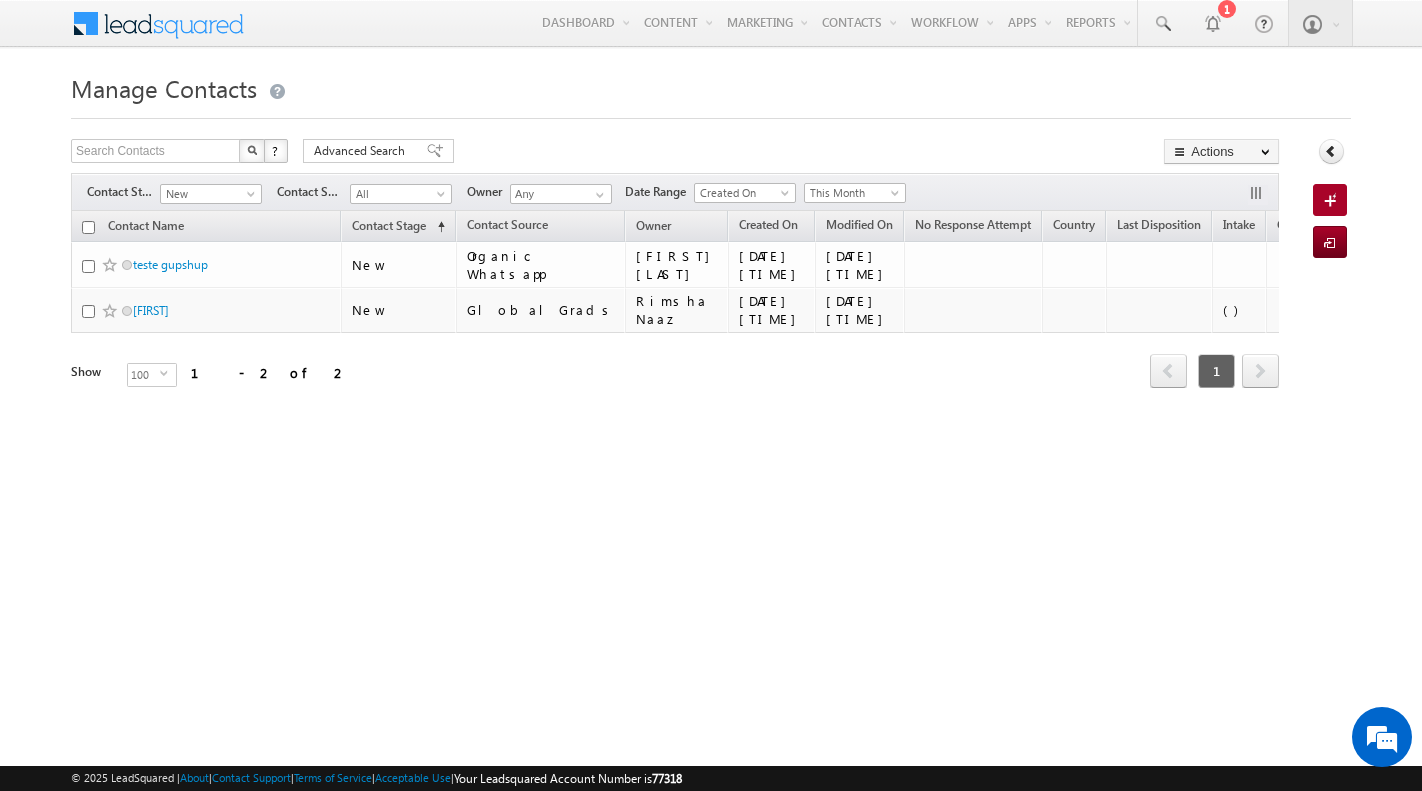 scroll, scrollTop: 0, scrollLeft: 0, axis: both 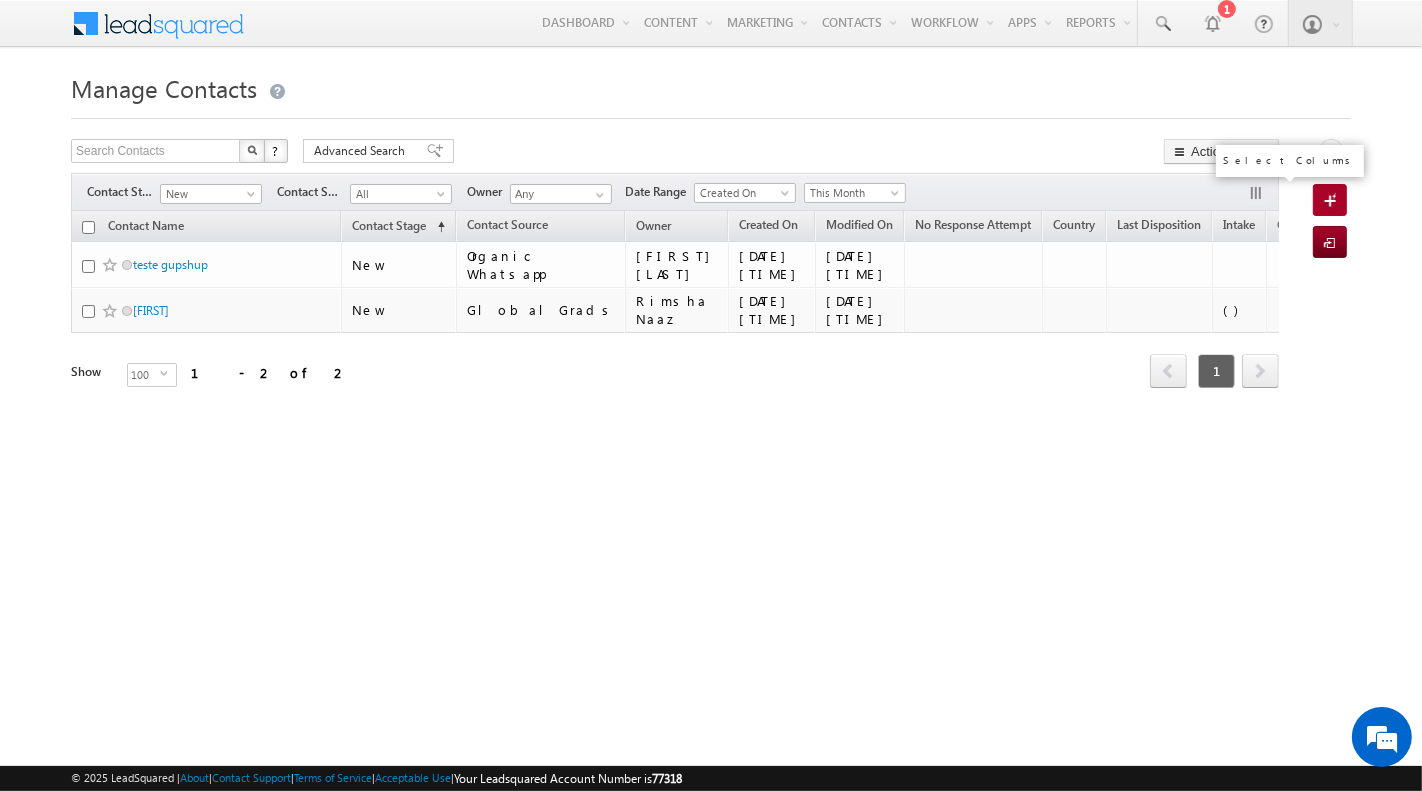 click at bounding box center [1258, 195] 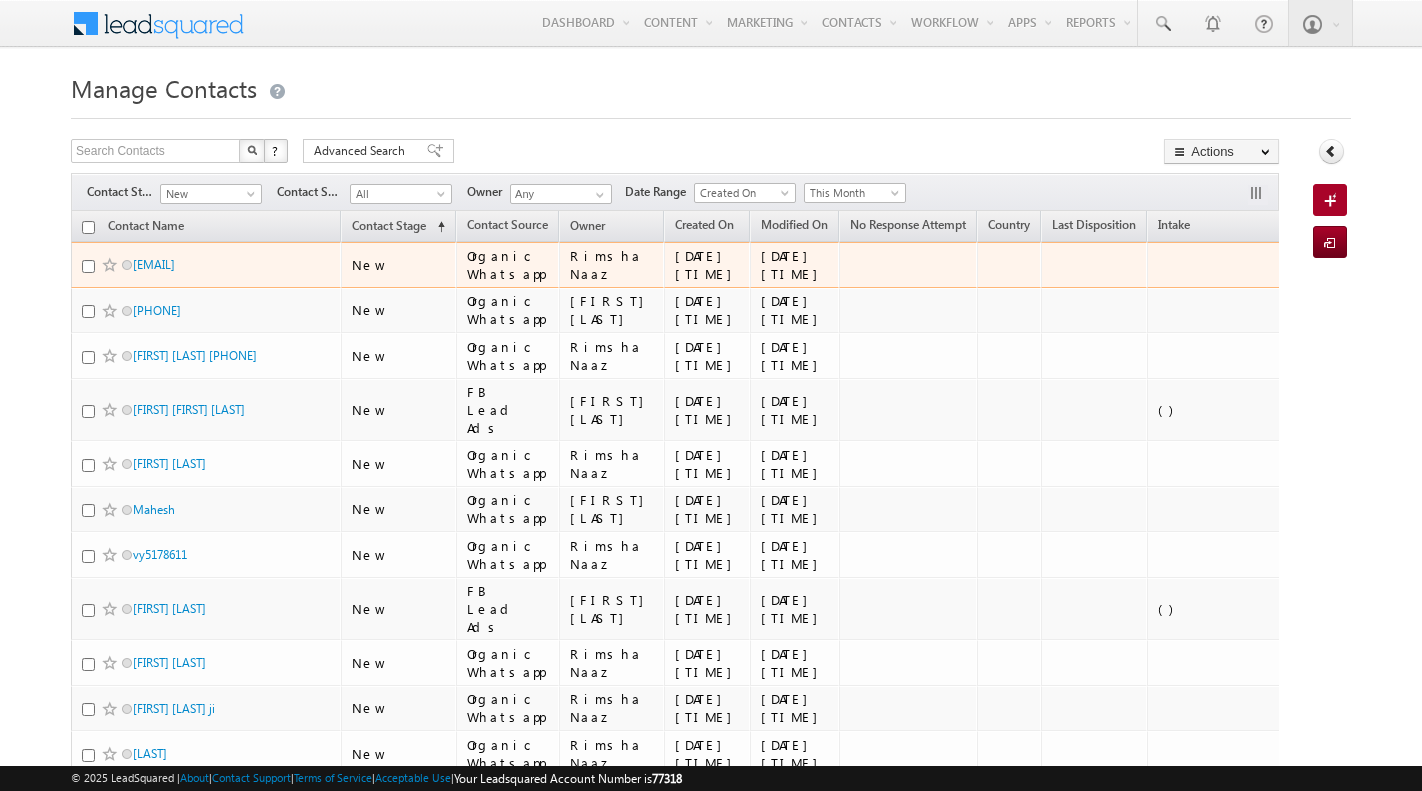 scroll, scrollTop: 0, scrollLeft: 0, axis: both 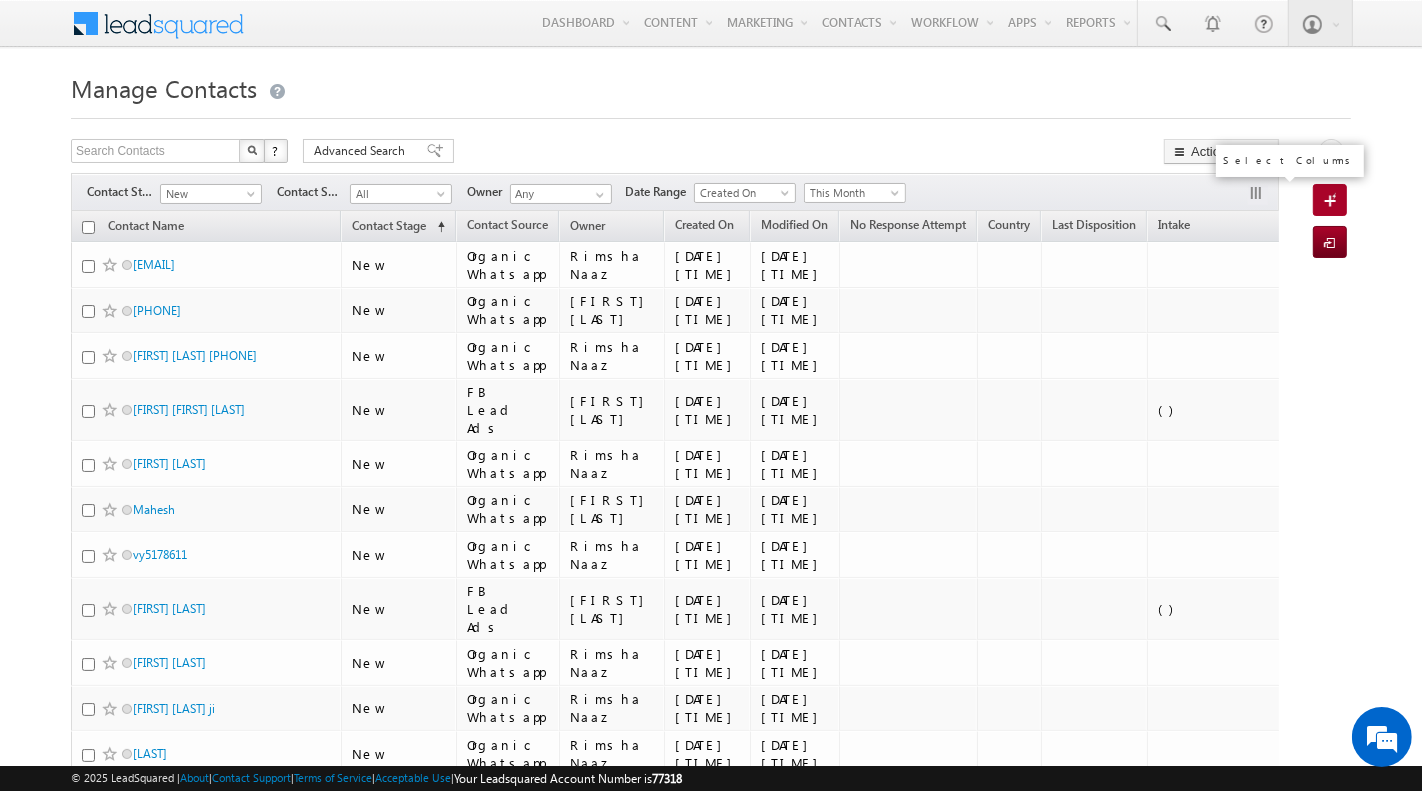 click at bounding box center [1258, 195] 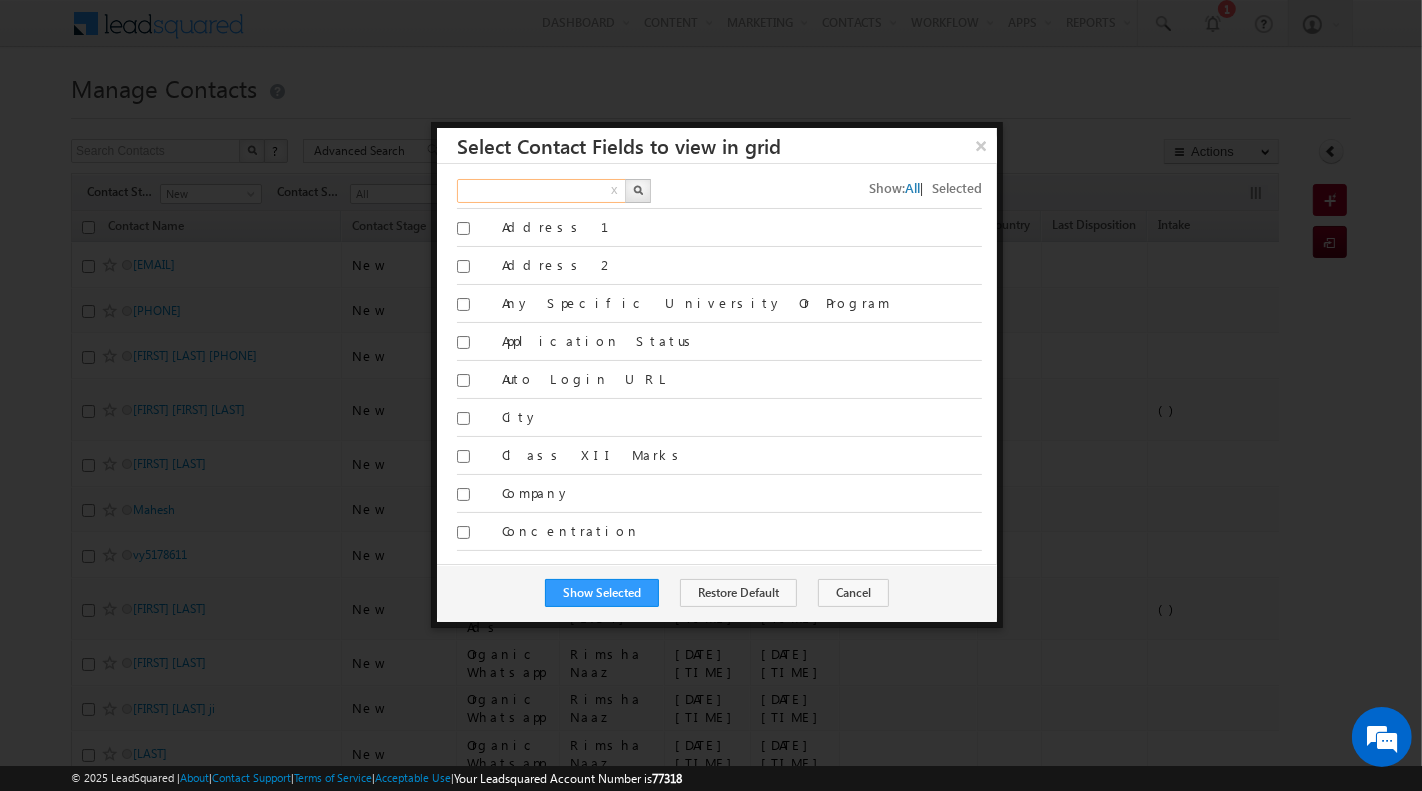 click at bounding box center [542, 191] 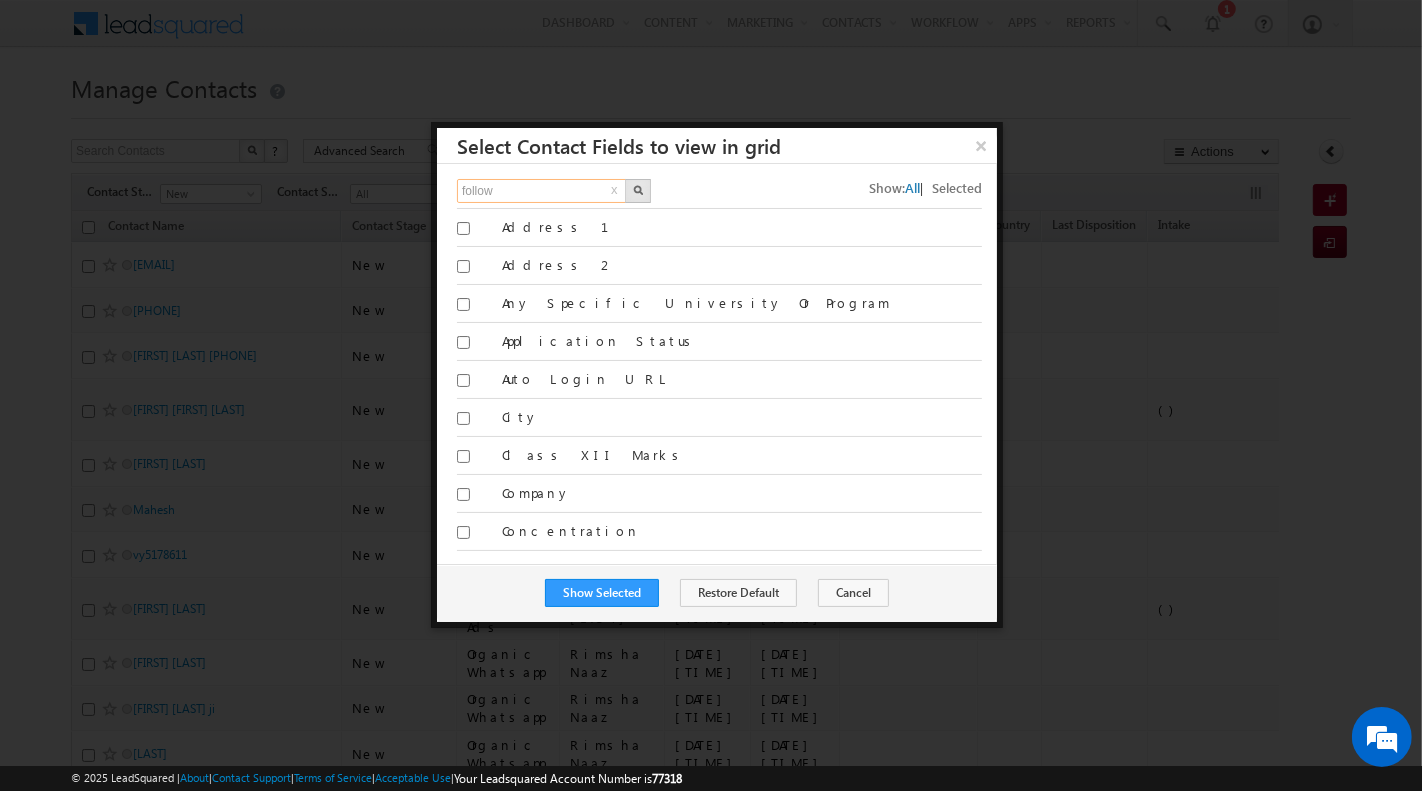 type on "follow" 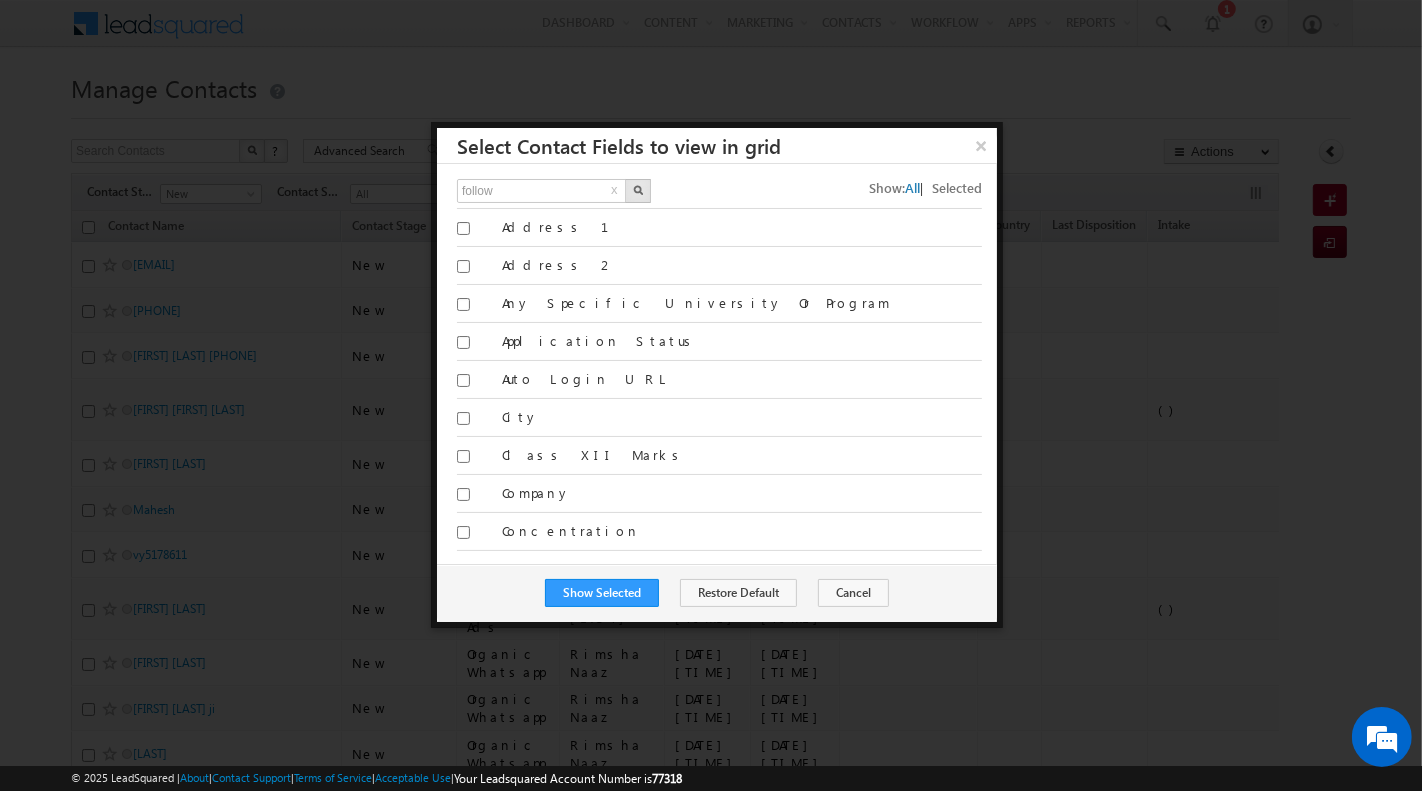 click at bounding box center [638, 191] 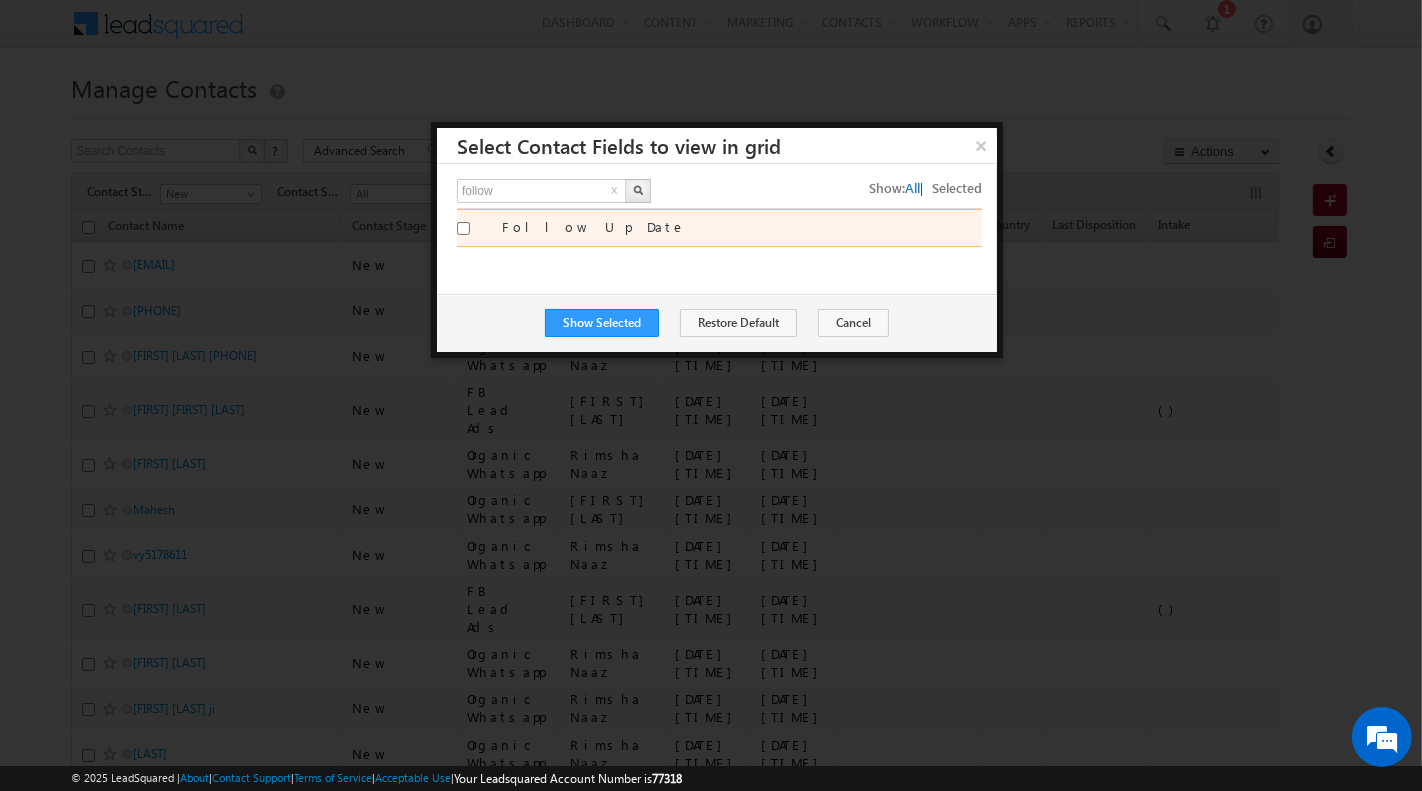 click on "Follow Up Date" at bounding box center (742, 227) 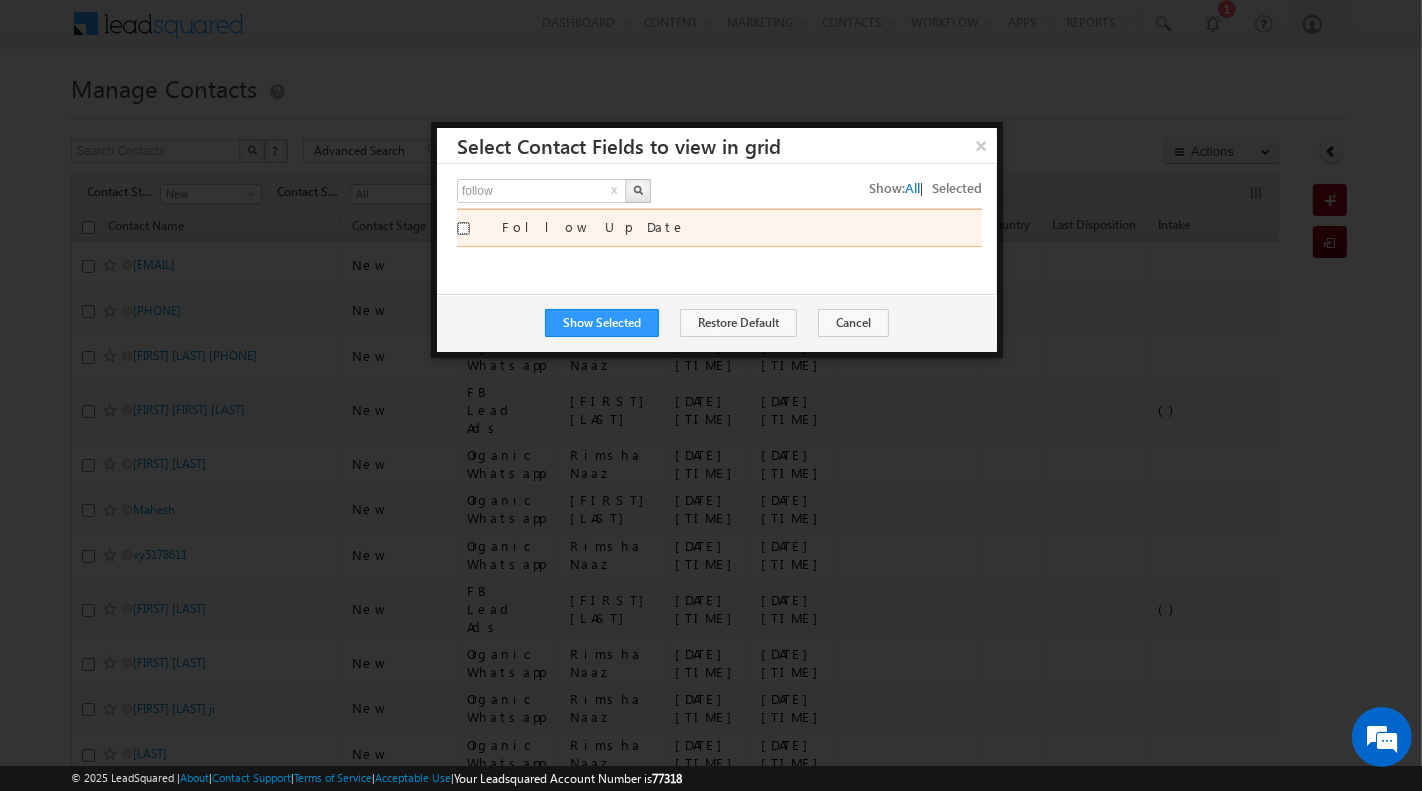 click on "Follow Up Date" at bounding box center (463, 228) 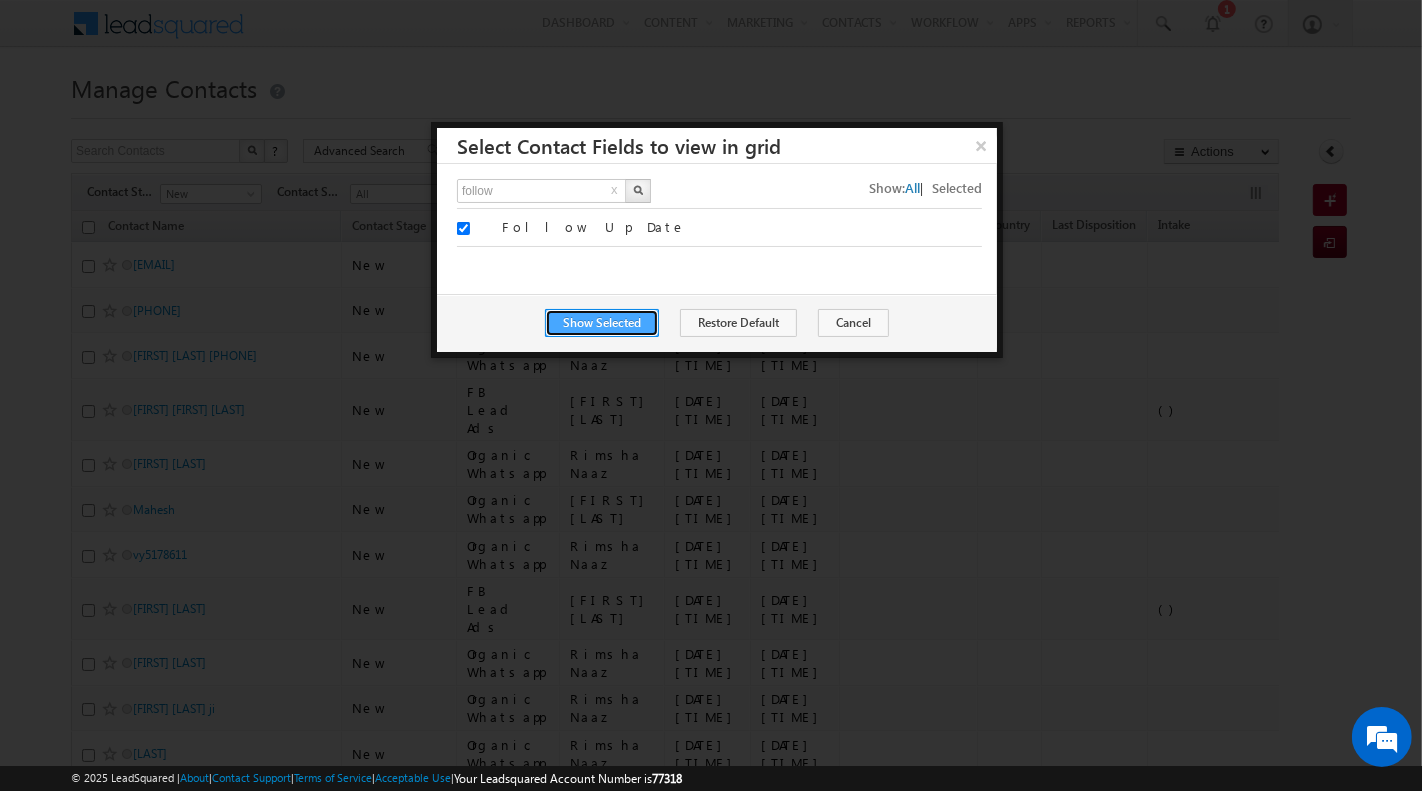 click on "Show Selected" at bounding box center [602, 323] 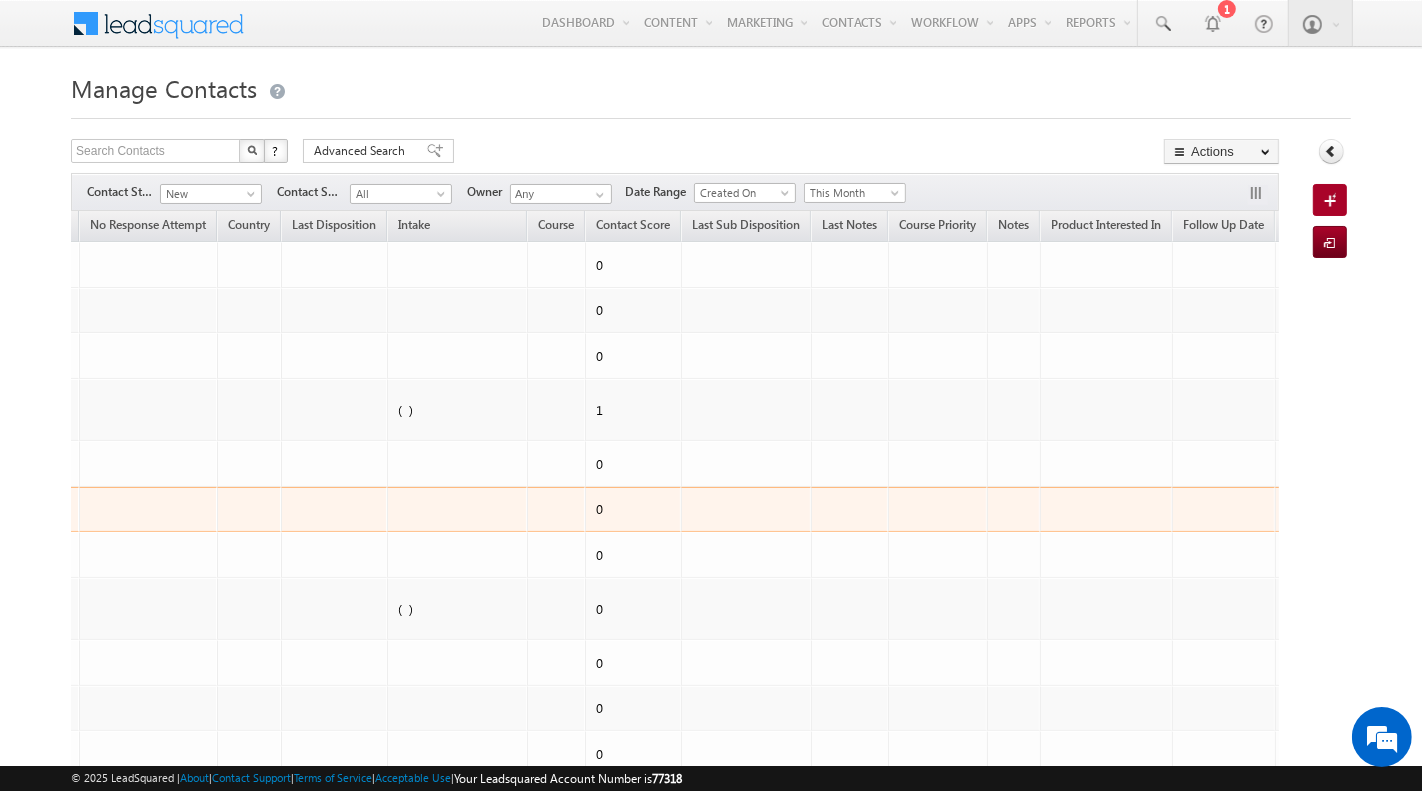 scroll, scrollTop: 0, scrollLeft: 772, axis: horizontal 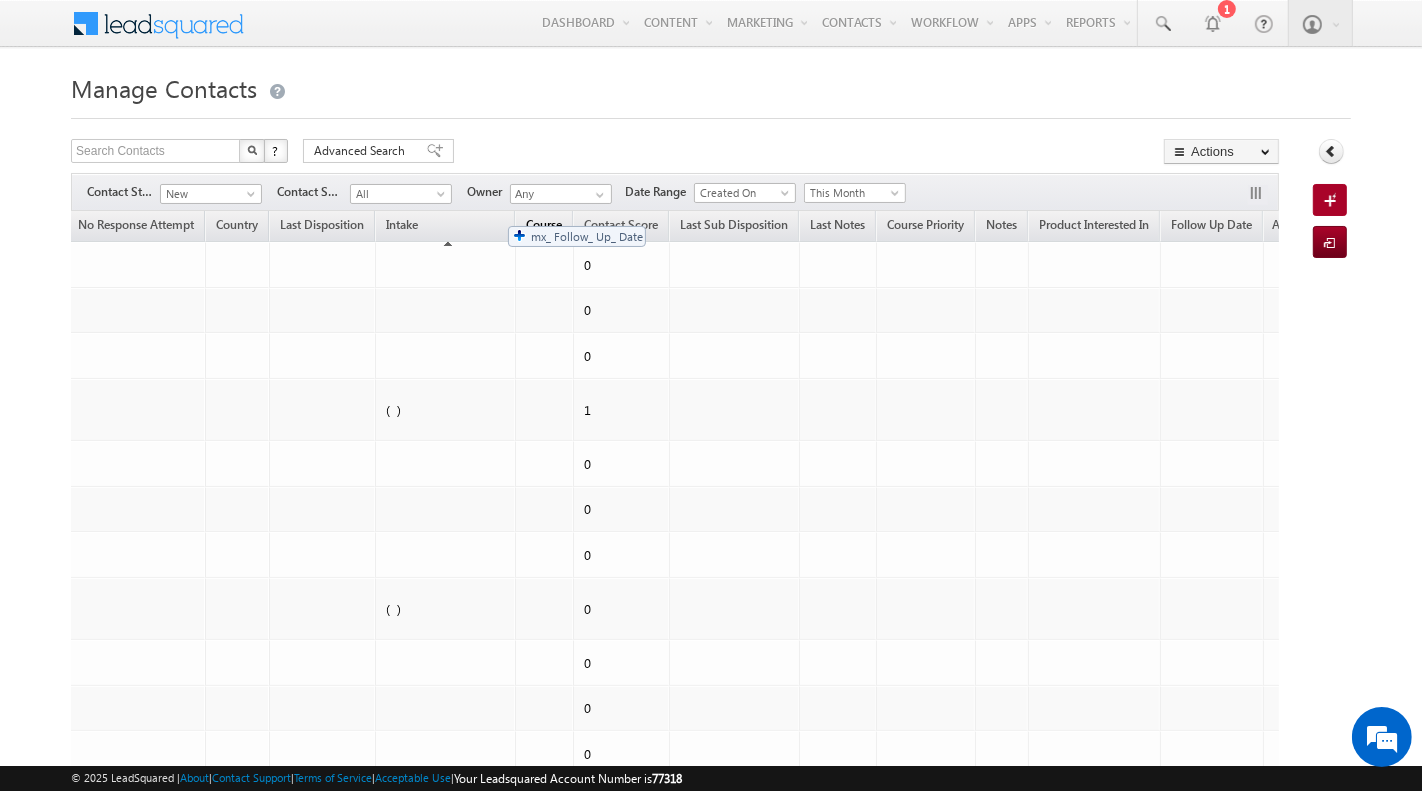 drag, startPoint x: 1195, startPoint y: 220, endPoint x: 501, endPoint y: 216, distance: 694.01154 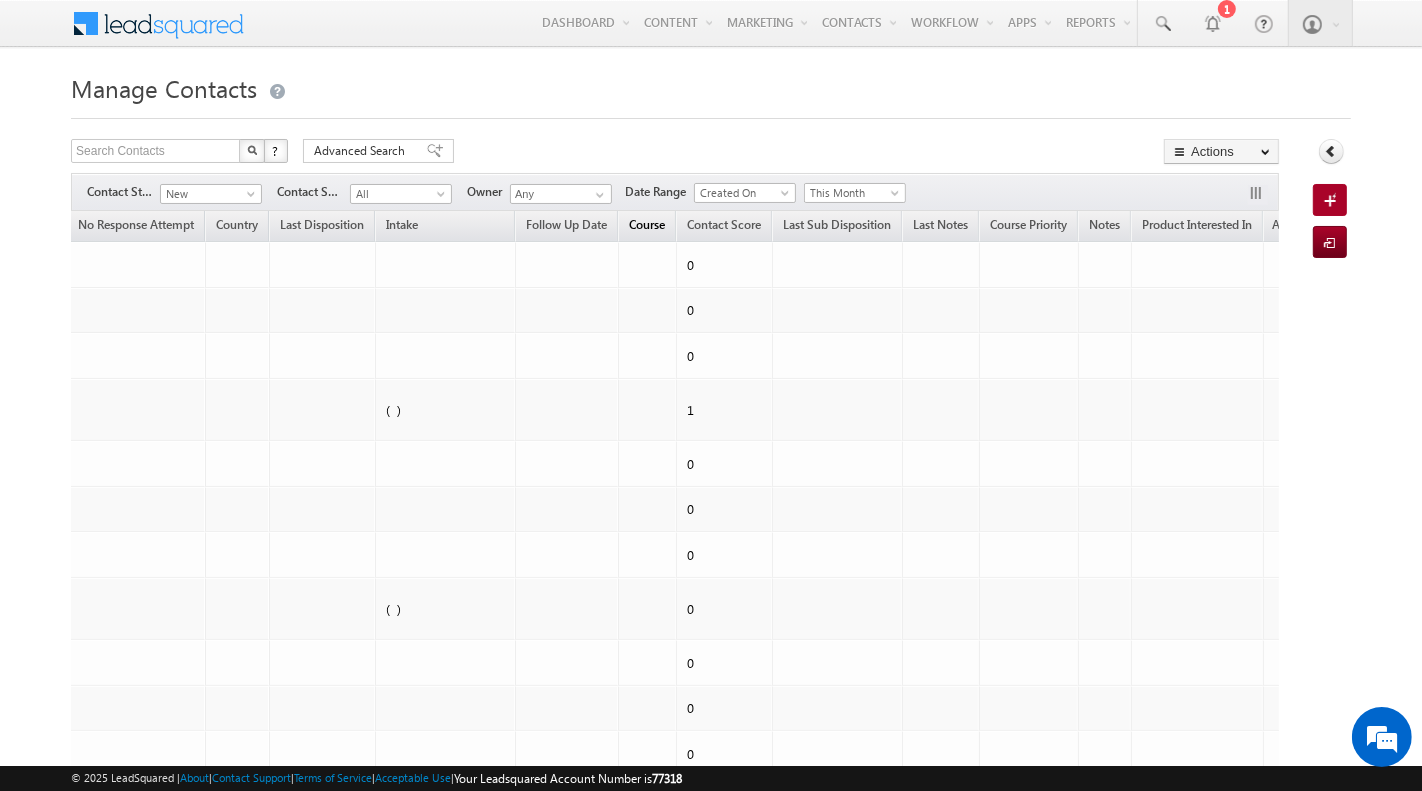 scroll, scrollTop: 0, scrollLeft: 0, axis: both 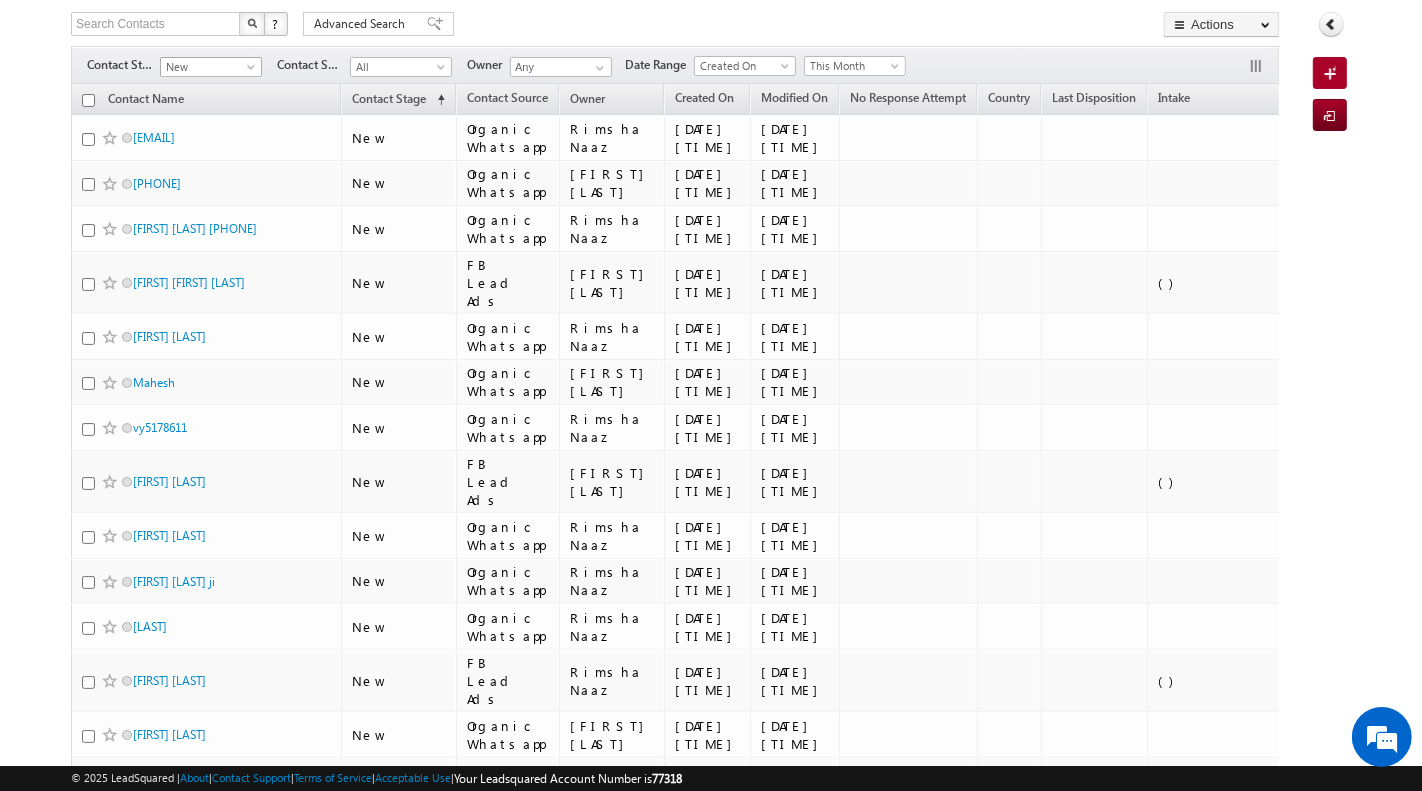 click on "New" at bounding box center (208, 67) 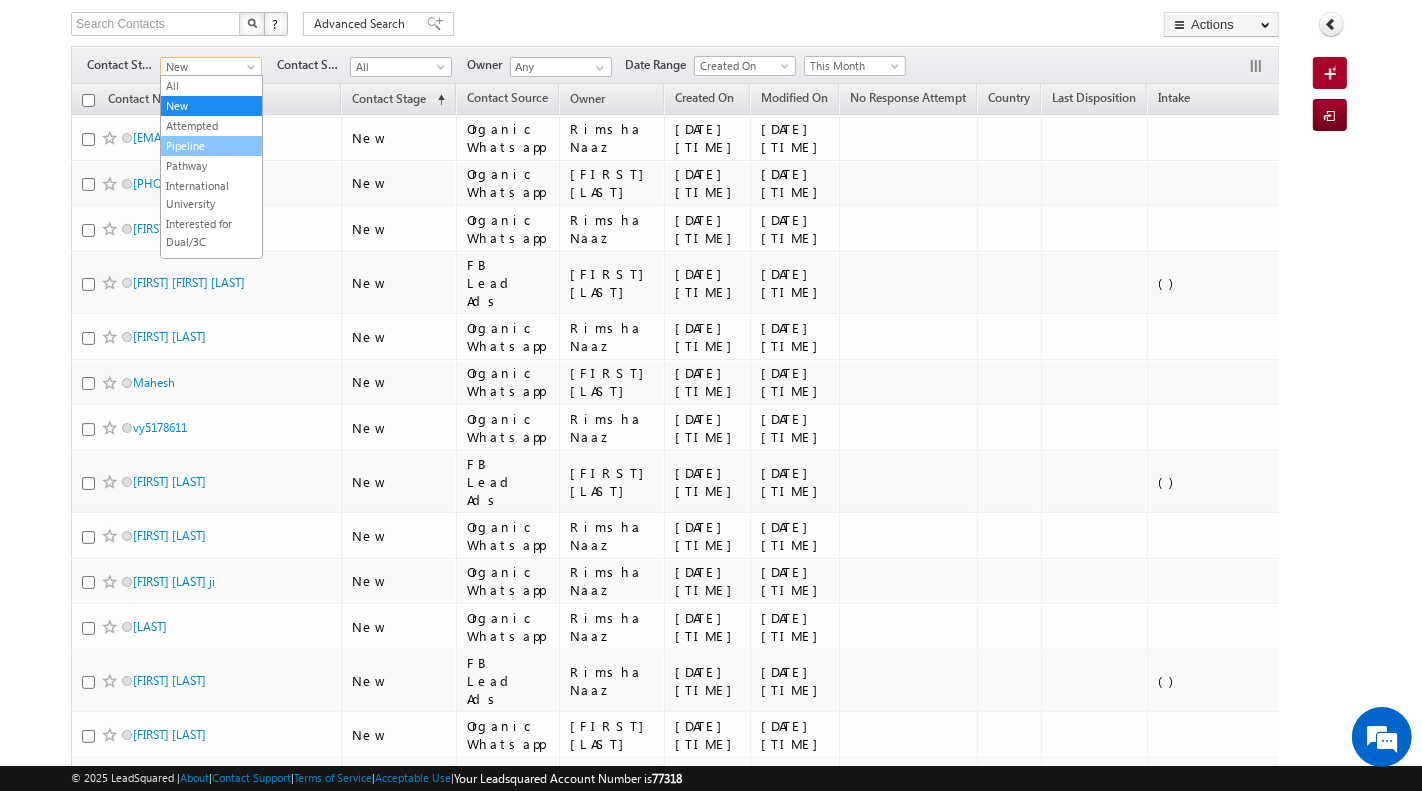 click on "Pipeline" at bounding box center [211, 146] 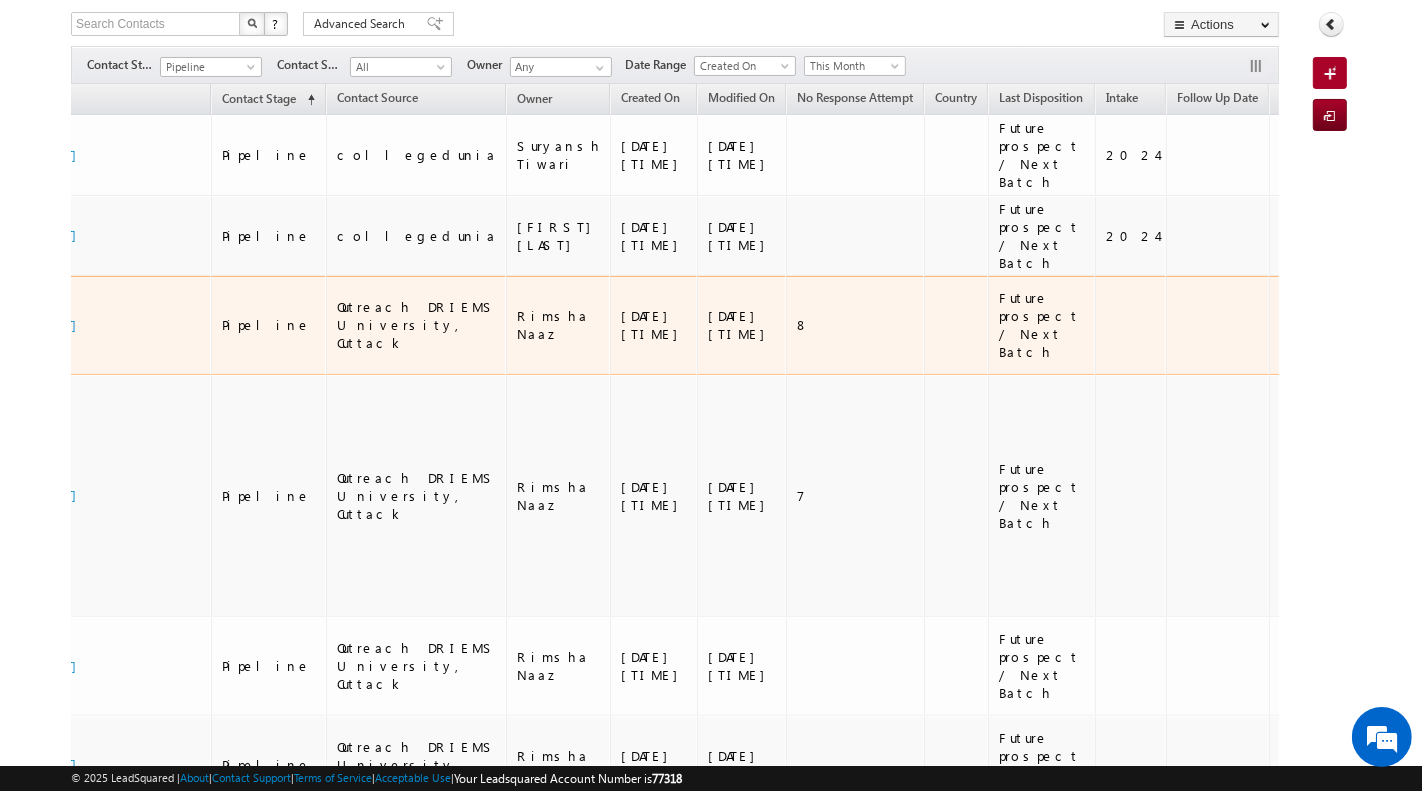 scroll, scrollTop: 0, scrollLeft: 165, axis: horizontal 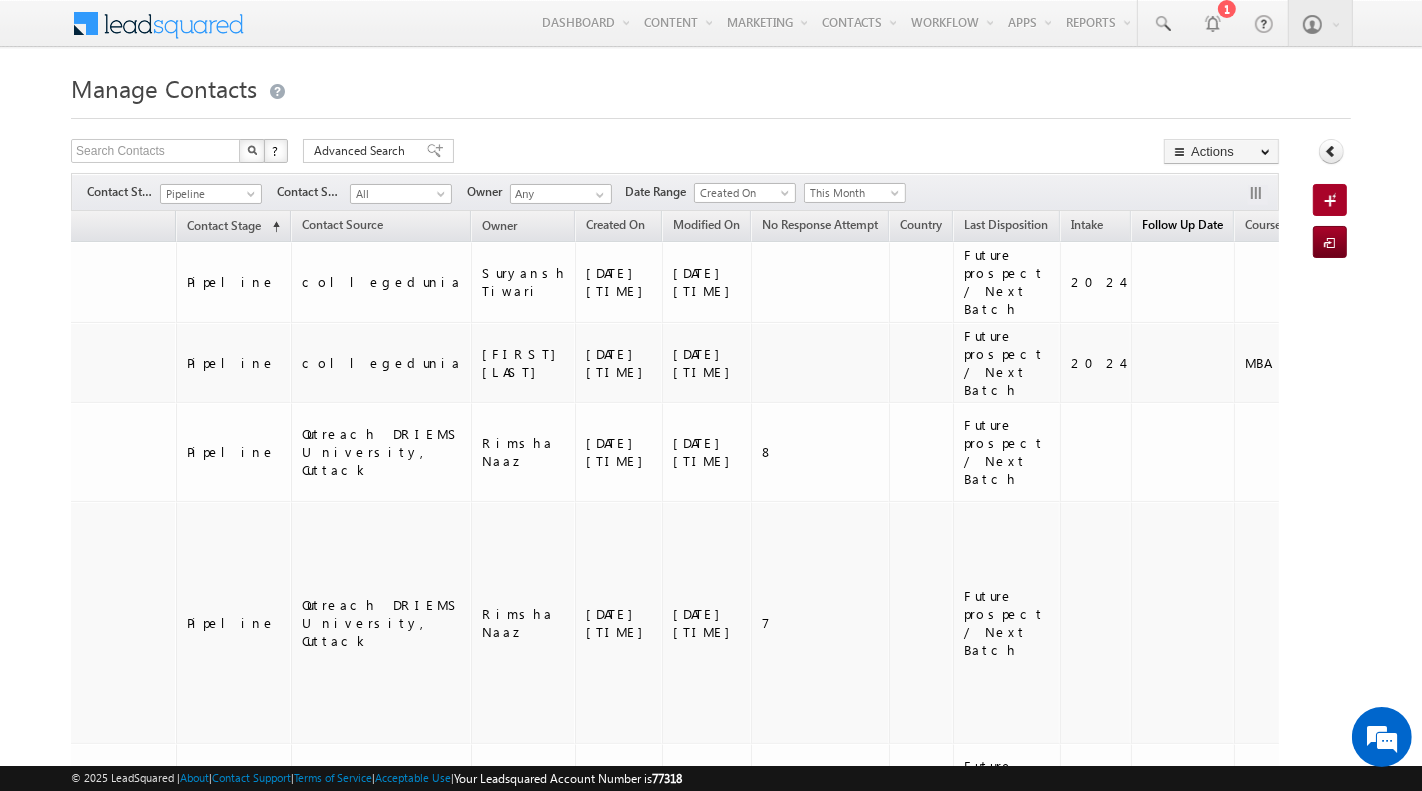 click on "Follow Up Date" at bounding box center [1182, 224] 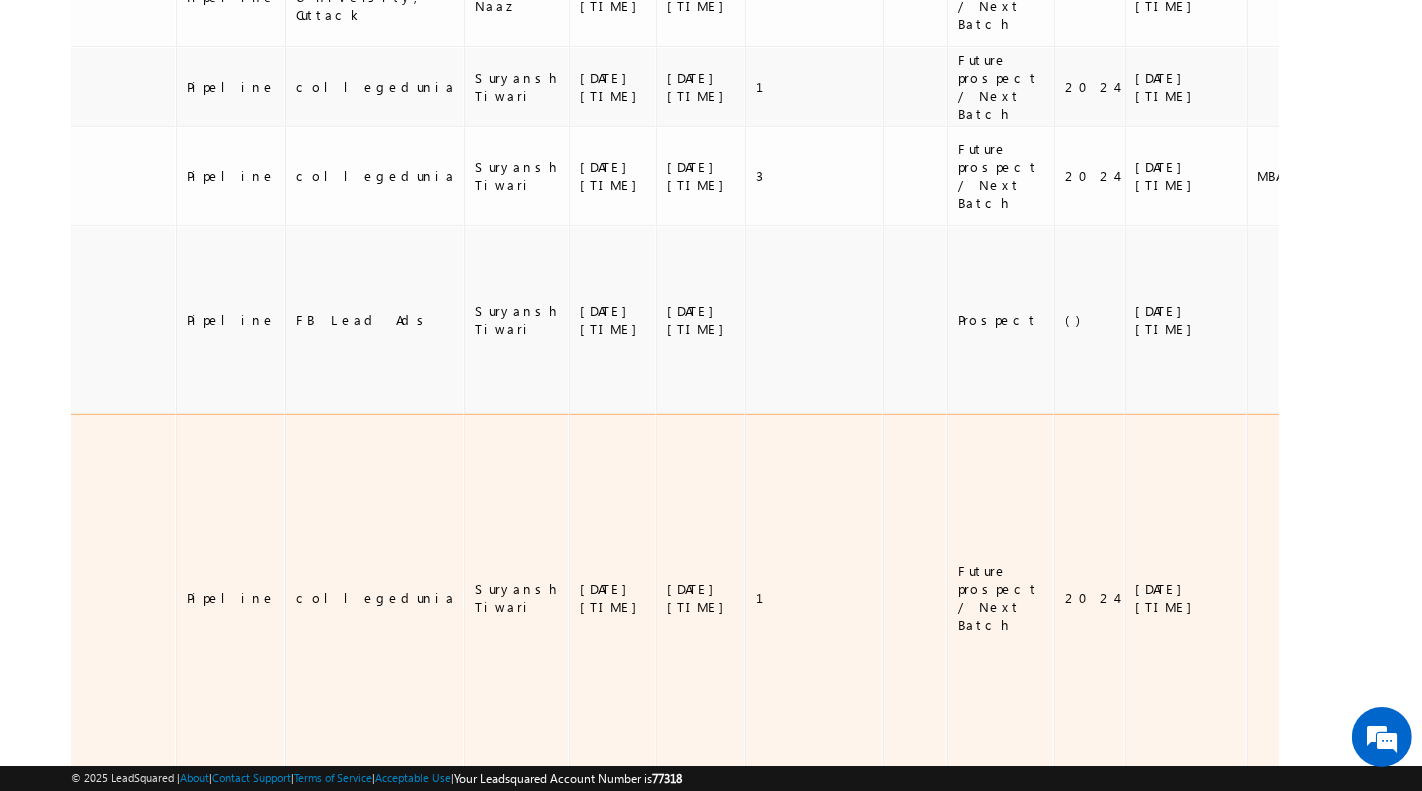 scroll, scrollTop: 0, scrollLeft: 0, axis: both 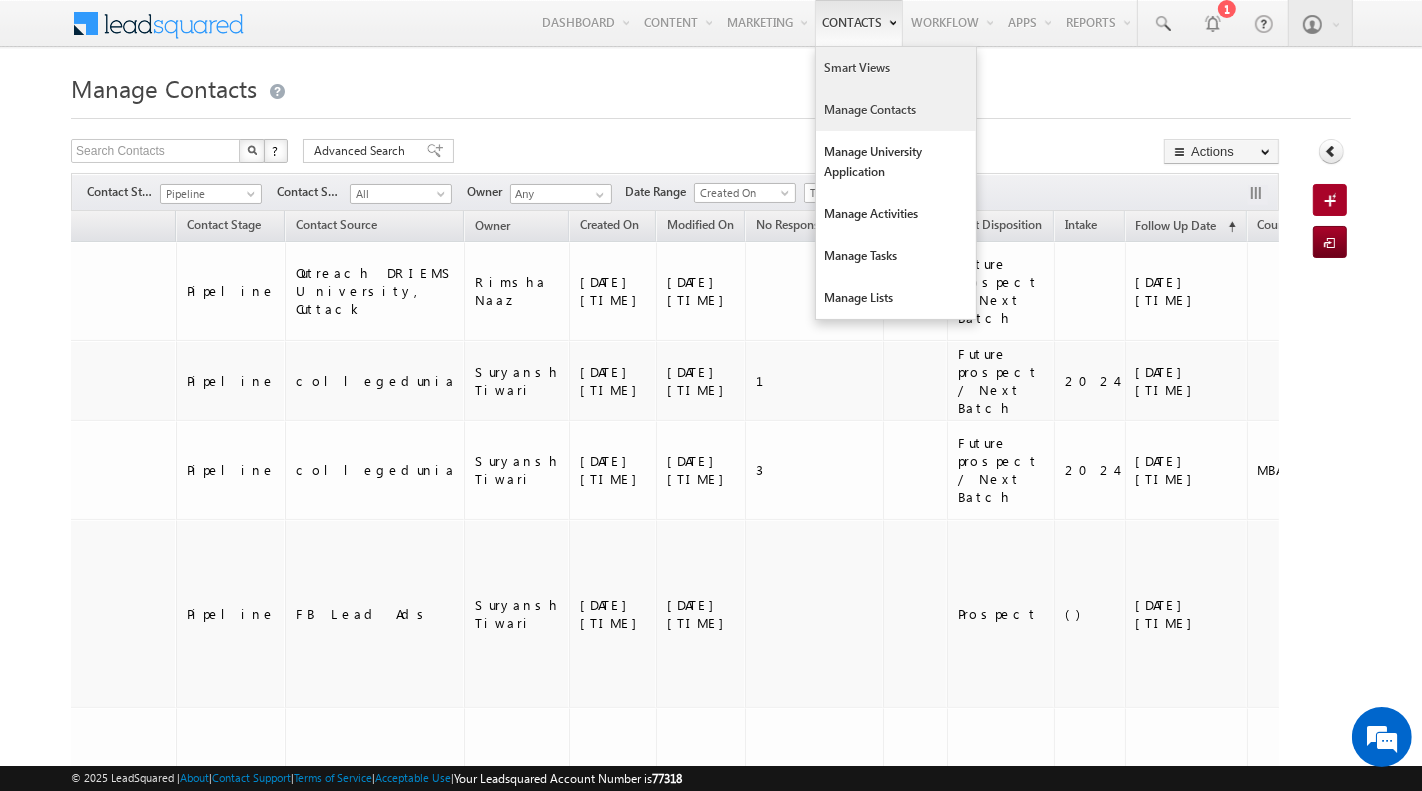 click on "Smart Views" at bounding box center [896, 68] 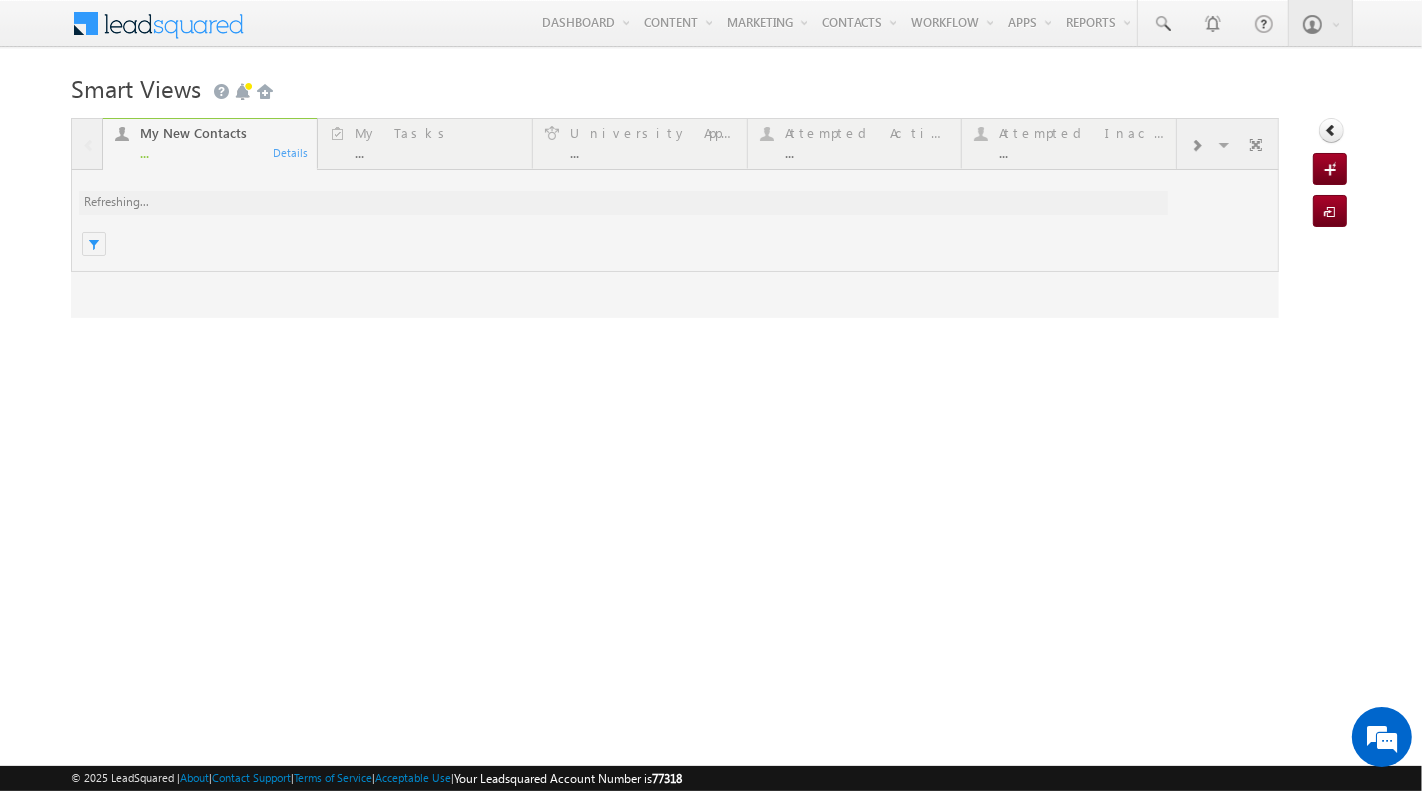 scroll, scrollTop: 0, scrollLeft: 0, axis: both 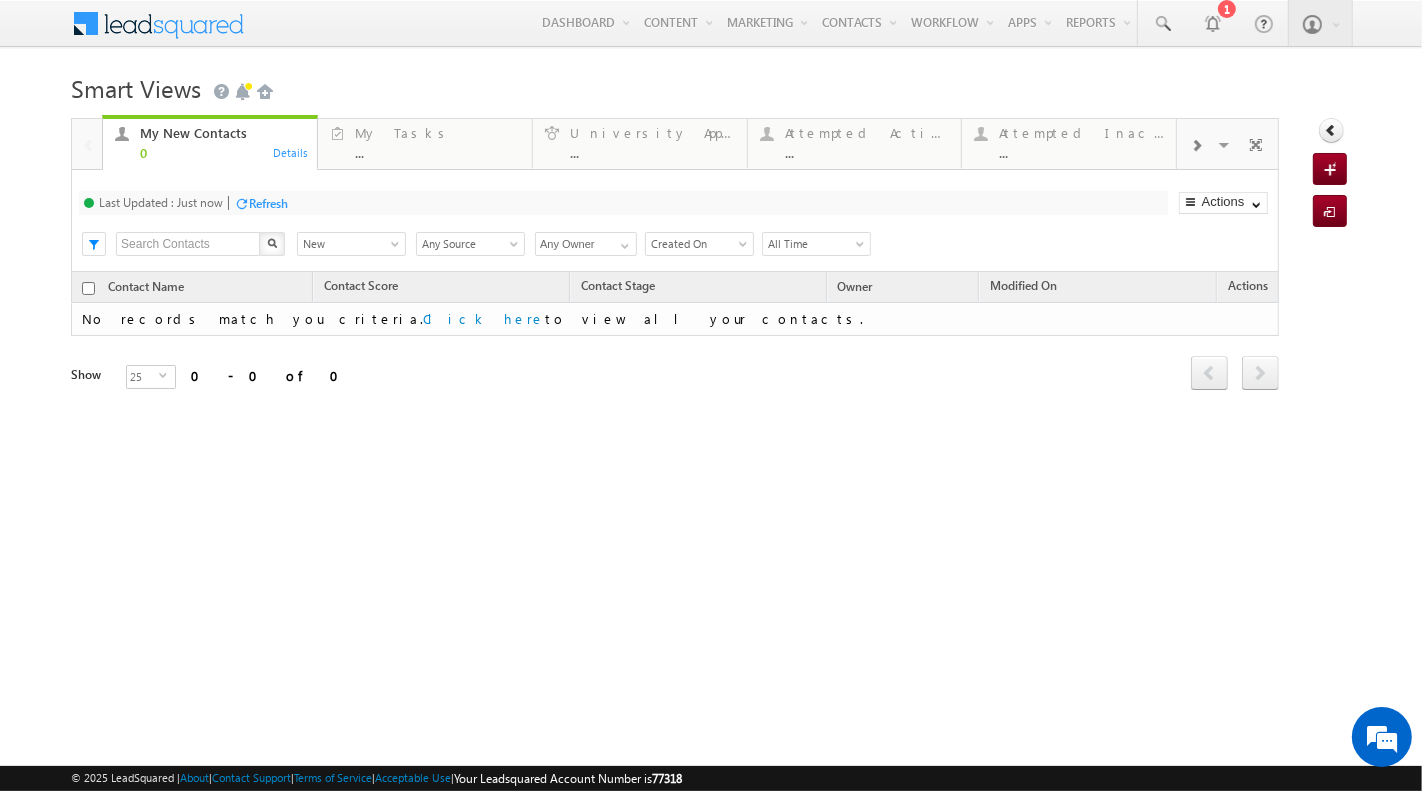 click on "Any Owner" at bounding box center (586, 244) 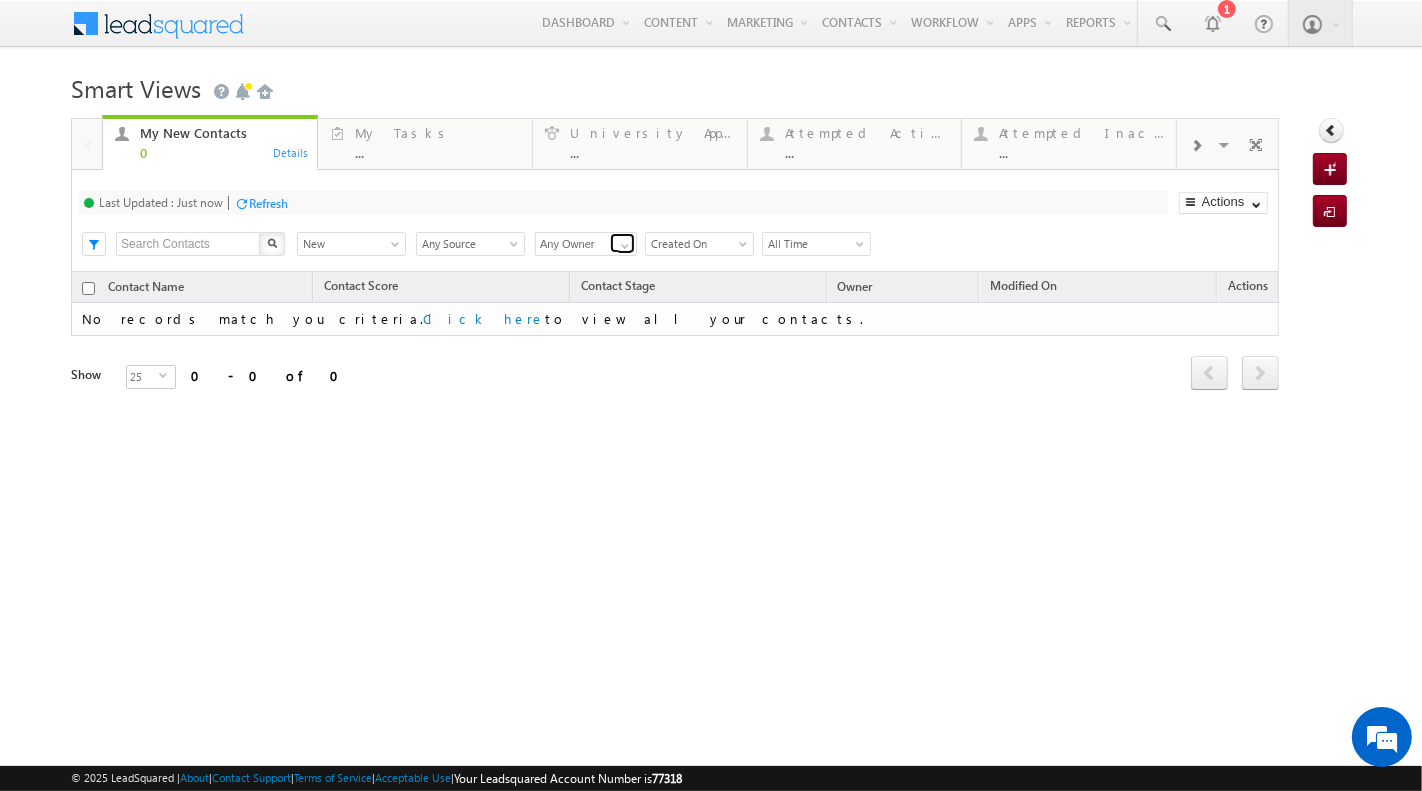 click at bounding box center [625, 246] 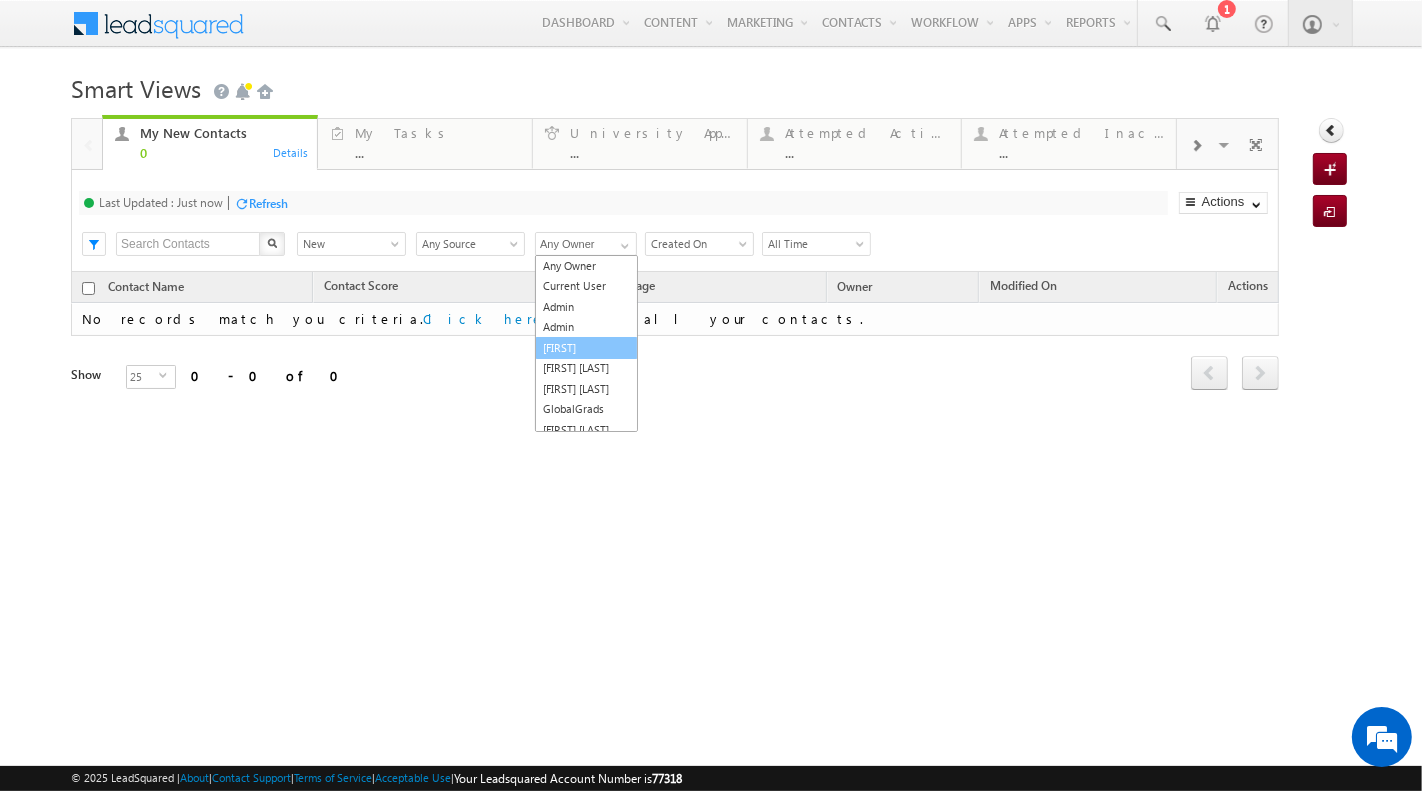 click on "Deepak" at bounding box center (586, 348) 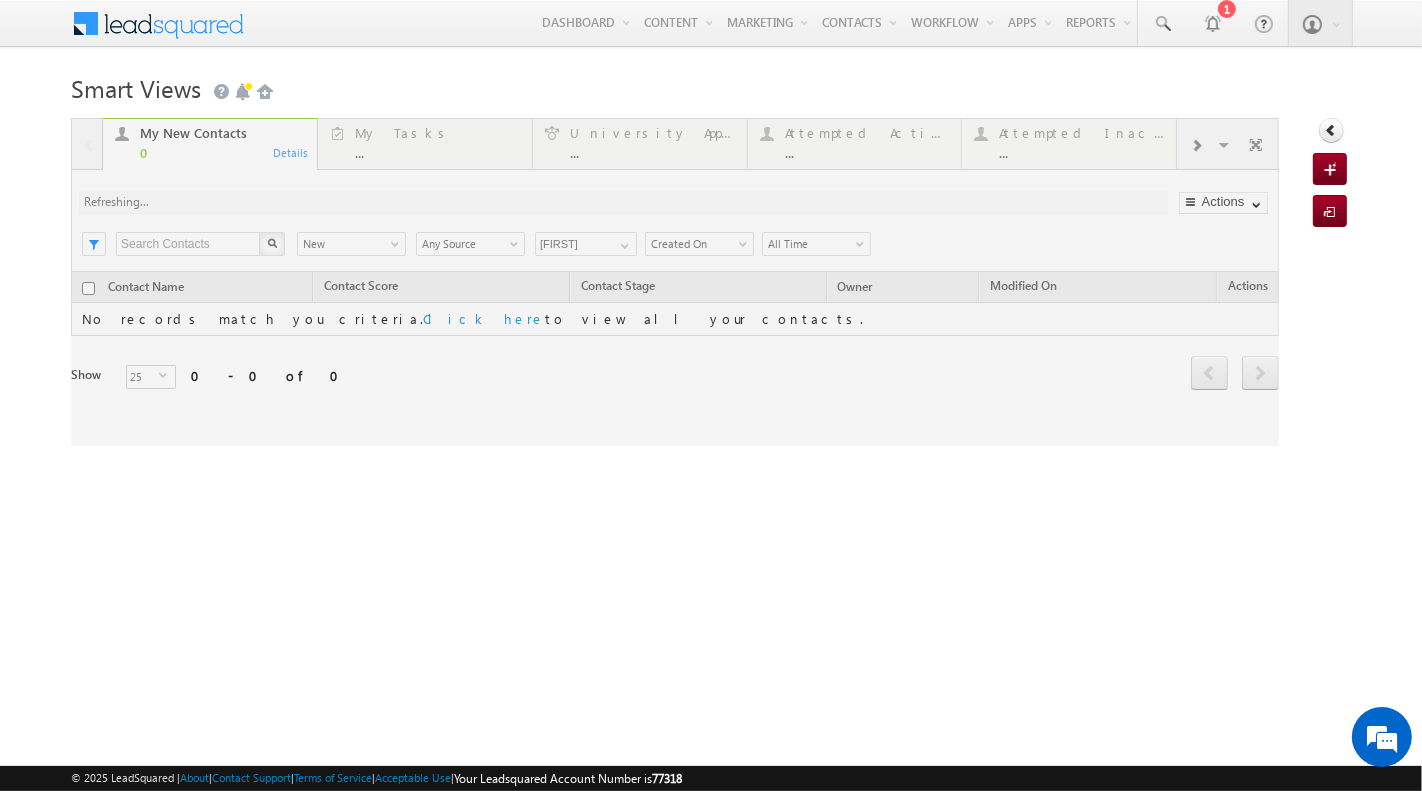 click at bounding box center [675, 282] 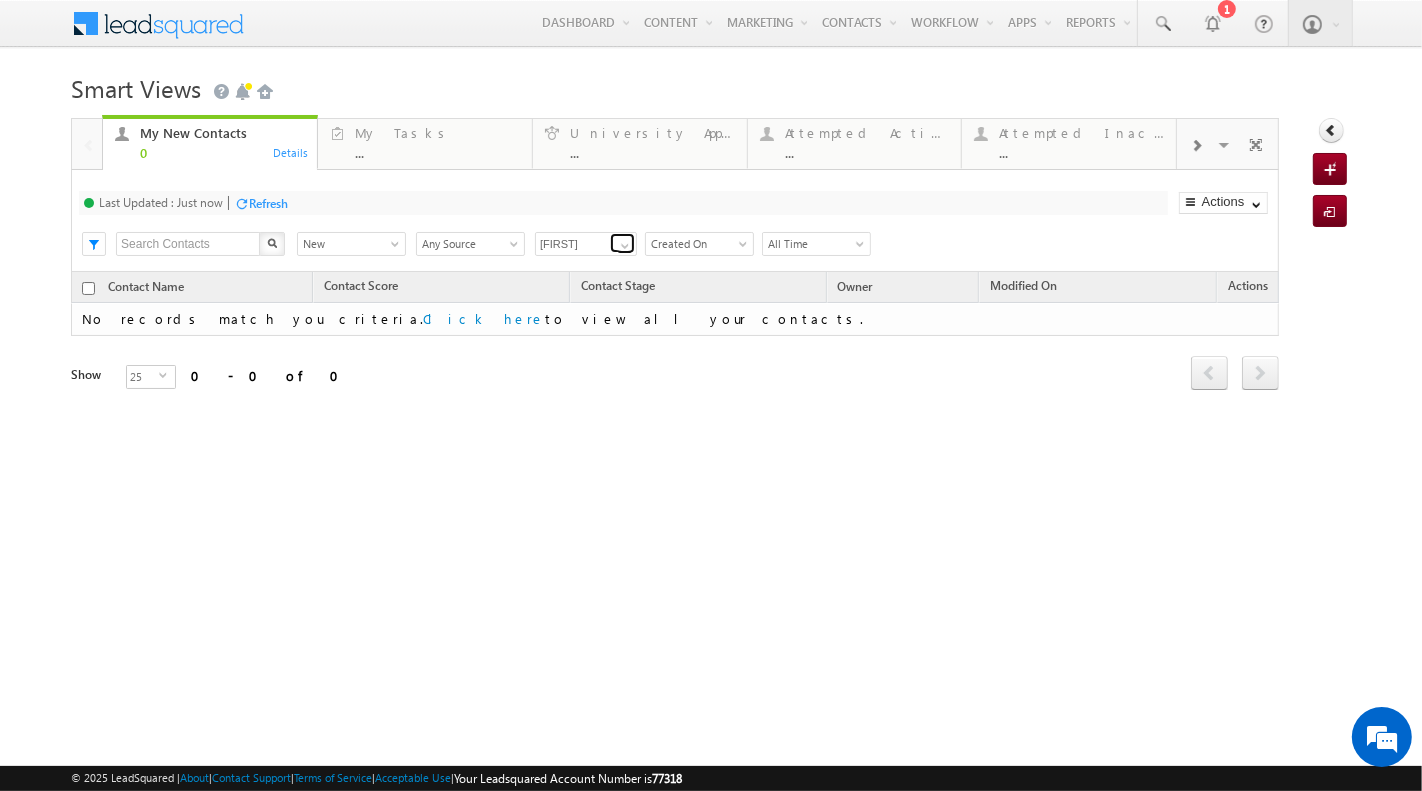 click at bounding box center [625, 246] 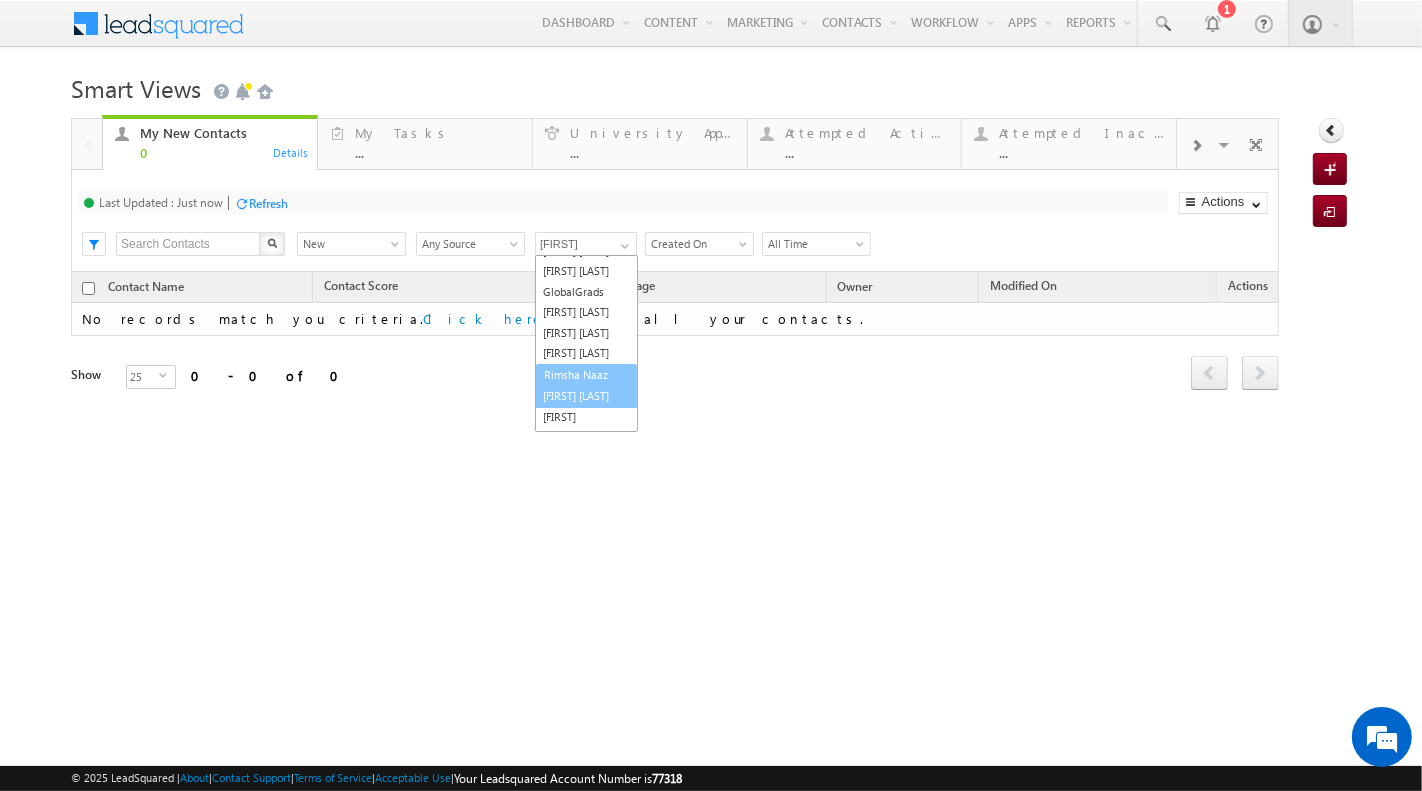scroll, scrollTop: 120, scrollLeft: 0, axis: vertical 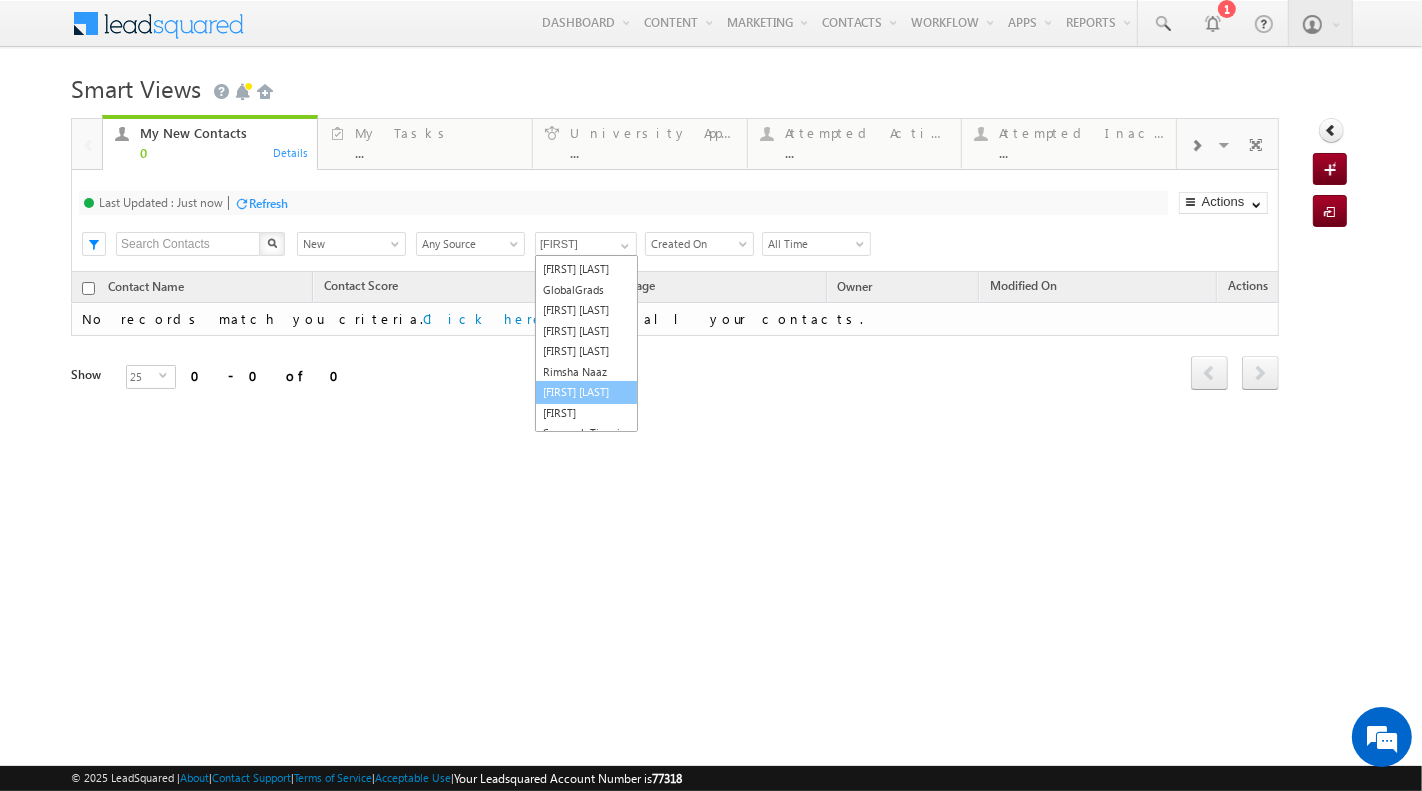 click on "[FIRST] [LAST]" at bounding box center [586, 392] 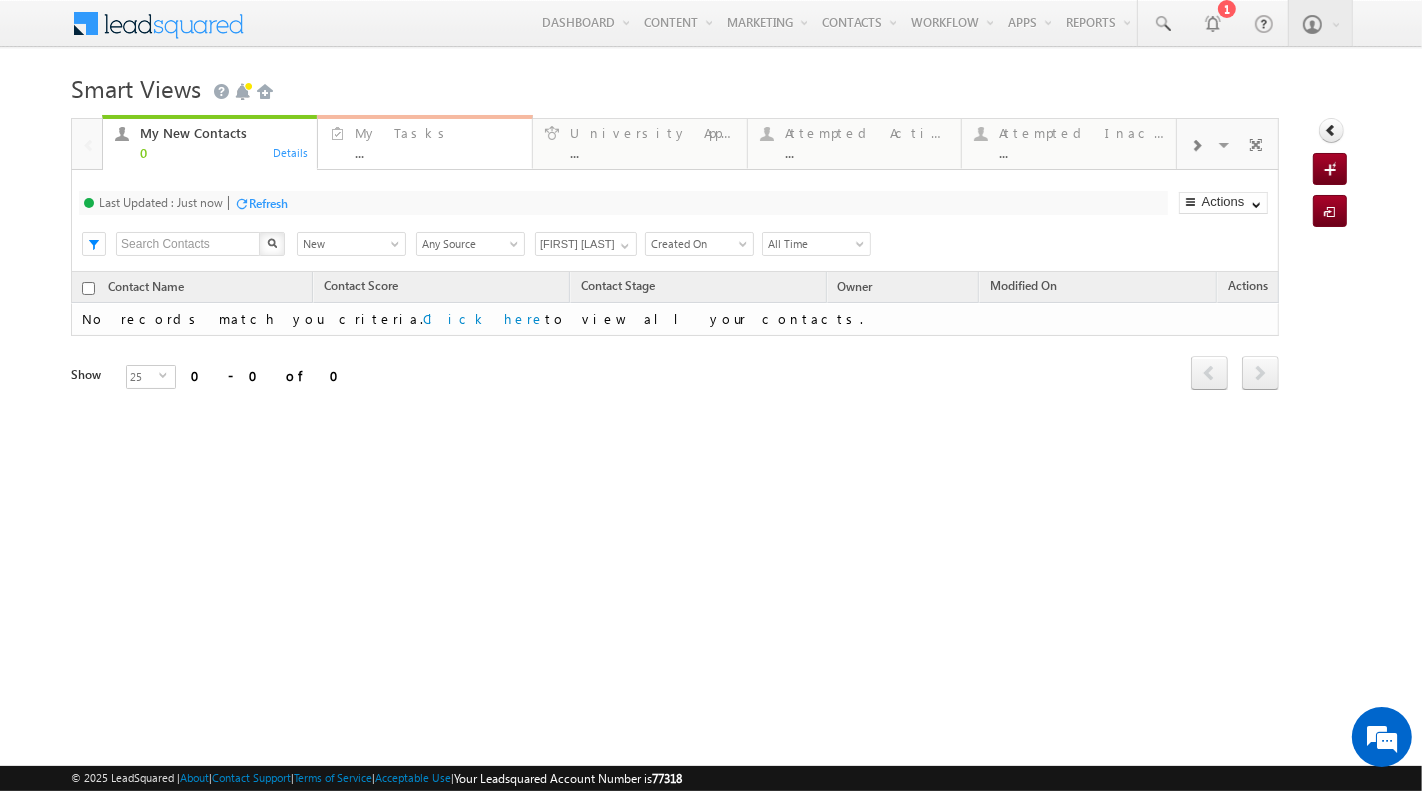 click on "My Tasks" at bounding box center (438, 133) 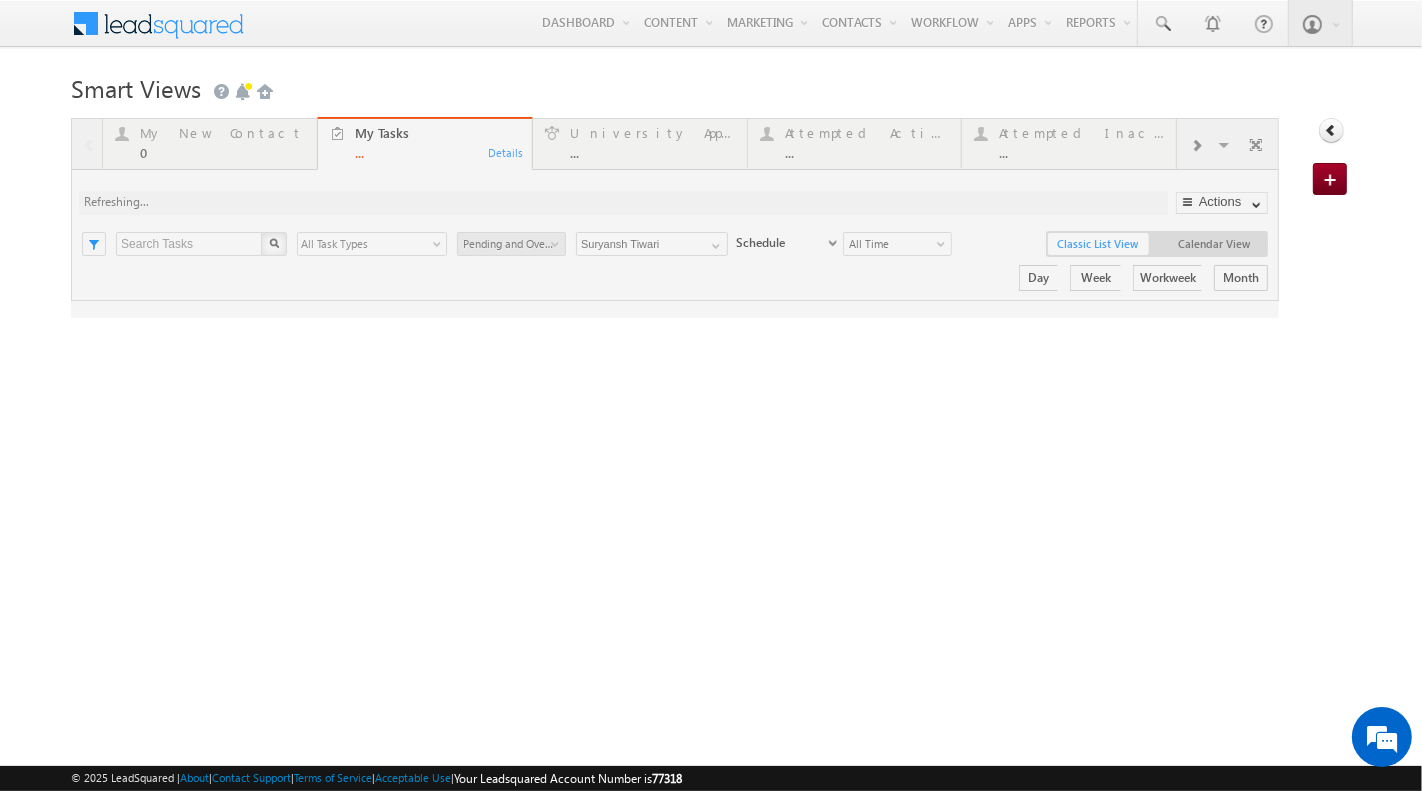 scroll, scrollTop: 0, scrollLeft: 0, axis: both 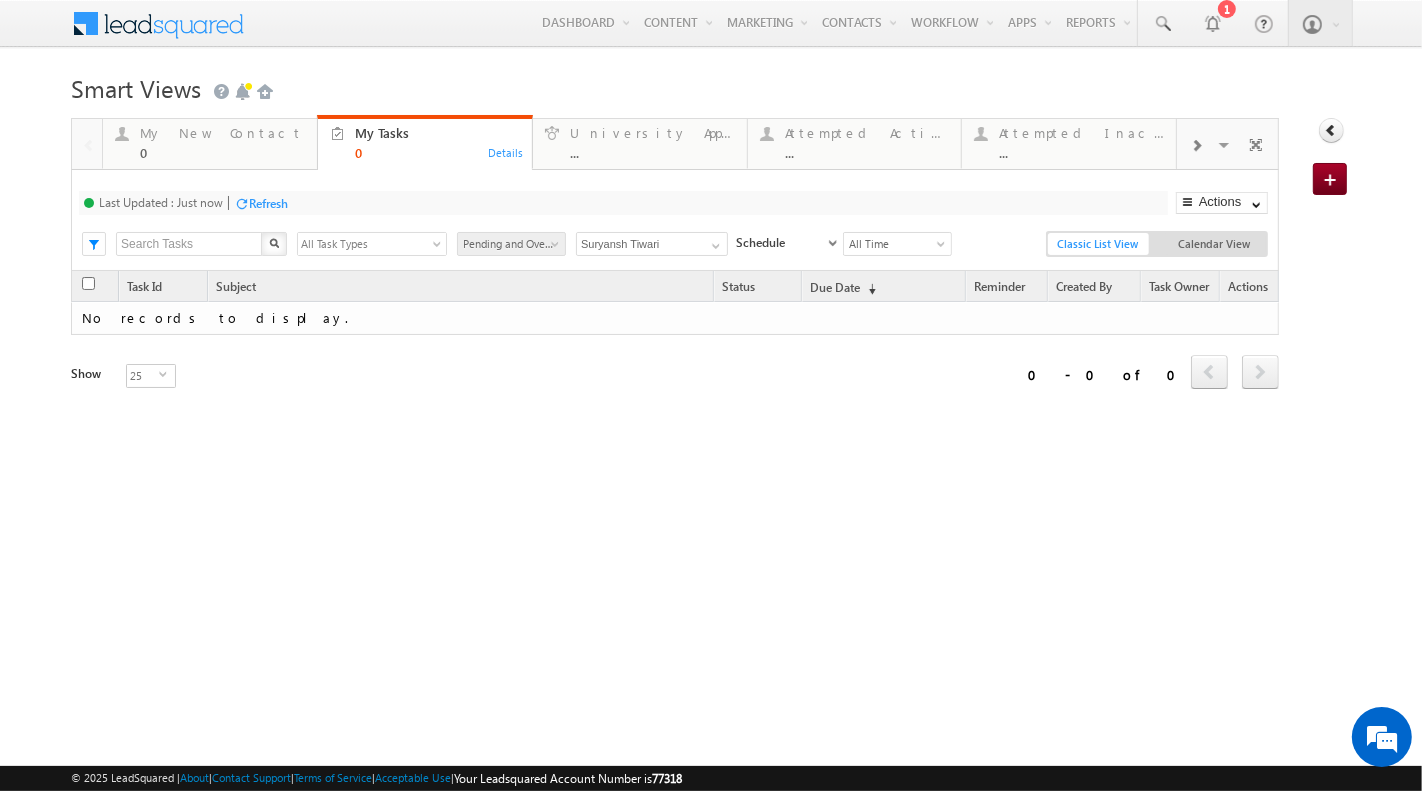 click on "Suryansh Tiwari" at bounding box center (652, 244) 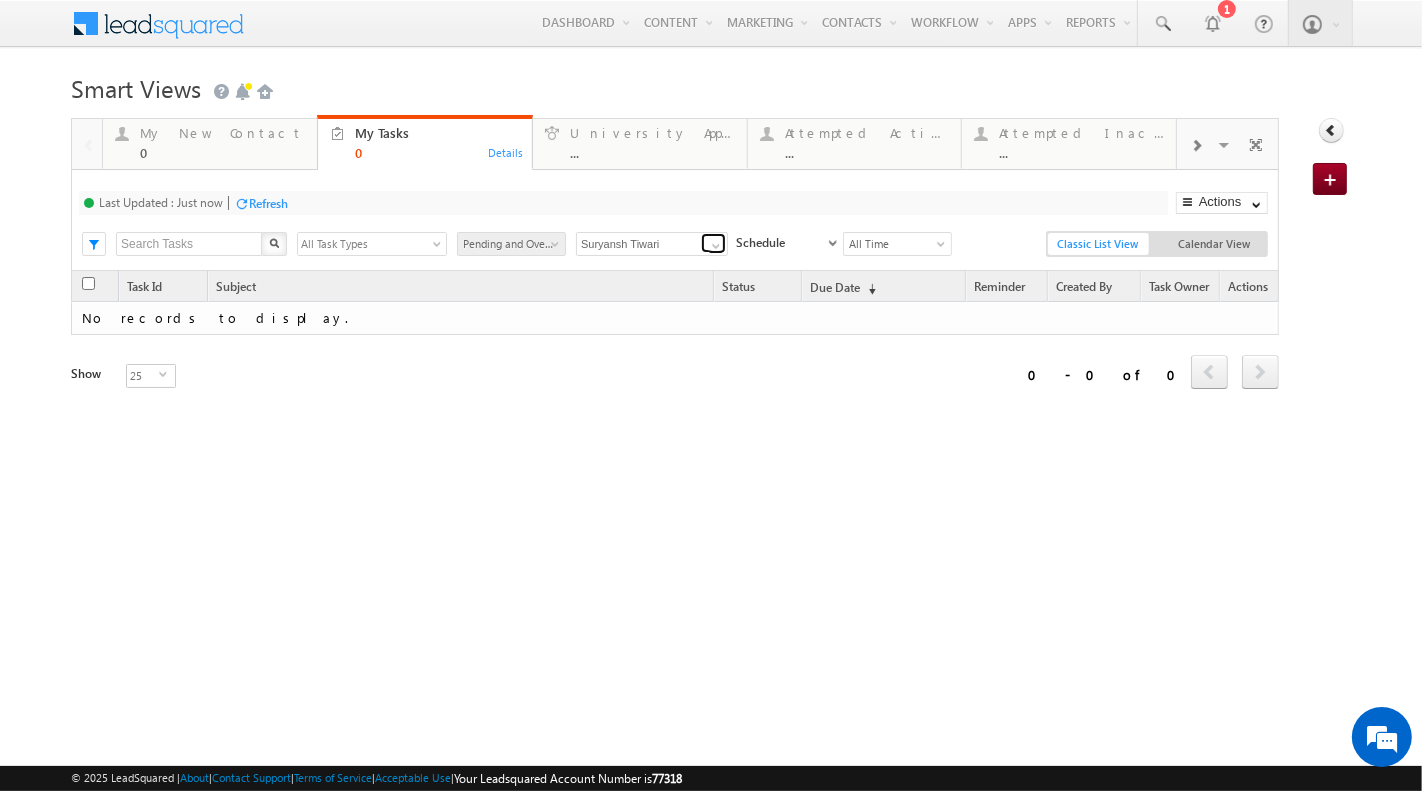 click at bounding box center [716, 246] 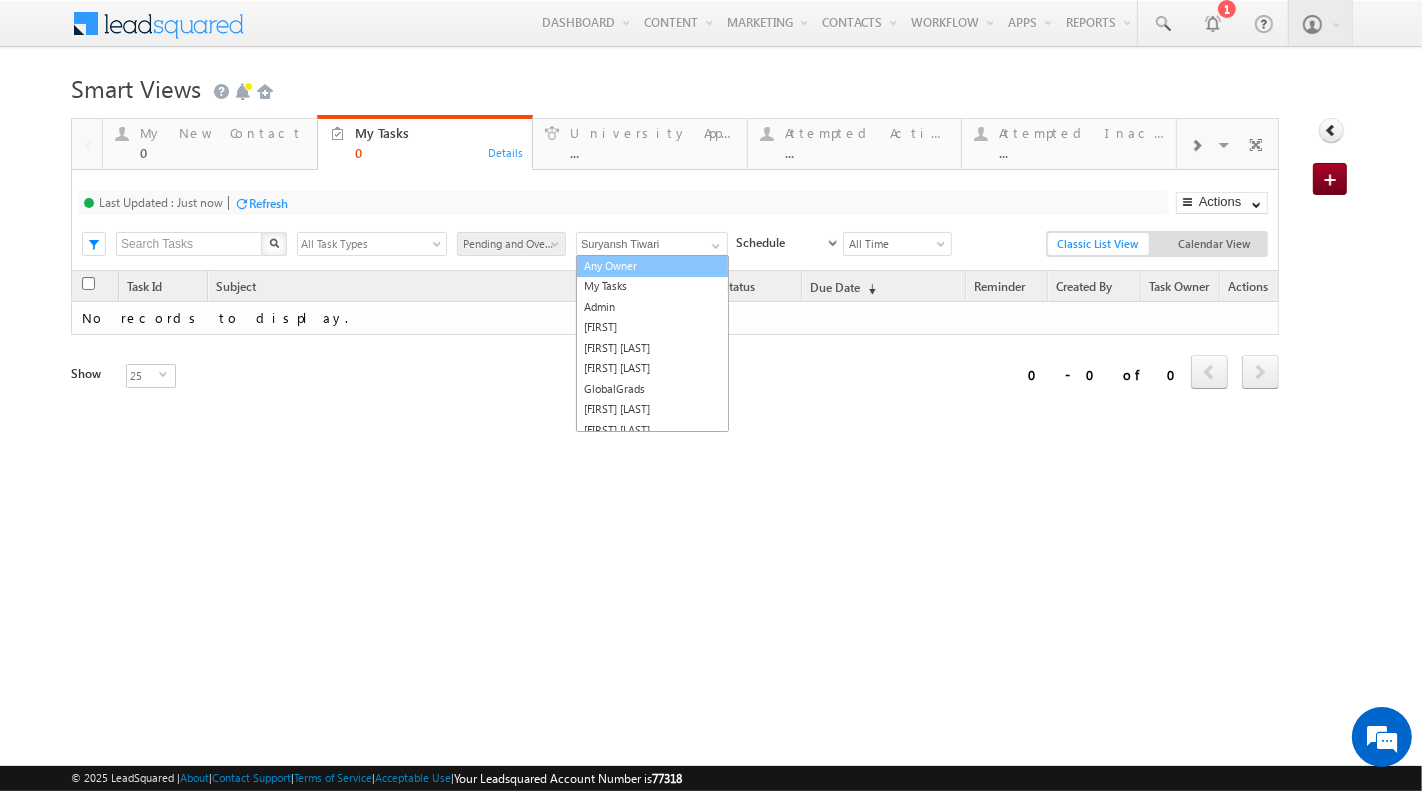 click on "Any Owner" at bounding box center (652, 266) 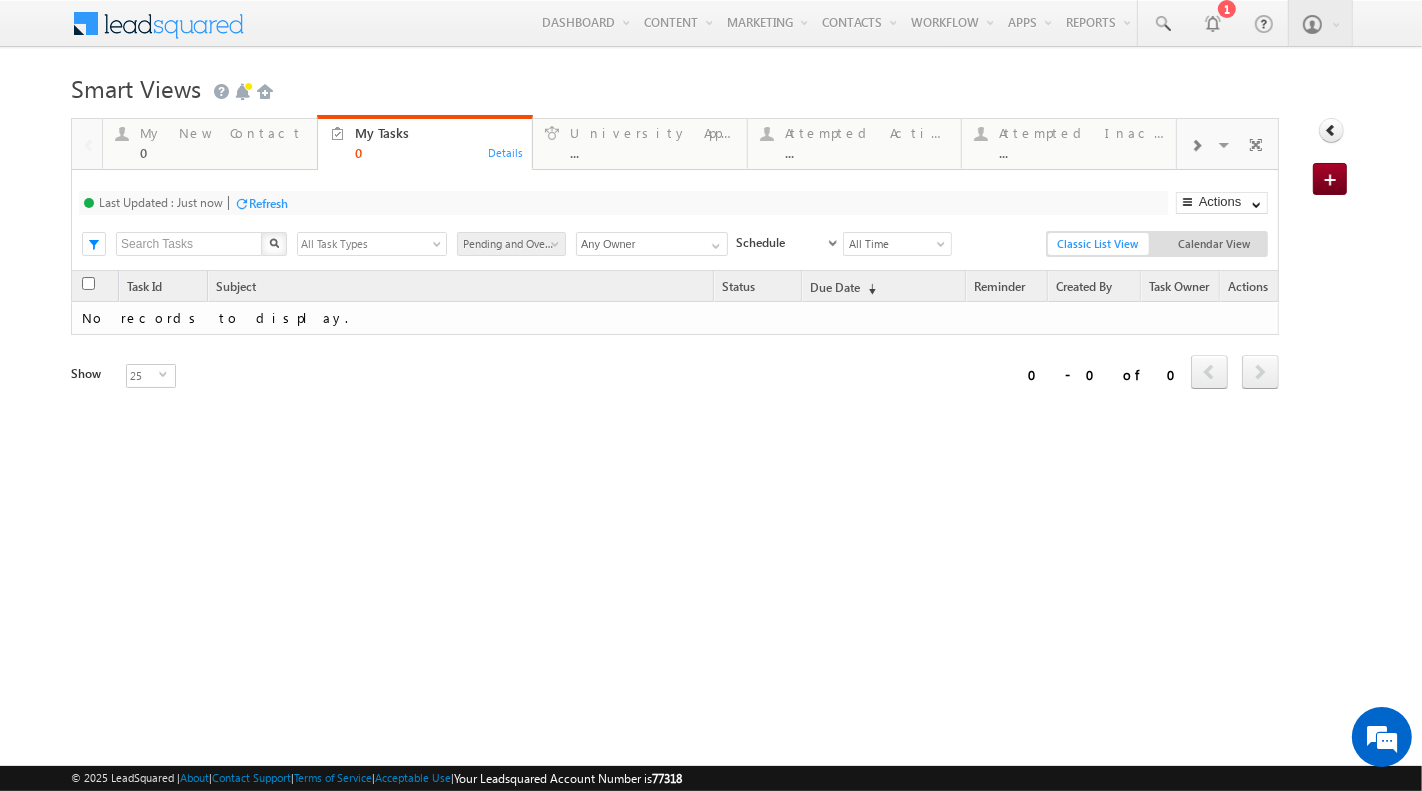 click on "All Task Types" at bounding box center (364, 244) 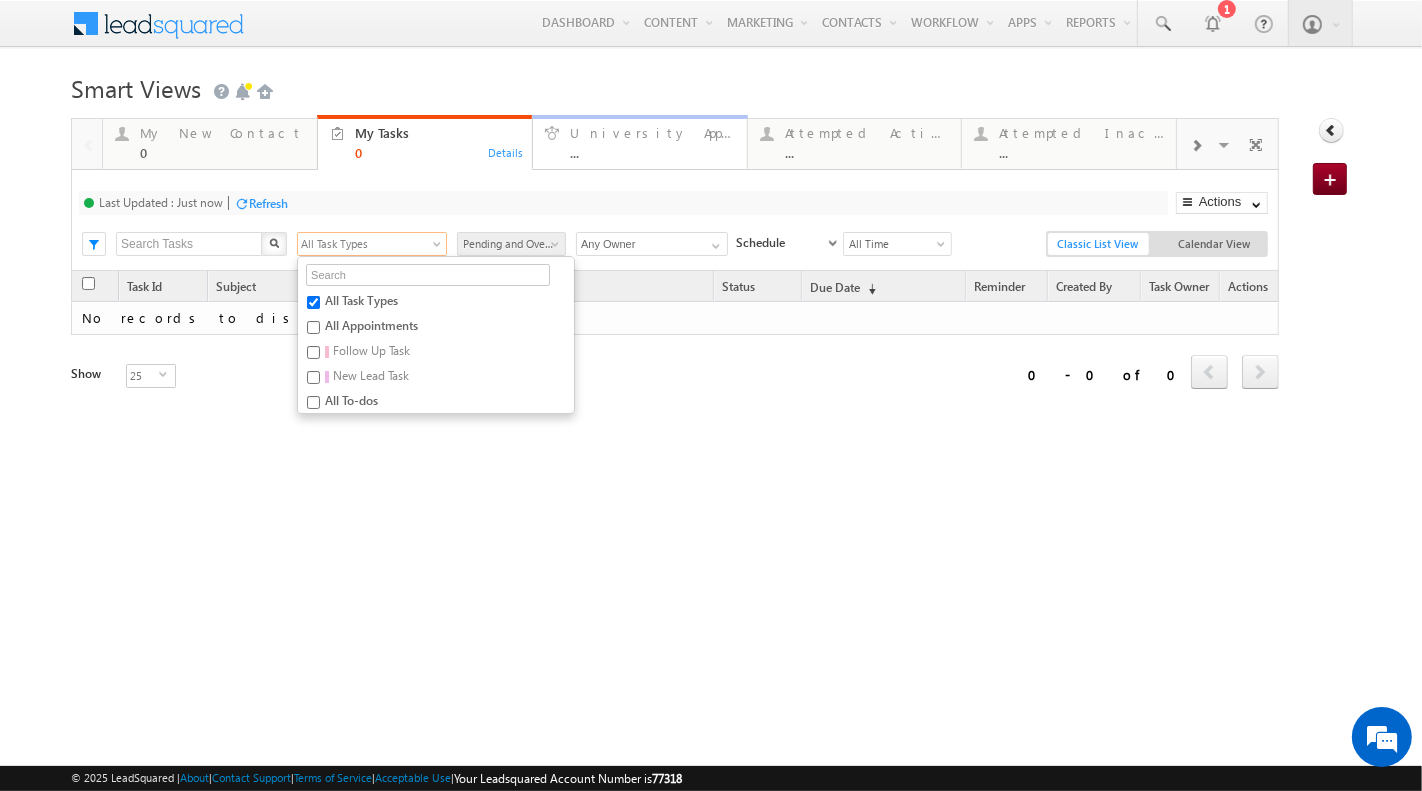 click on "University Applications ..." at bounding box center [653, 140] 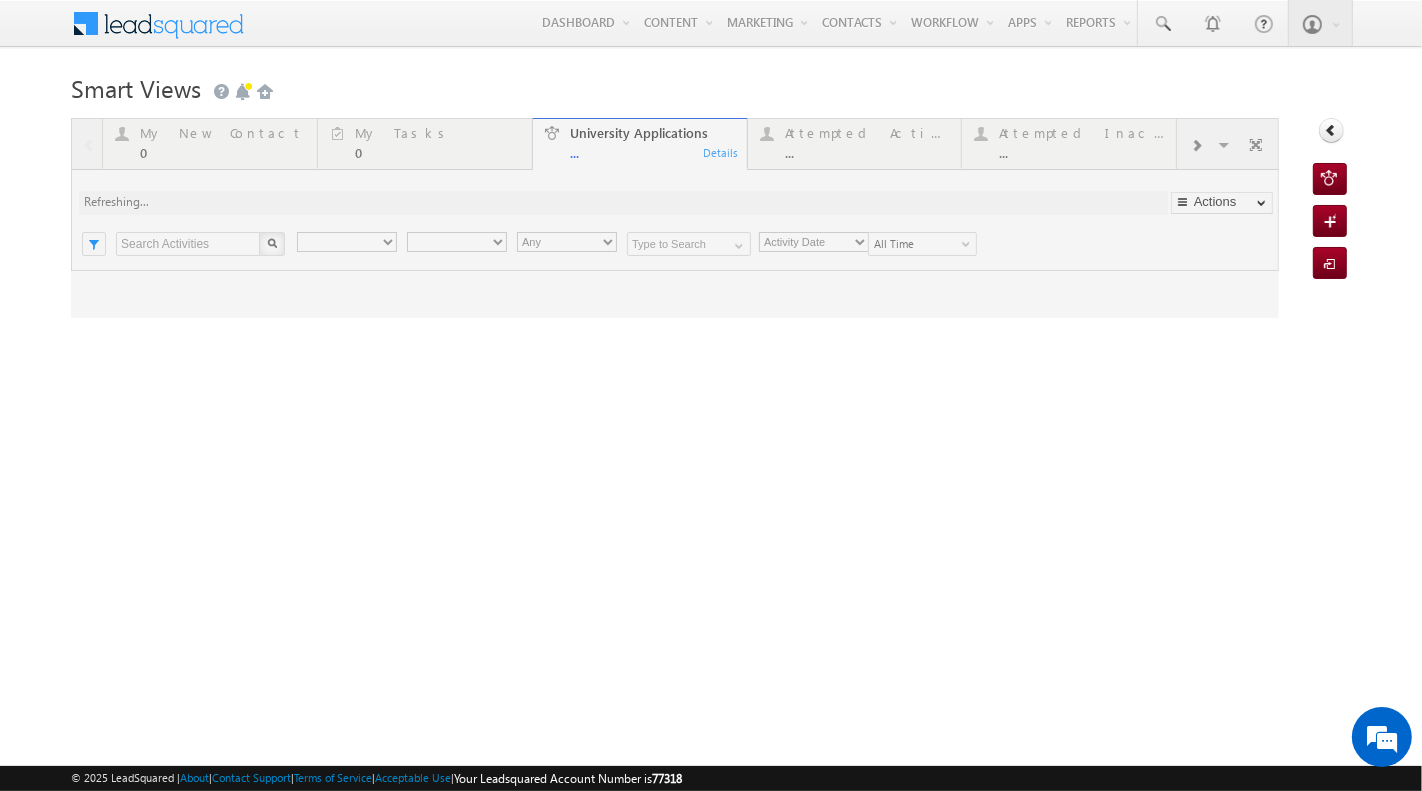 scroll, scrollTop: 0, scrollLeft: 0, axis: both 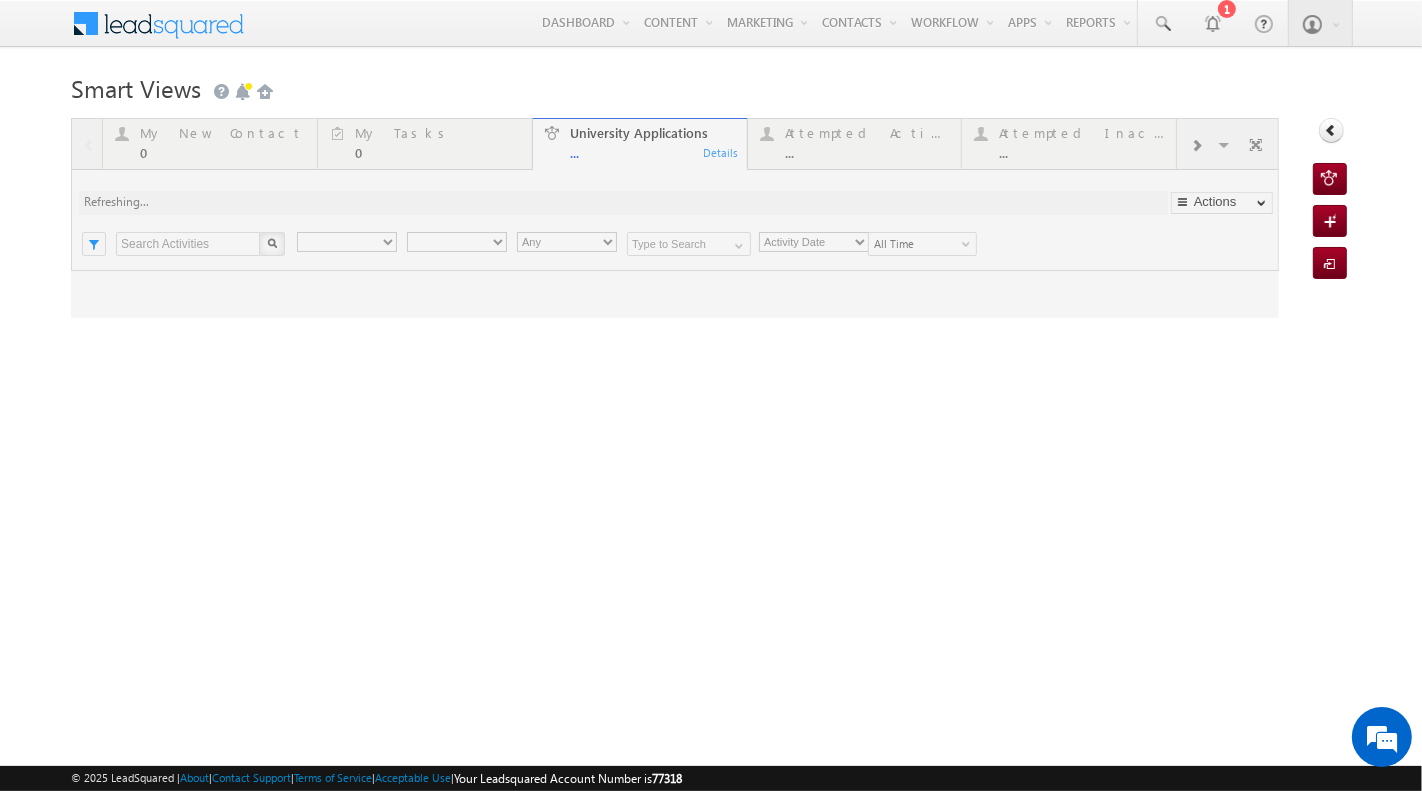 type on "Current User" 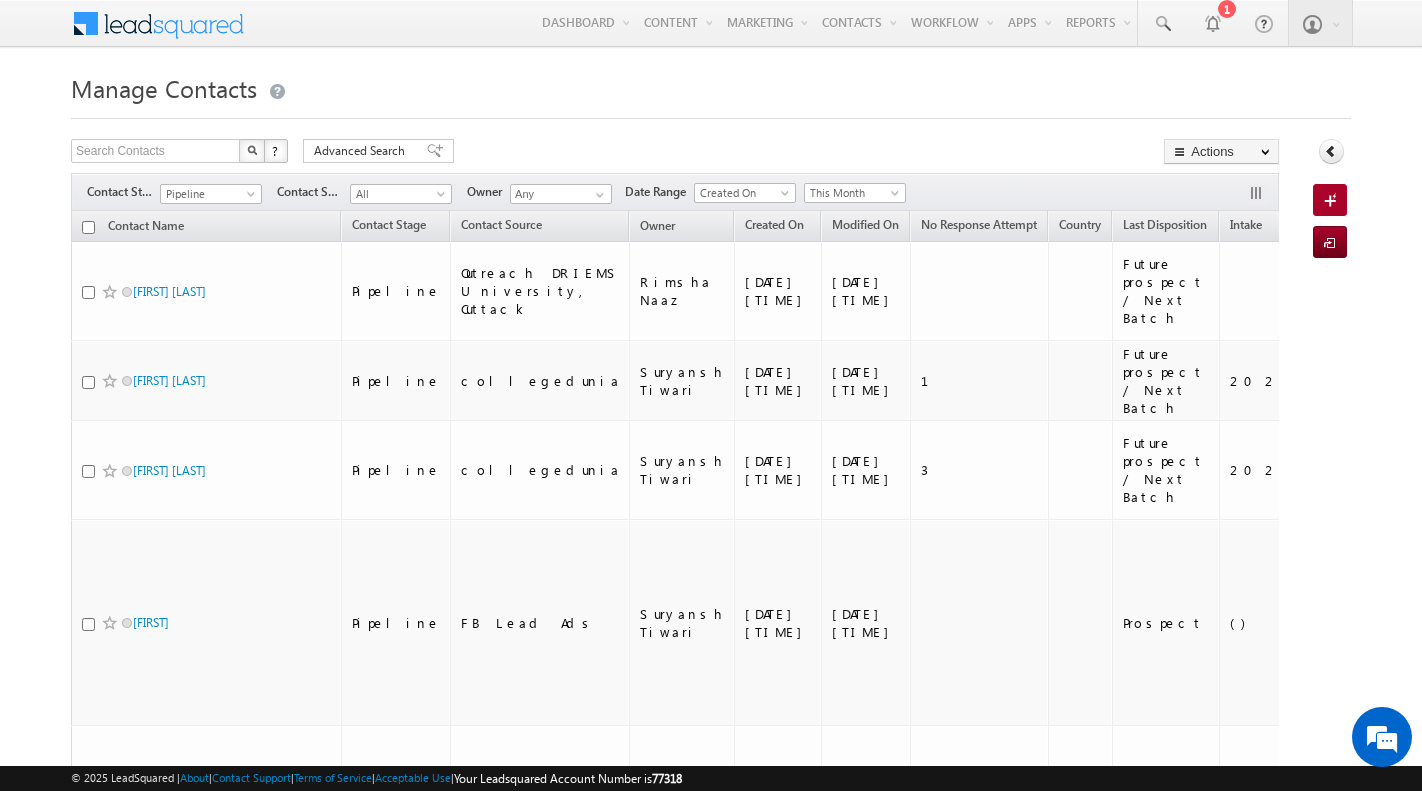 scroll, scrollTop: 0, scrollLeft: 0, axis: both 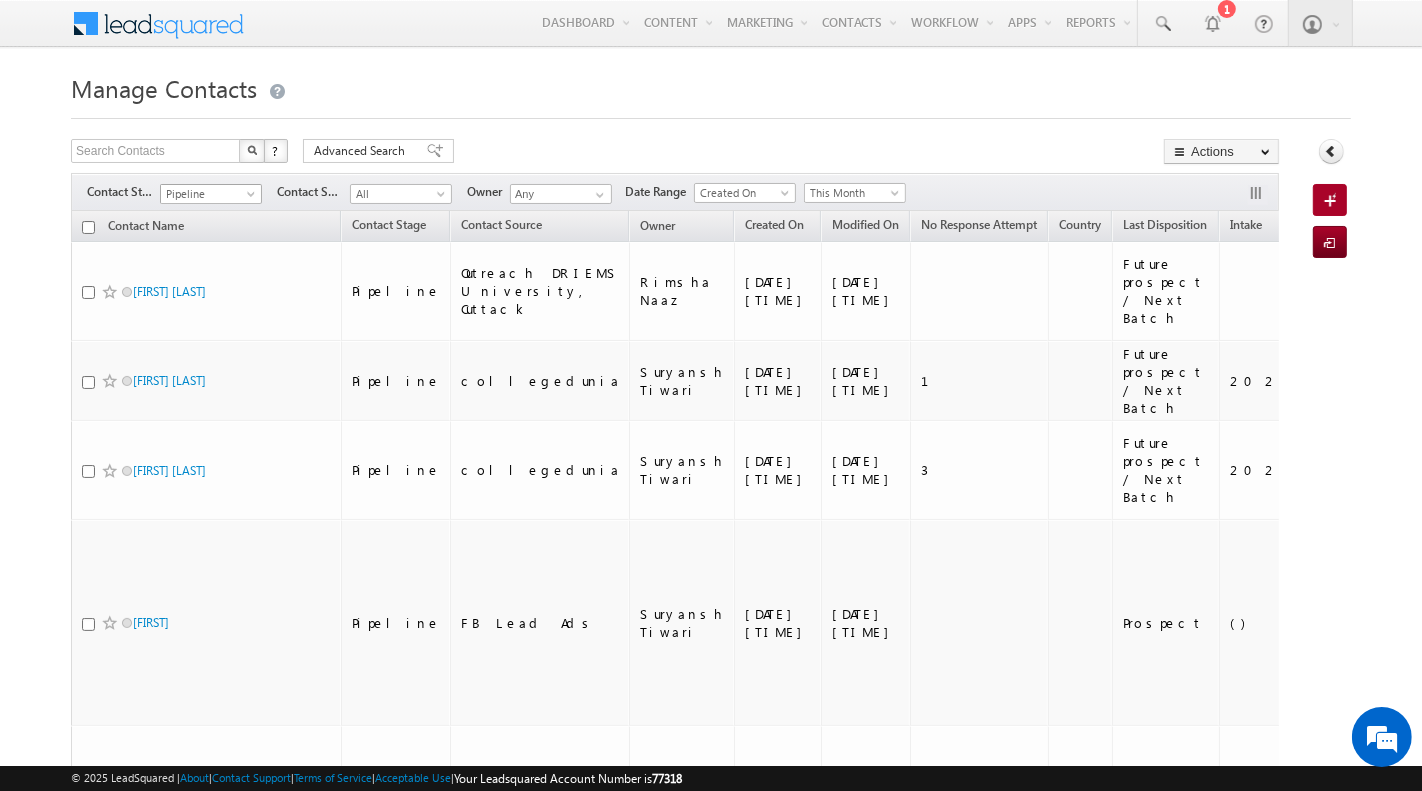 click at bounding box center (253, 198) 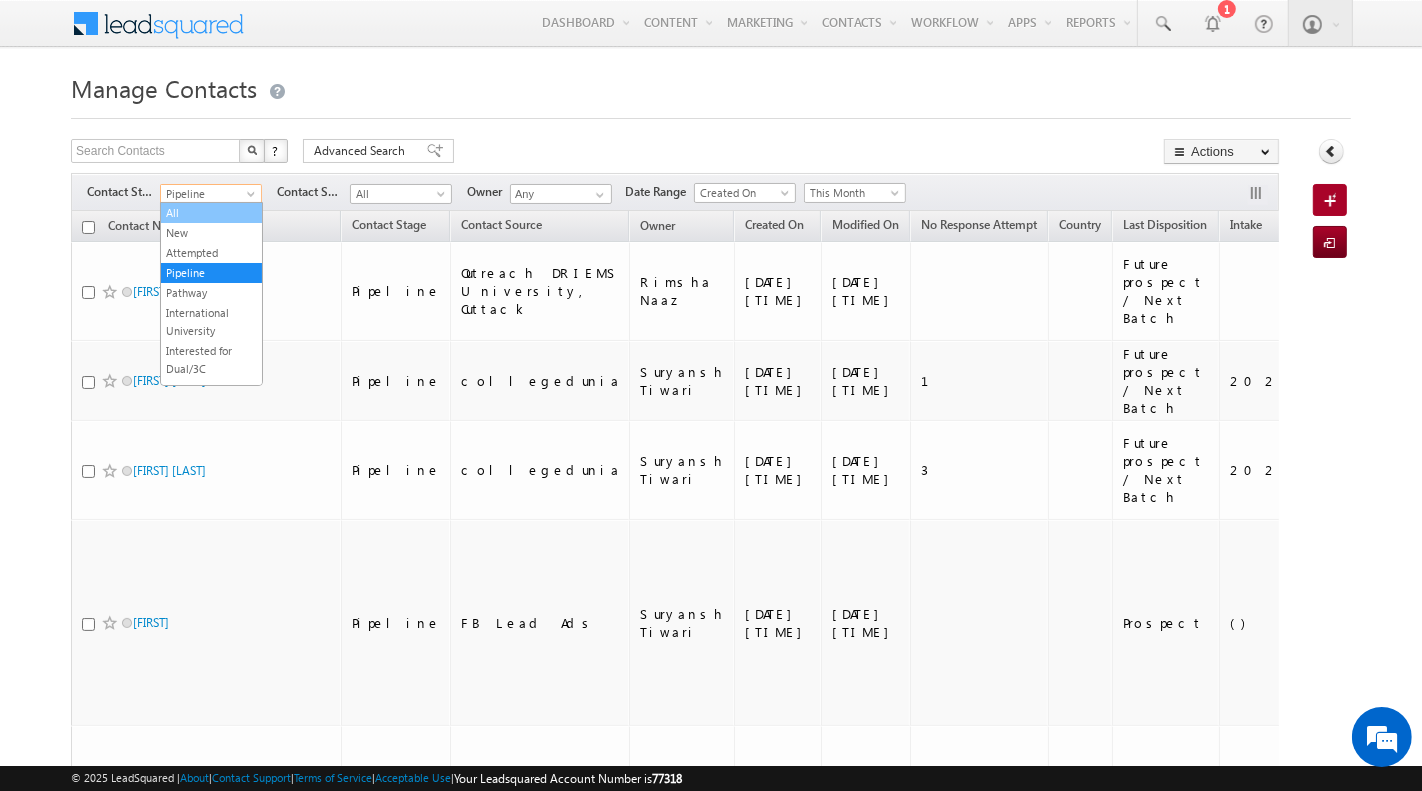 click on "All" at bounding box center [211, 213] 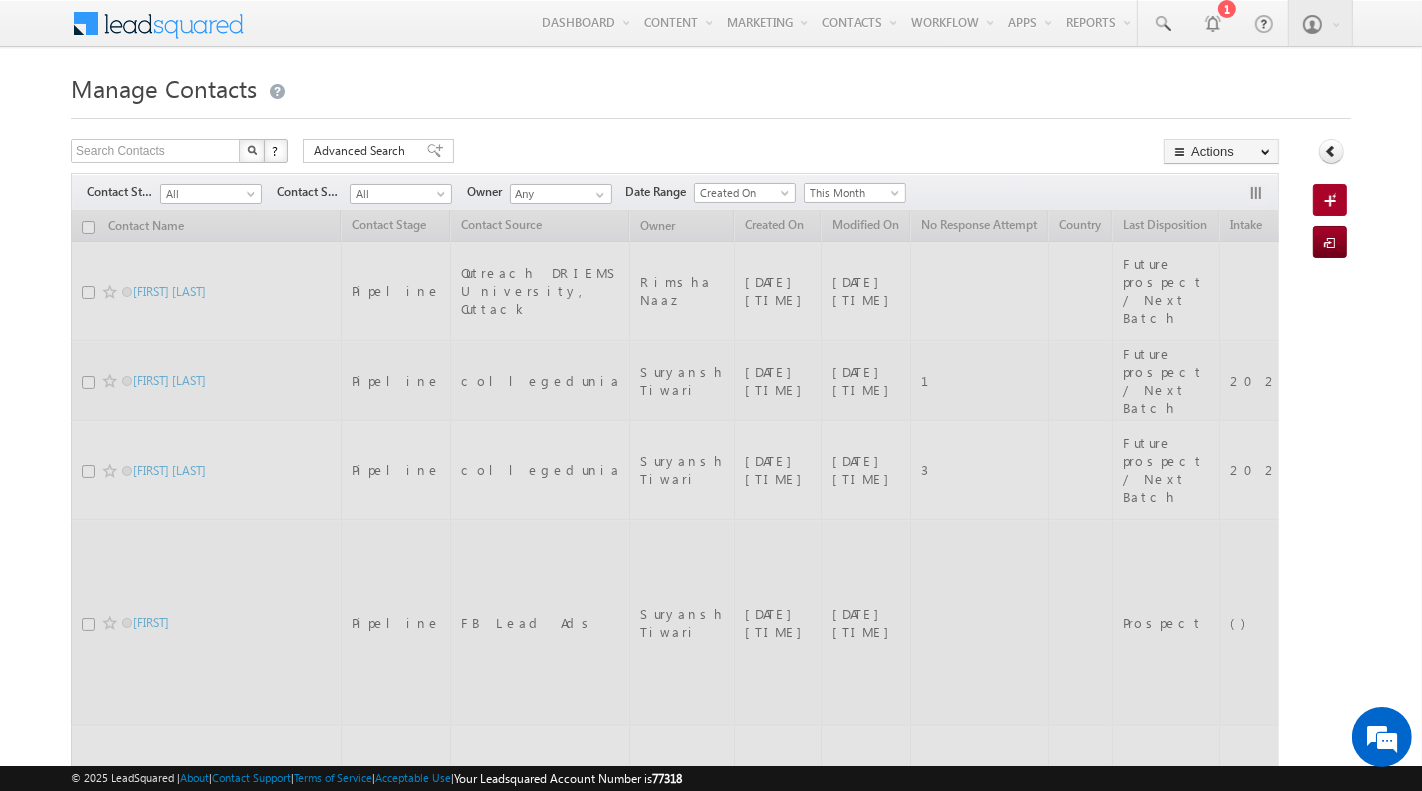scroll, scrollTop: 0, scrollLeft: 0, axis: both 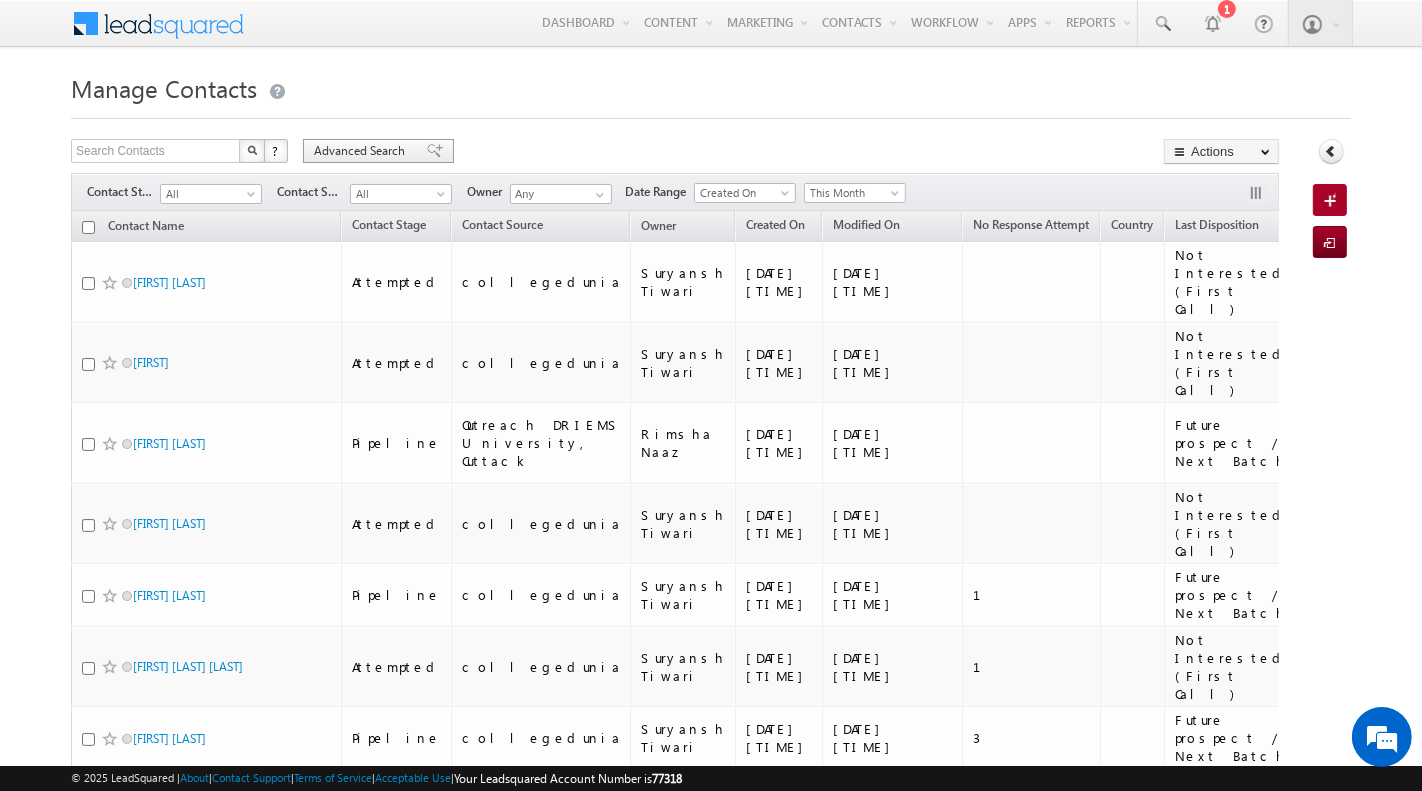 click on "Advanced Search" at bounding box center (362, 151) 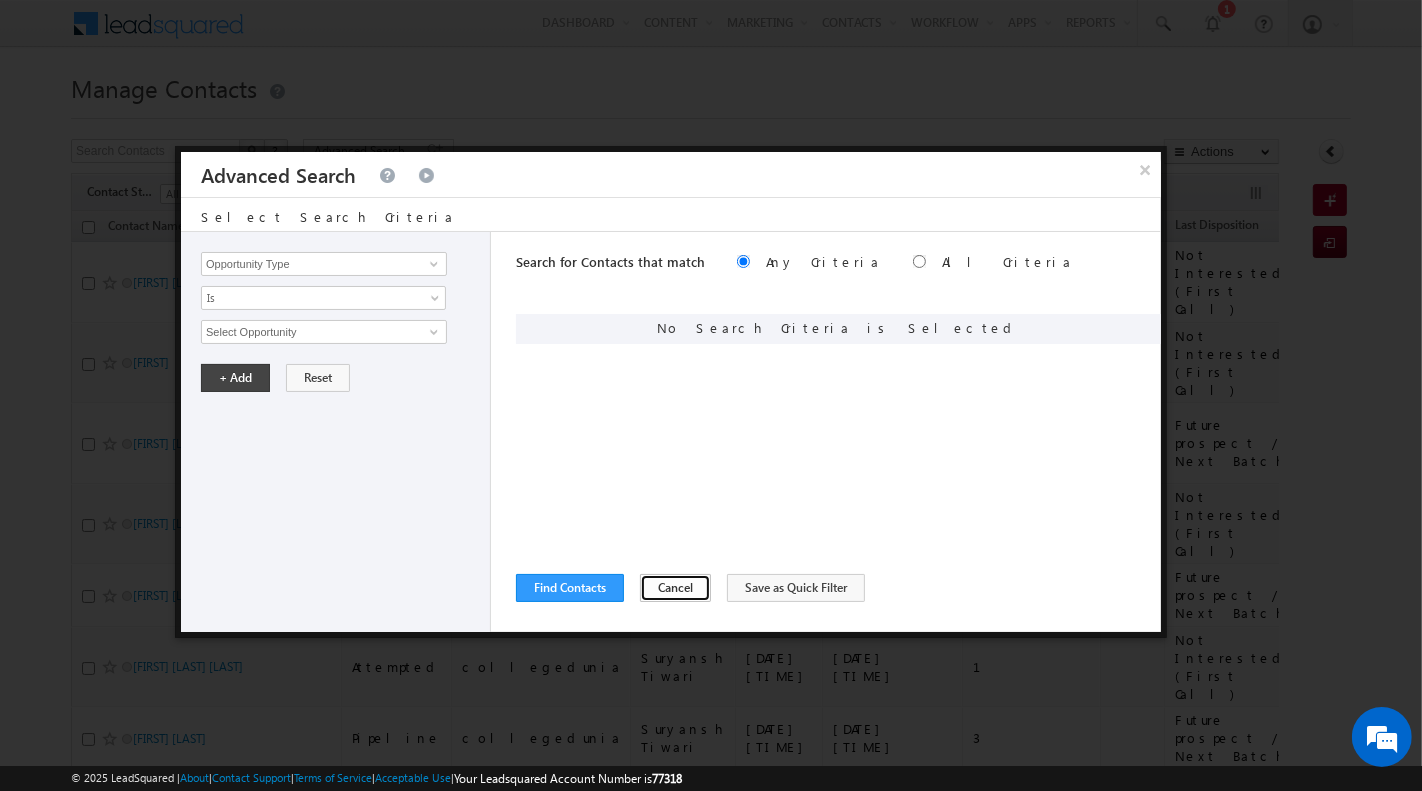 click on "Cancel" at bounding box center [675, 588] 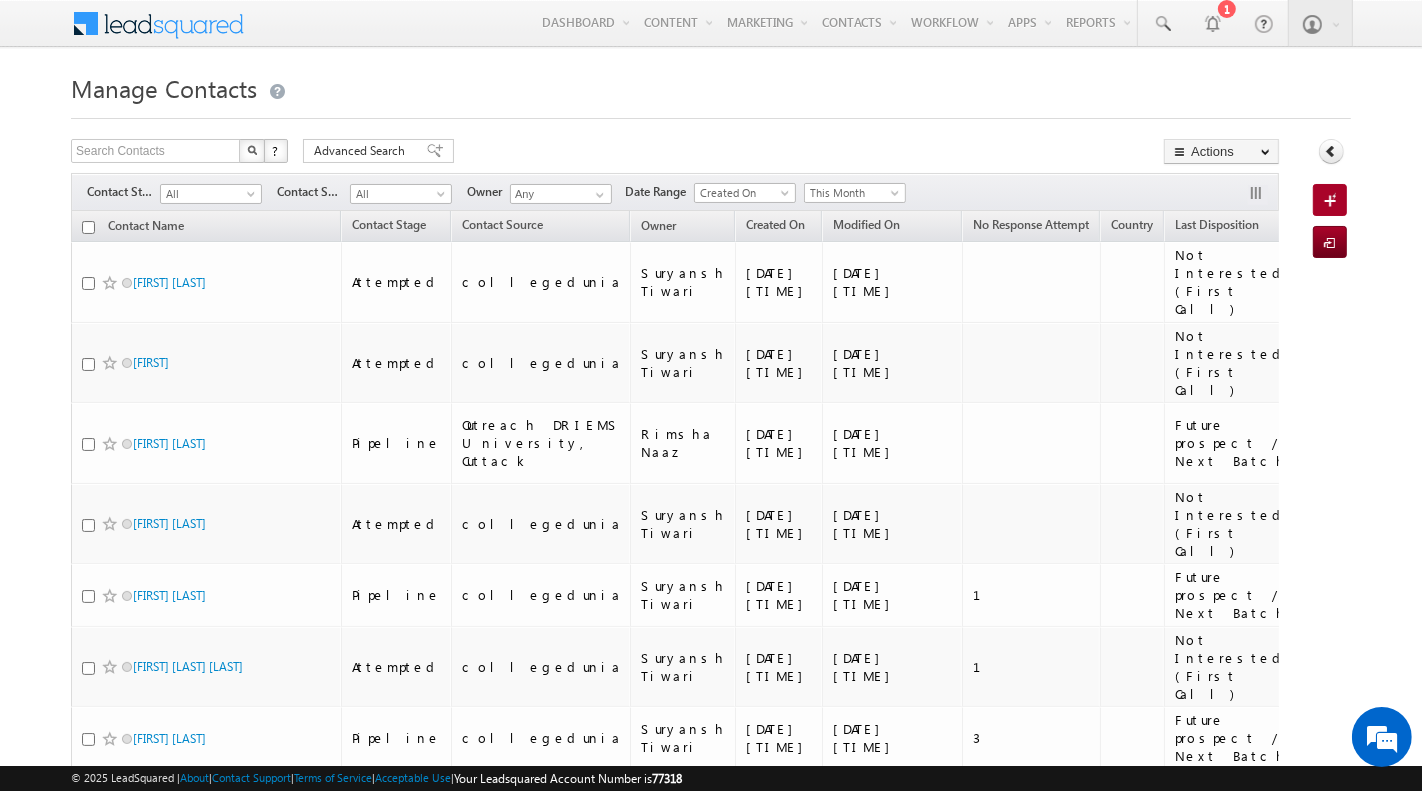 click on "All" at bounding box center (208, 194) 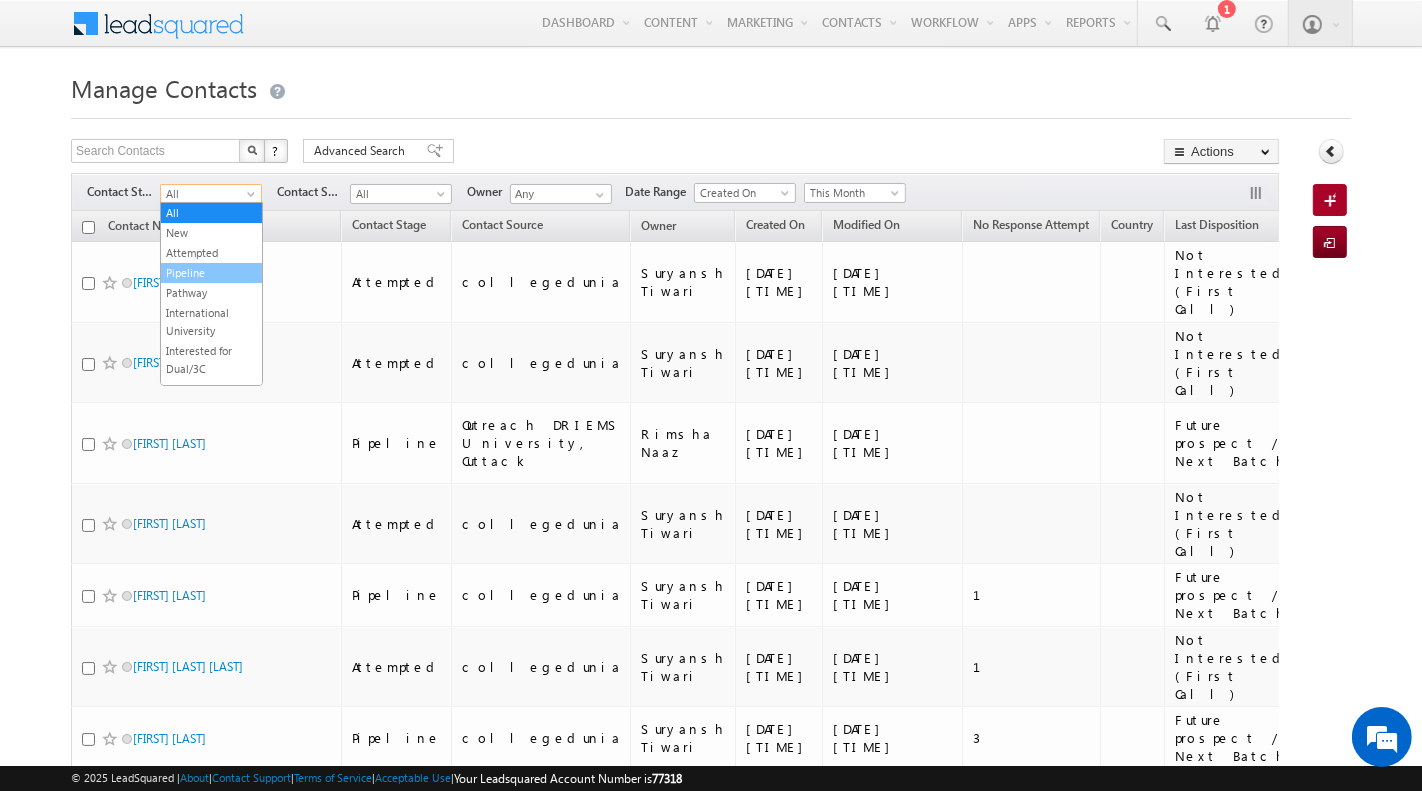 click on "Pipeline" at bounding box center [211, 273] 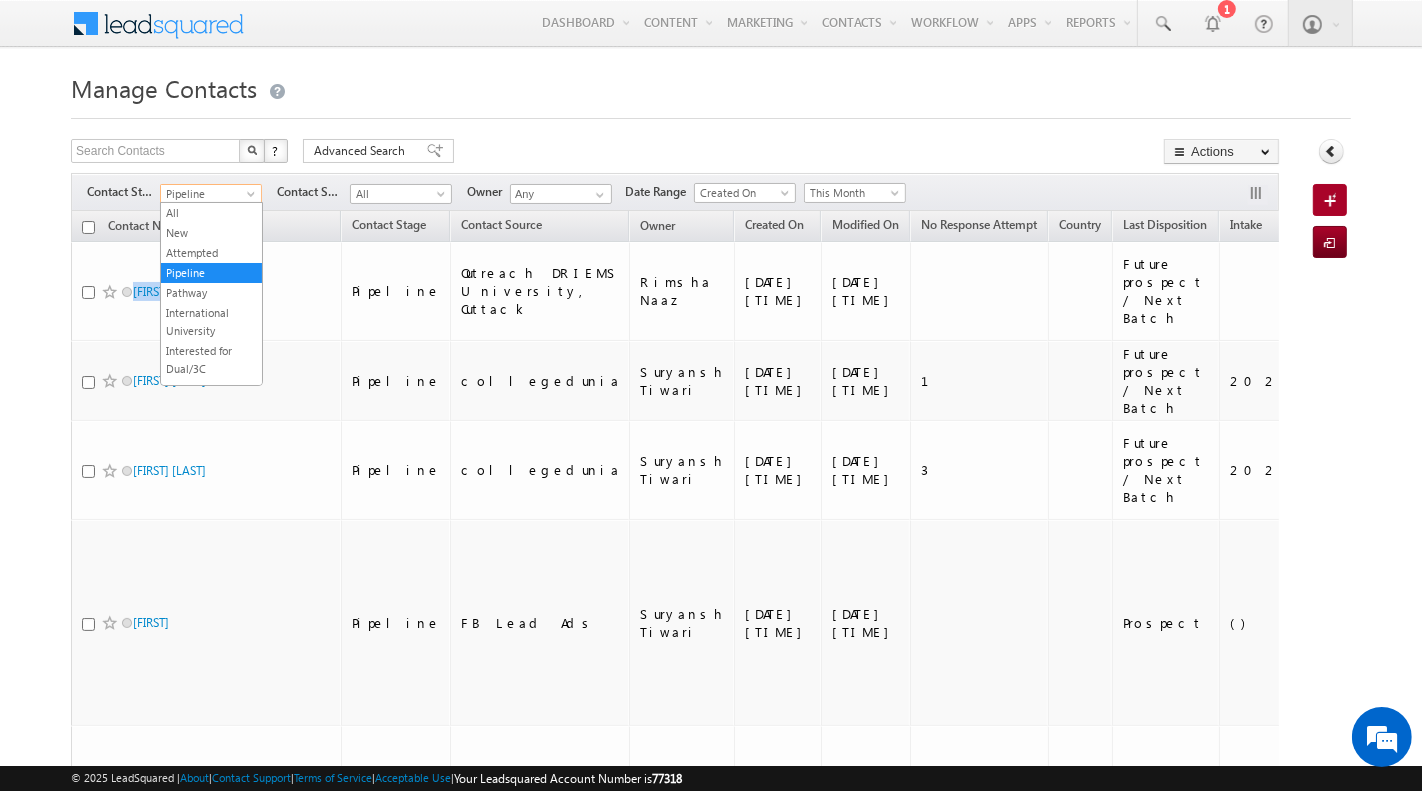 click on "Pipeline" at bounding box center (208, 194) 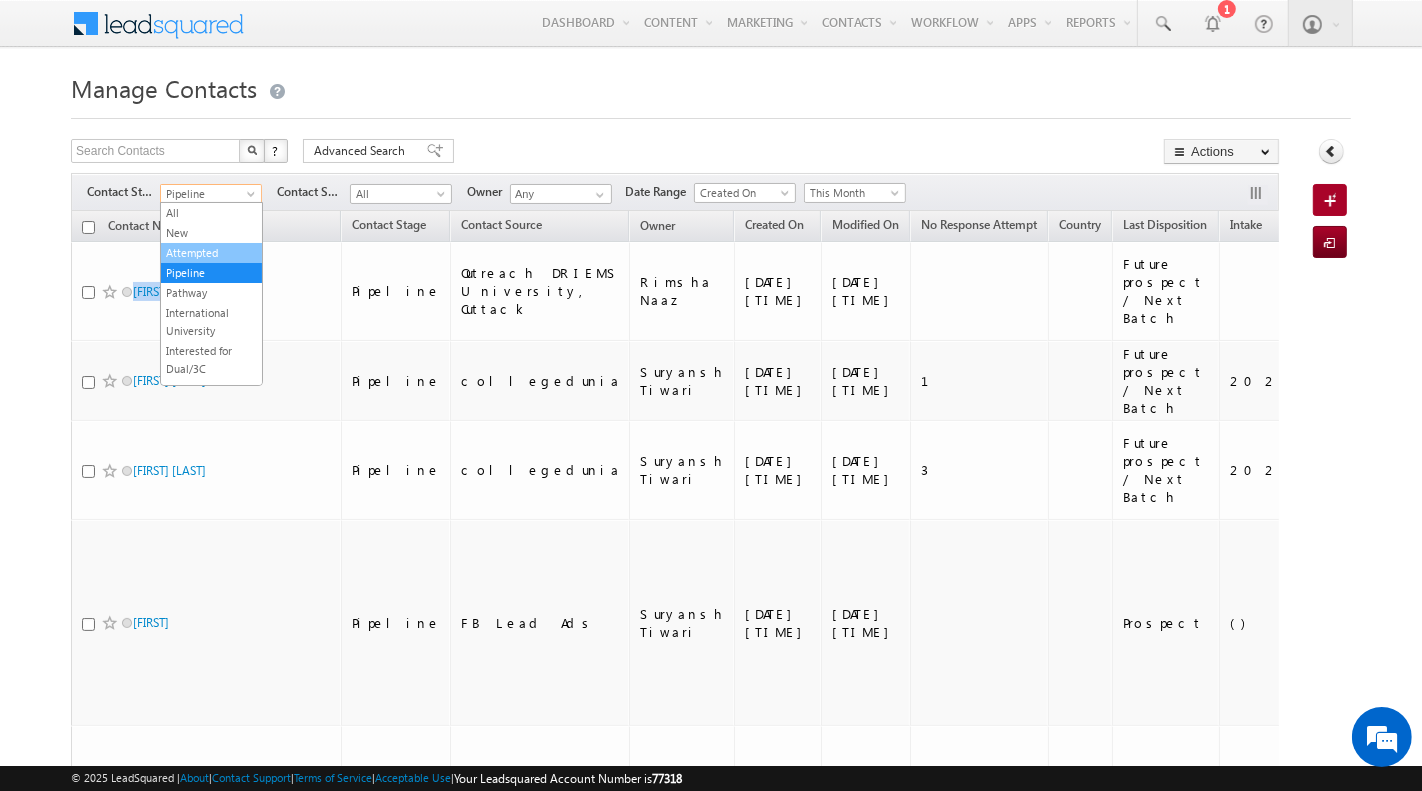 click on "Attempted" at bounding box center (211, 253) 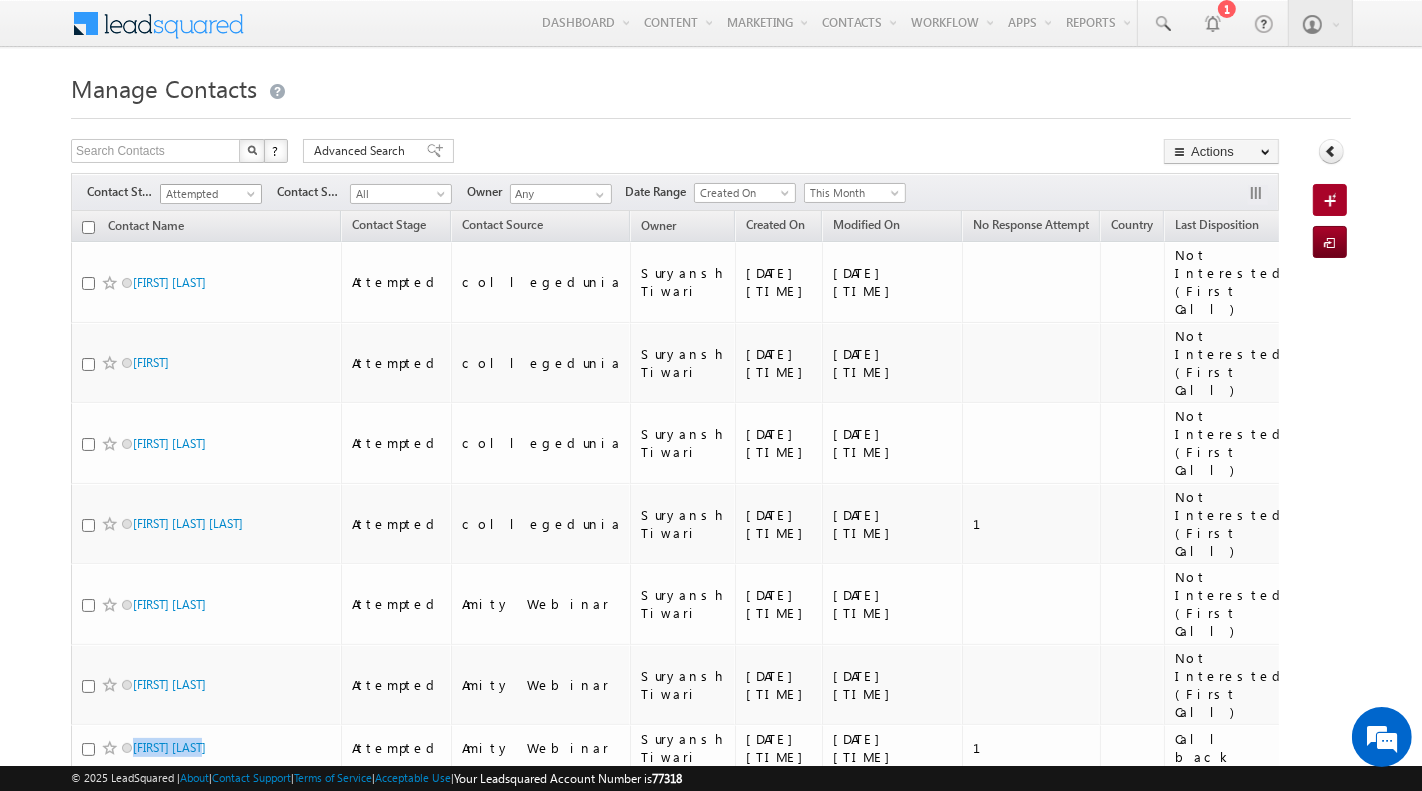 click on "Attempted" at bounding box center [208, 194] 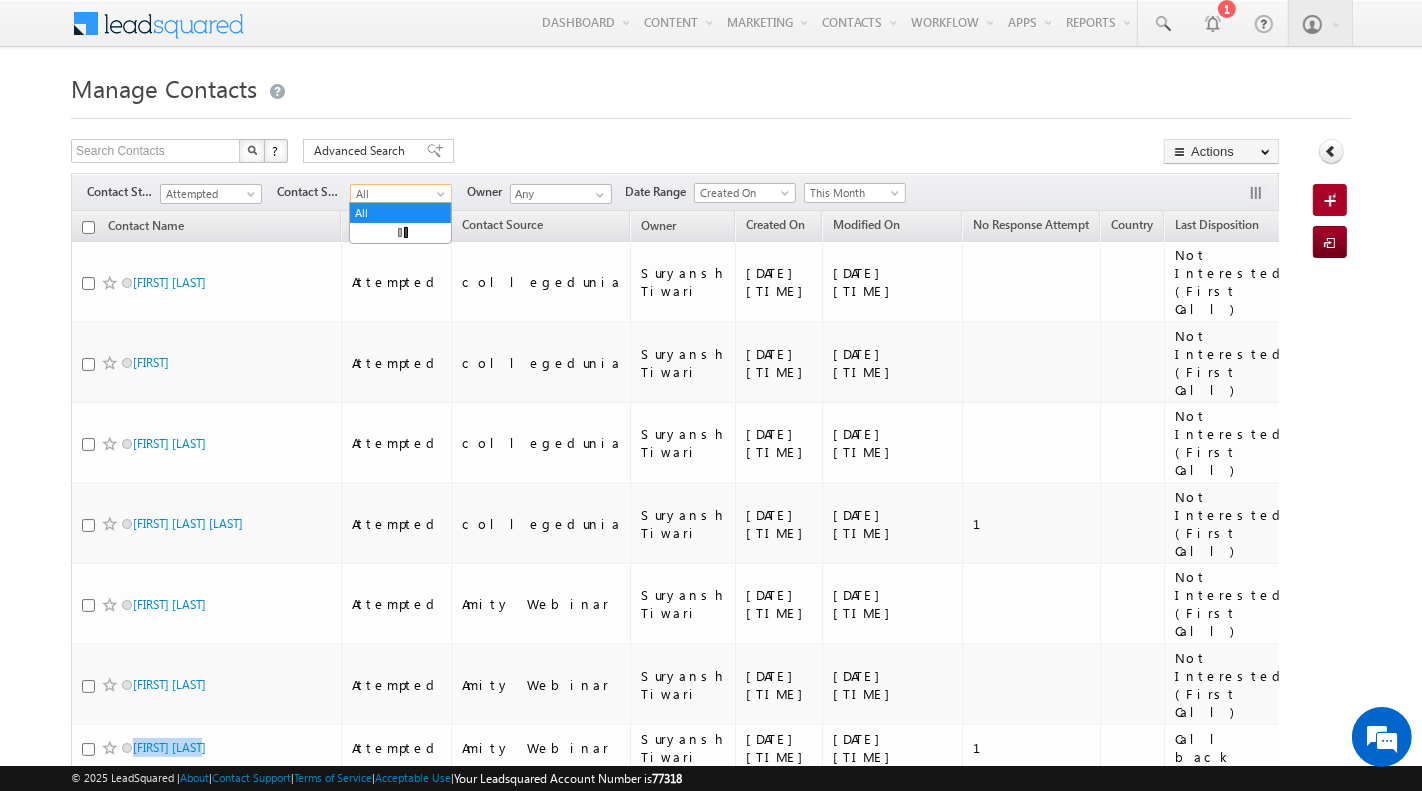 click on "All" at bounding box center (398, 194) 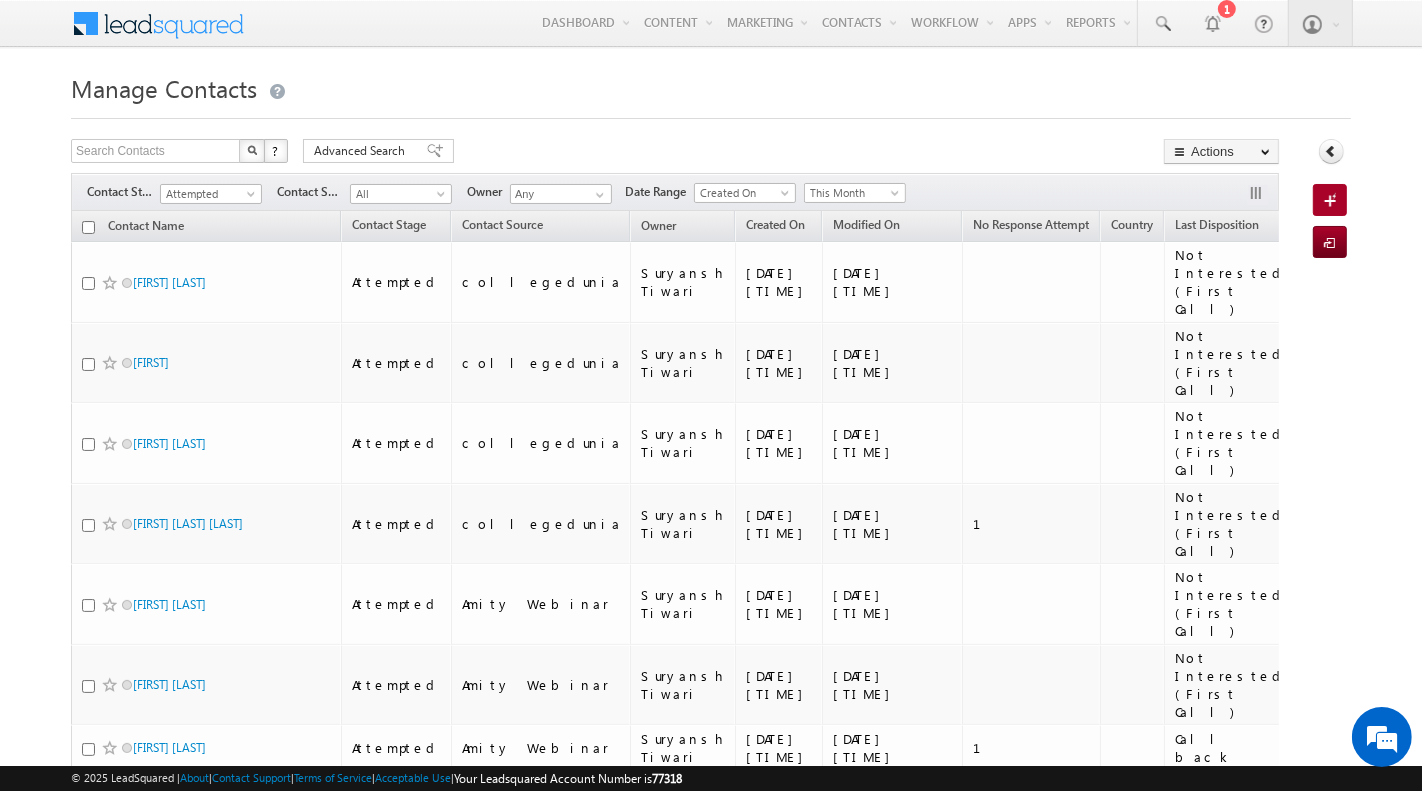 click on "Manage Contacts
Search Contacts X ?   323 results found
Advanced Search
Advanced Search
Advanced search results" at bounding box center [711, 4117] 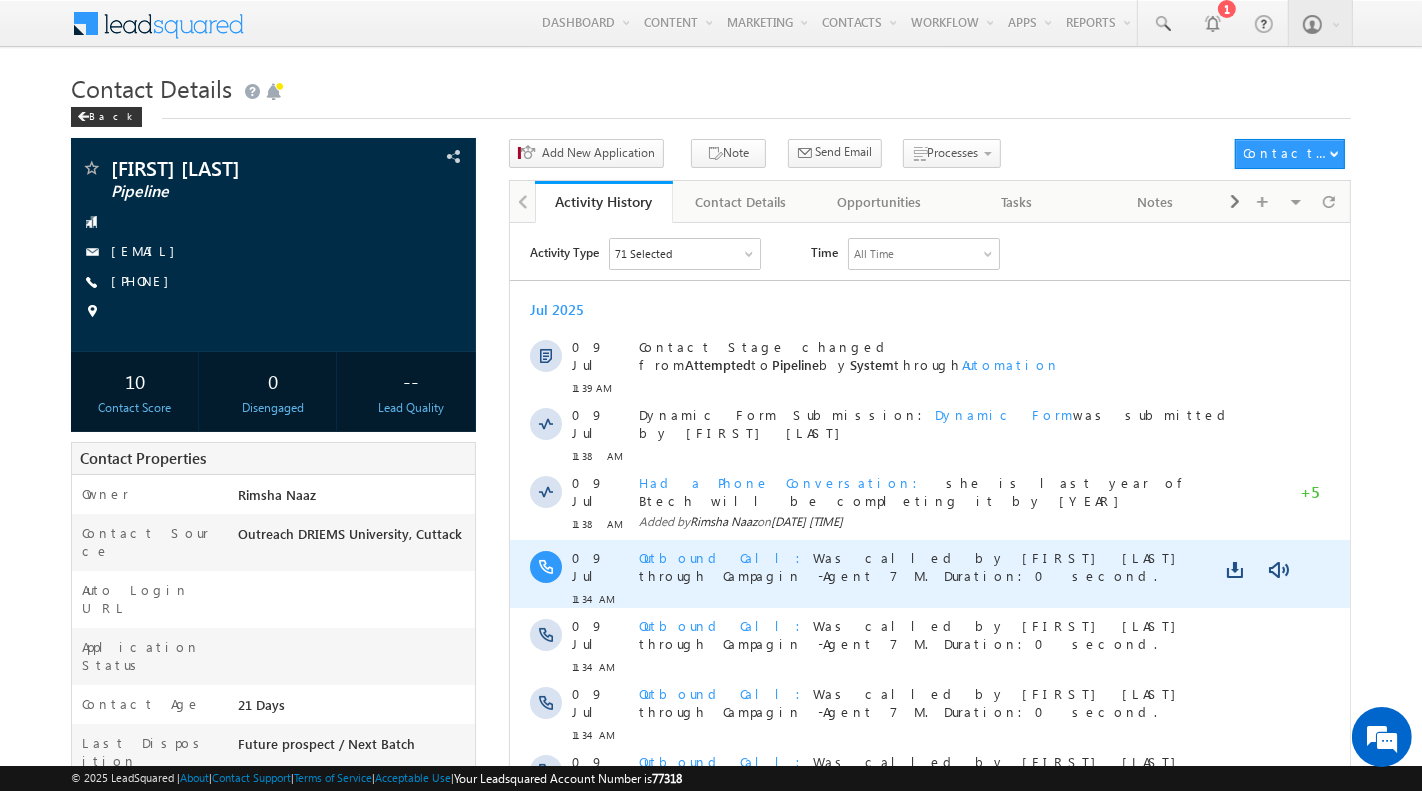 scroll, scrollTop: 300, scrollLeft: 0, axis: vertical 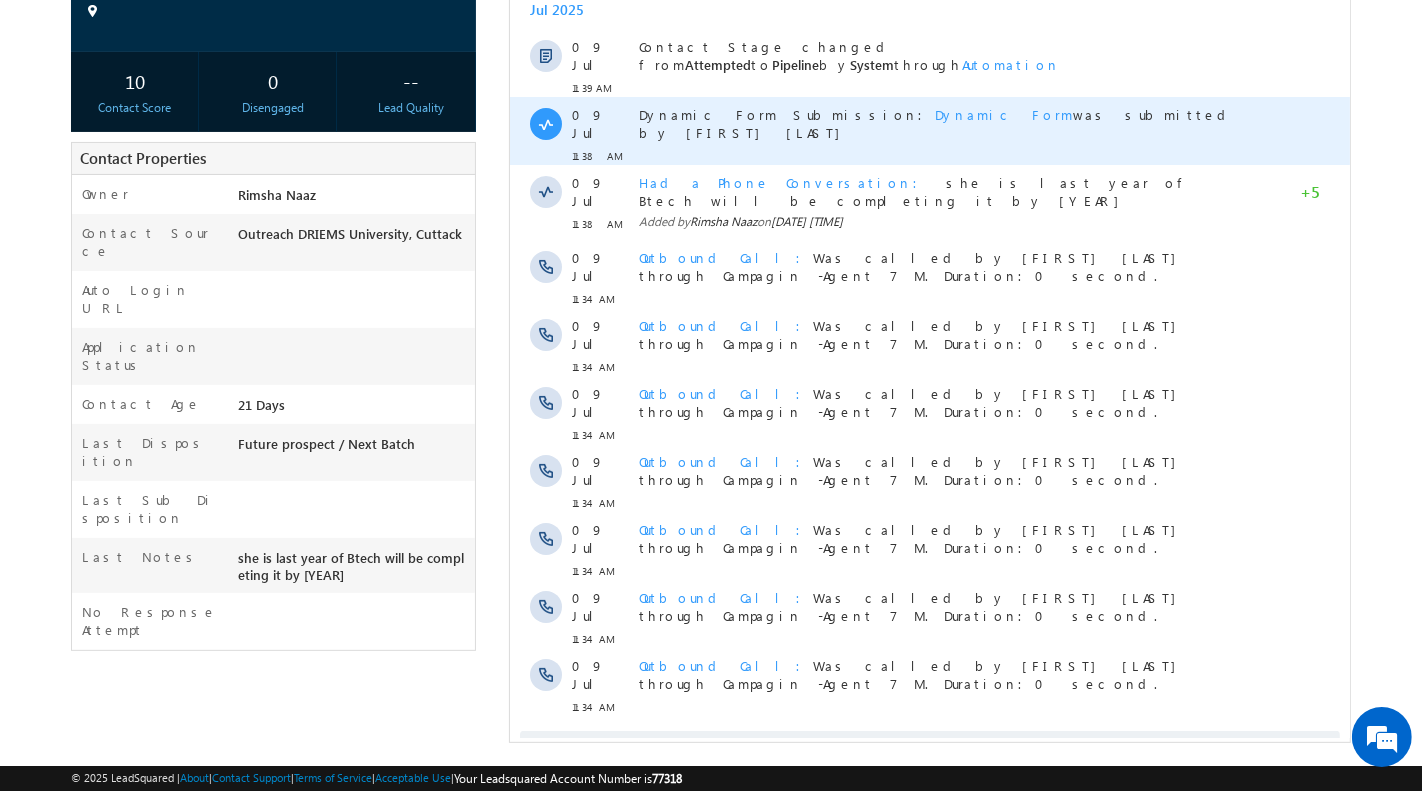 click on "Dynamic Form" at bounding box center [1003, 114] 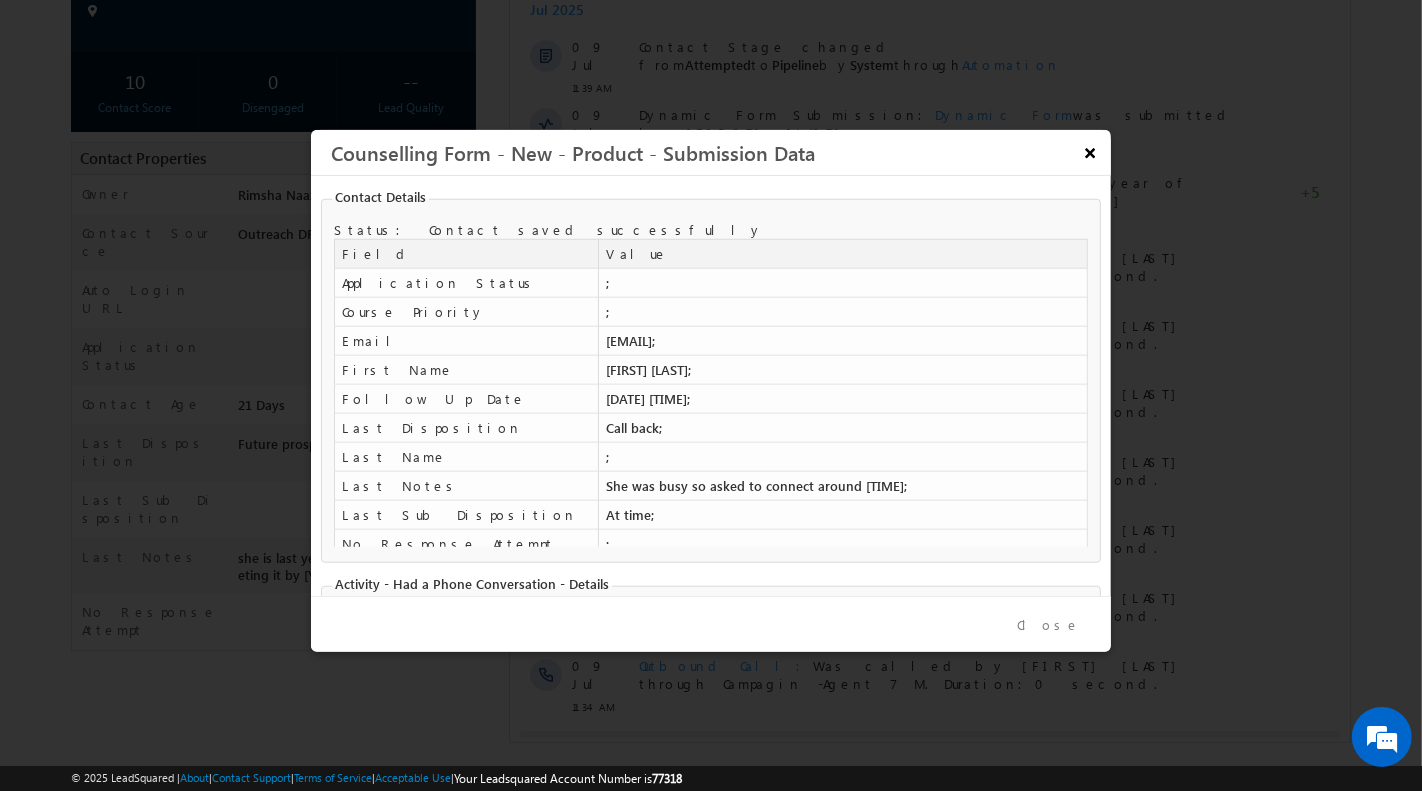 click on "×" at bounding box center (1089, 151) 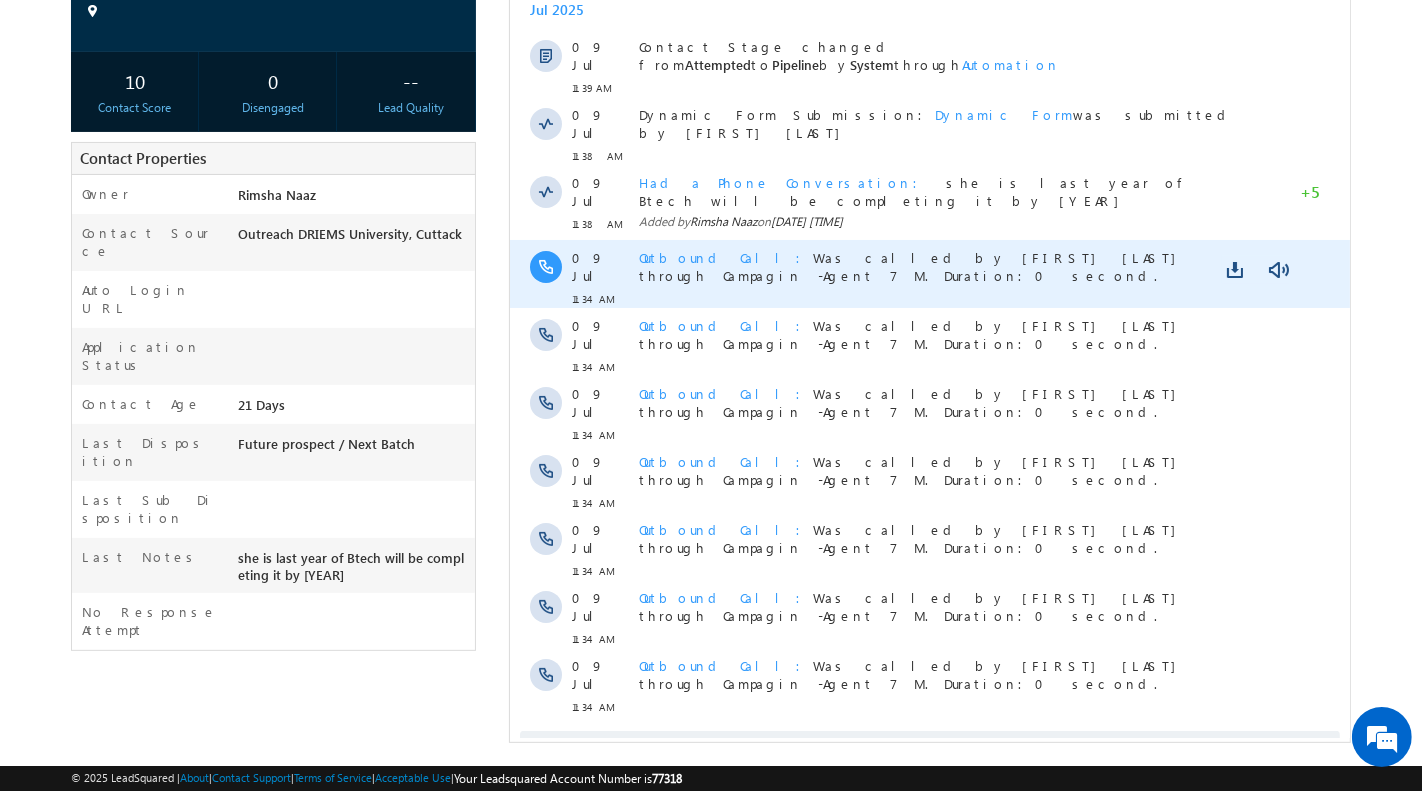 scroll, scrollTop: 108, scrollLeft: 0, axis: vertical 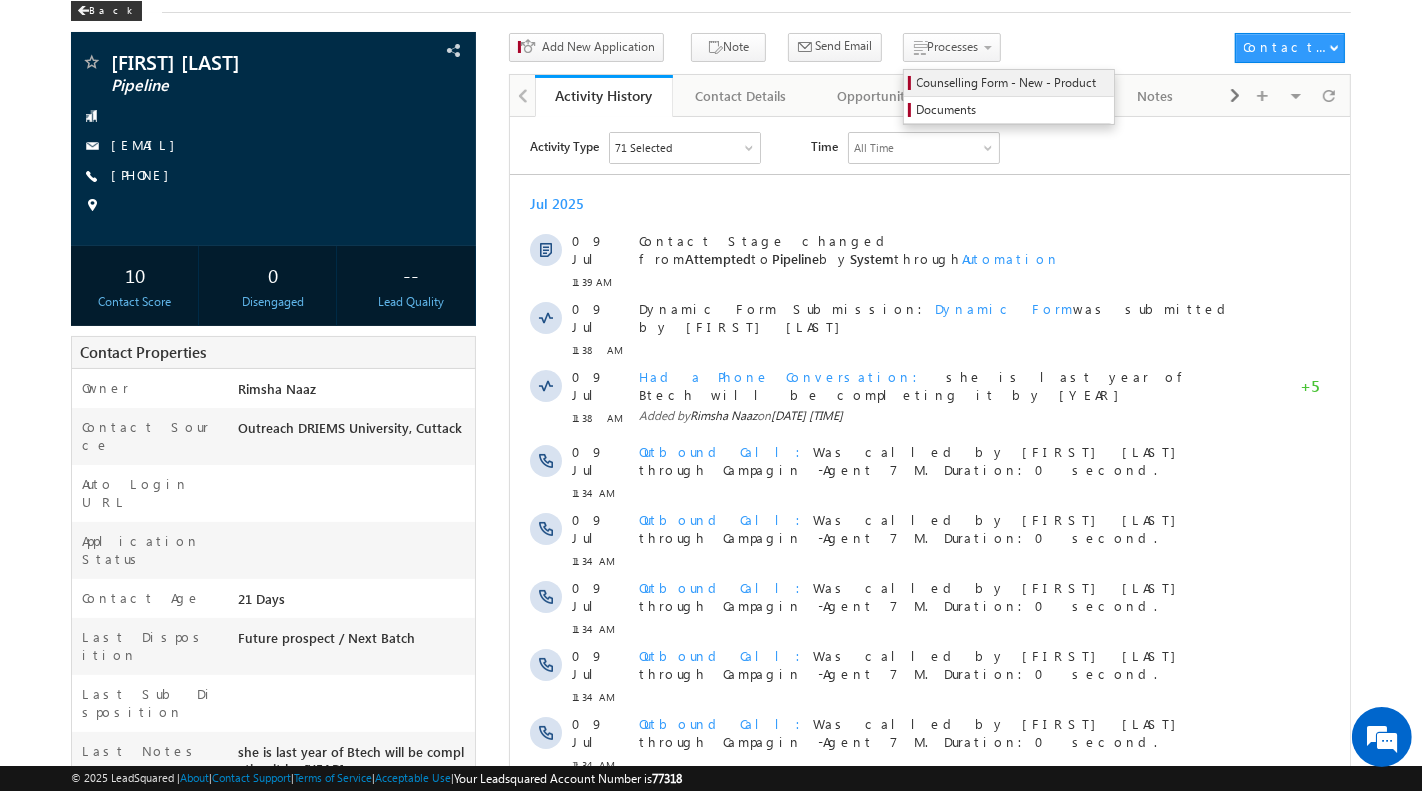 click on "Counselling Form - New - Product" at bounding box center (1012, 83) 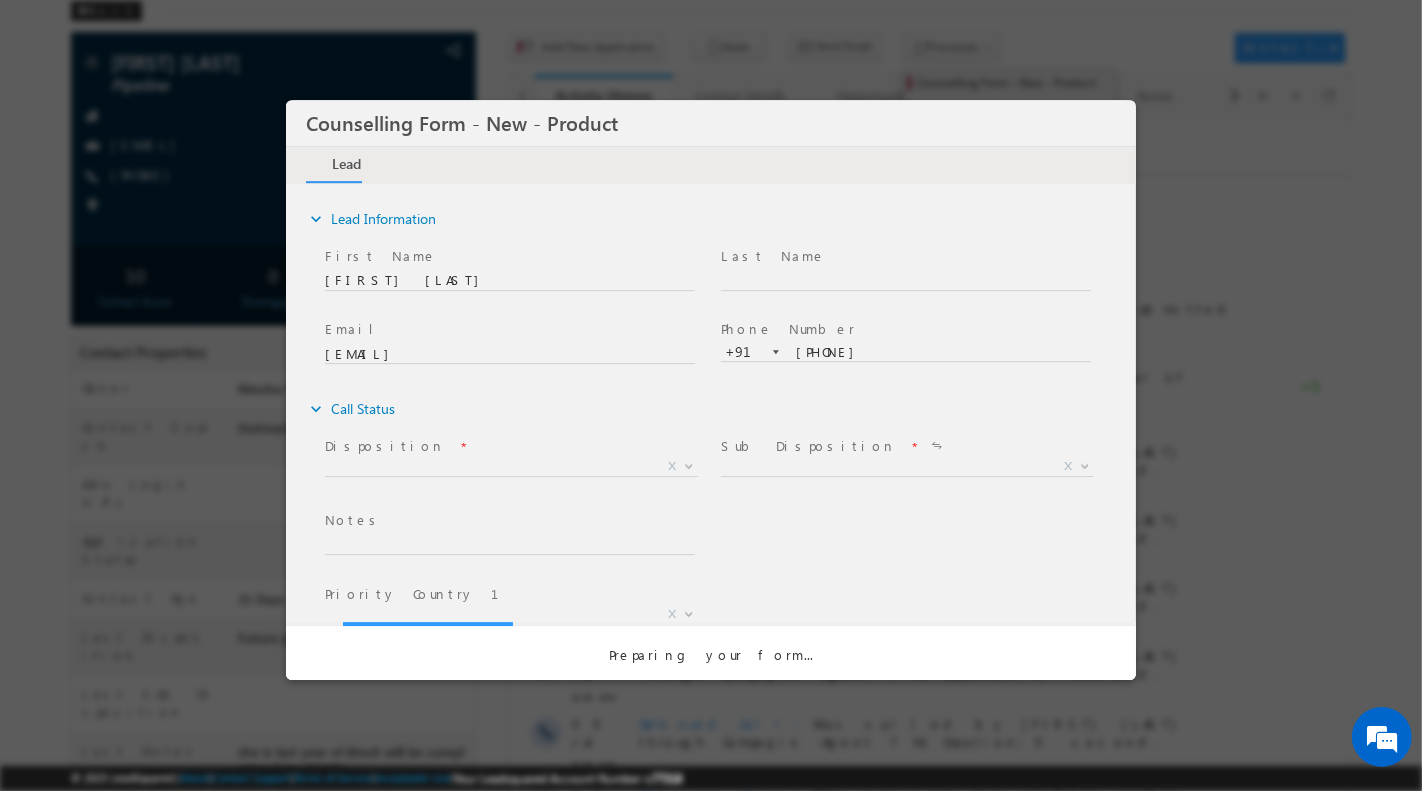 scroll, scrollTop: 0, scrollLeft: 0, axis: both 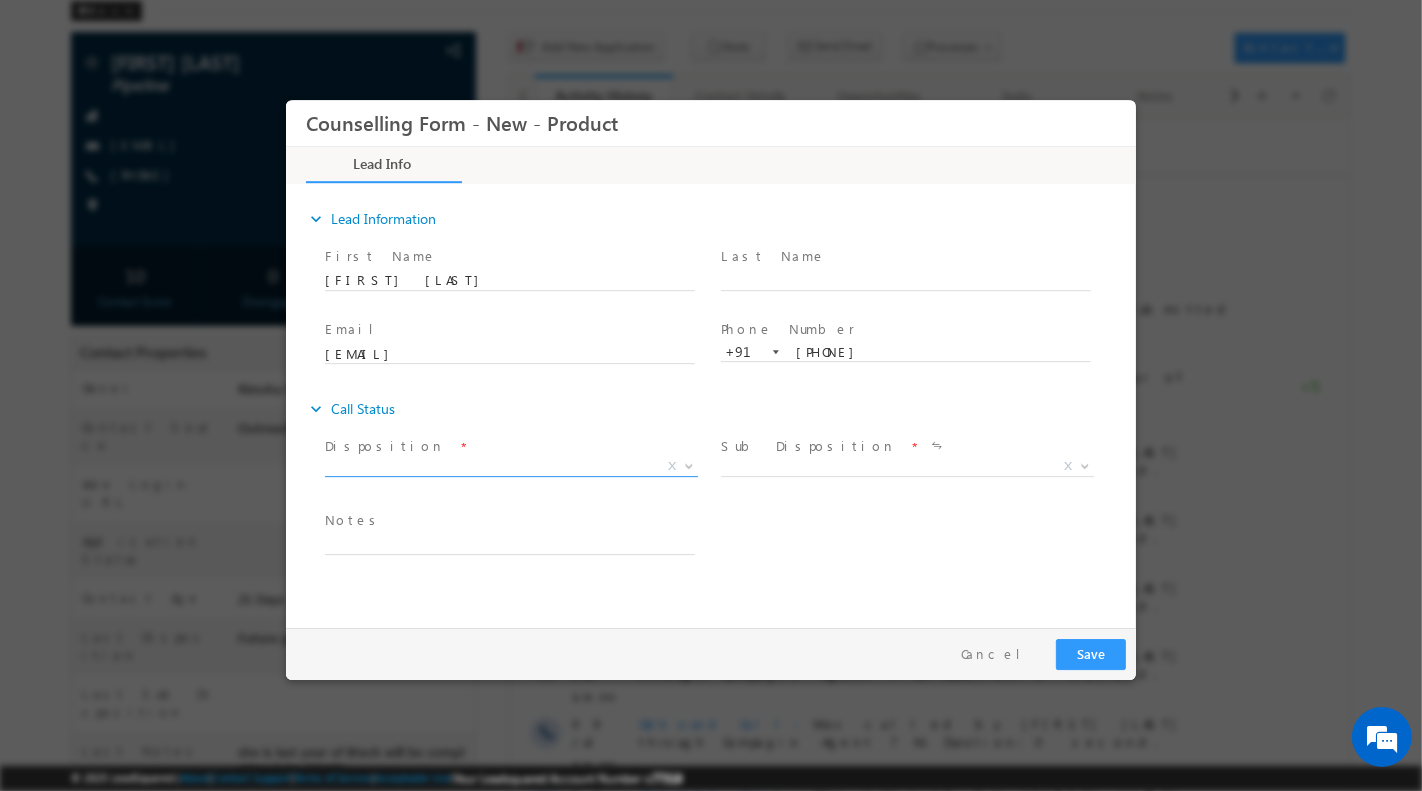 click on "X" at bounding box center [510, 466] 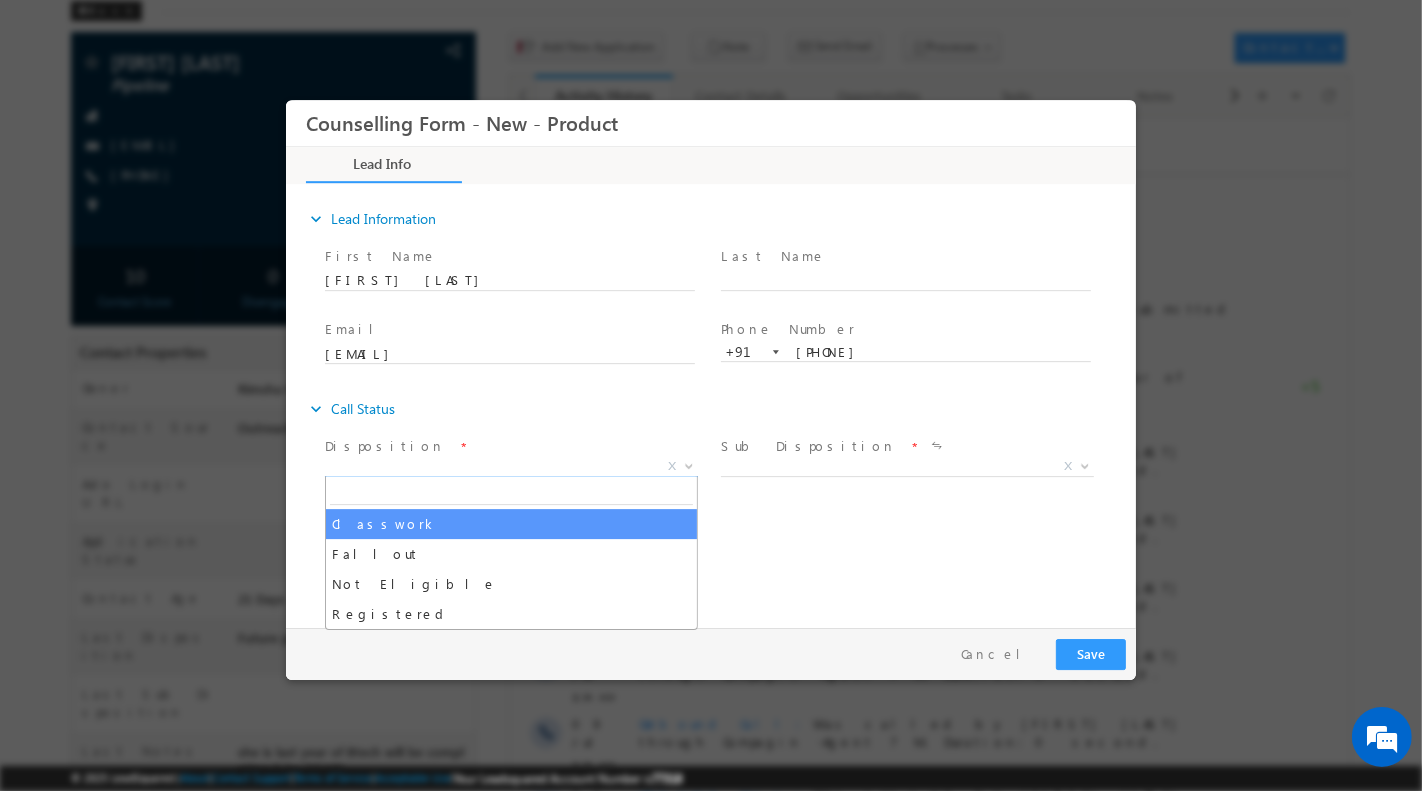 select on "Classwork" 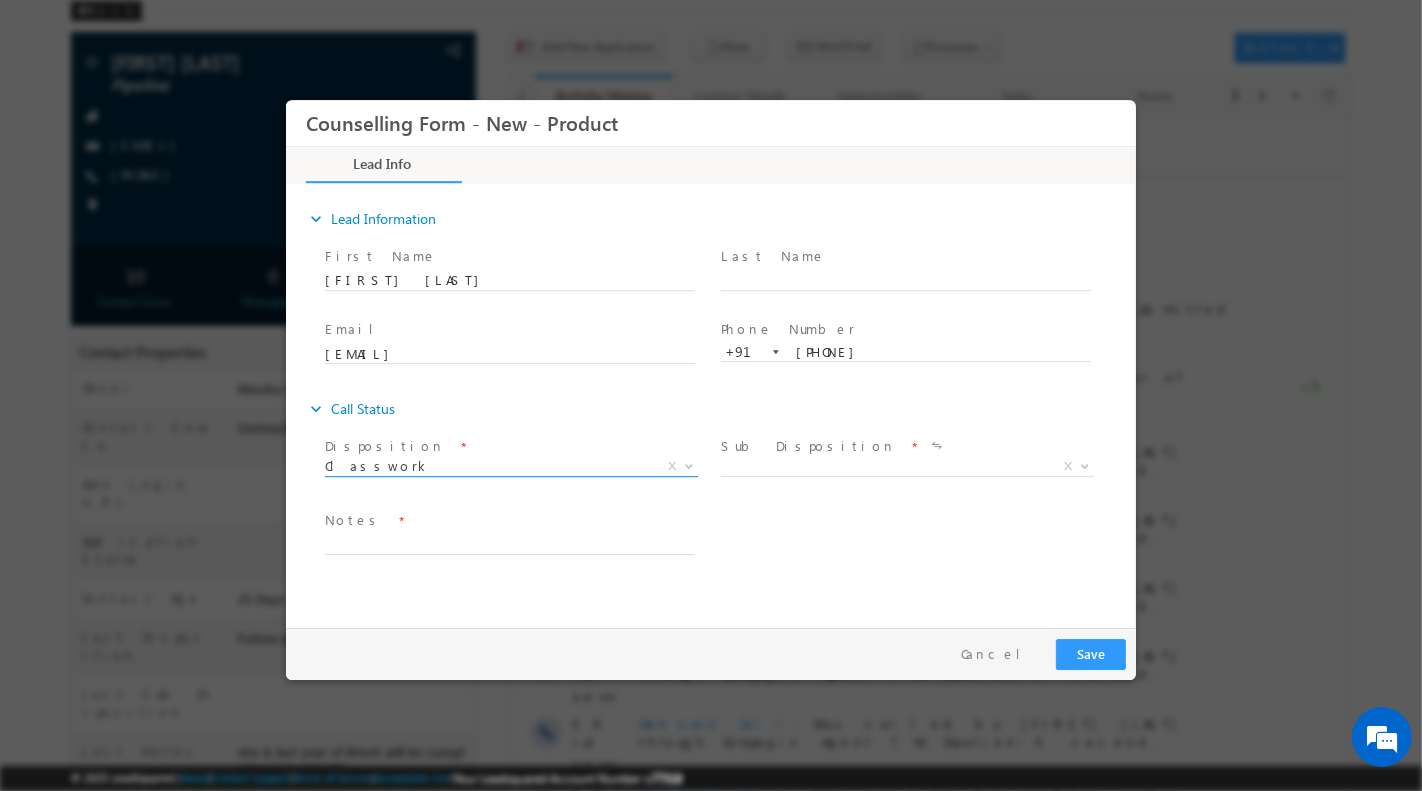 click on "Classwork" at bounding box center [486, 465] 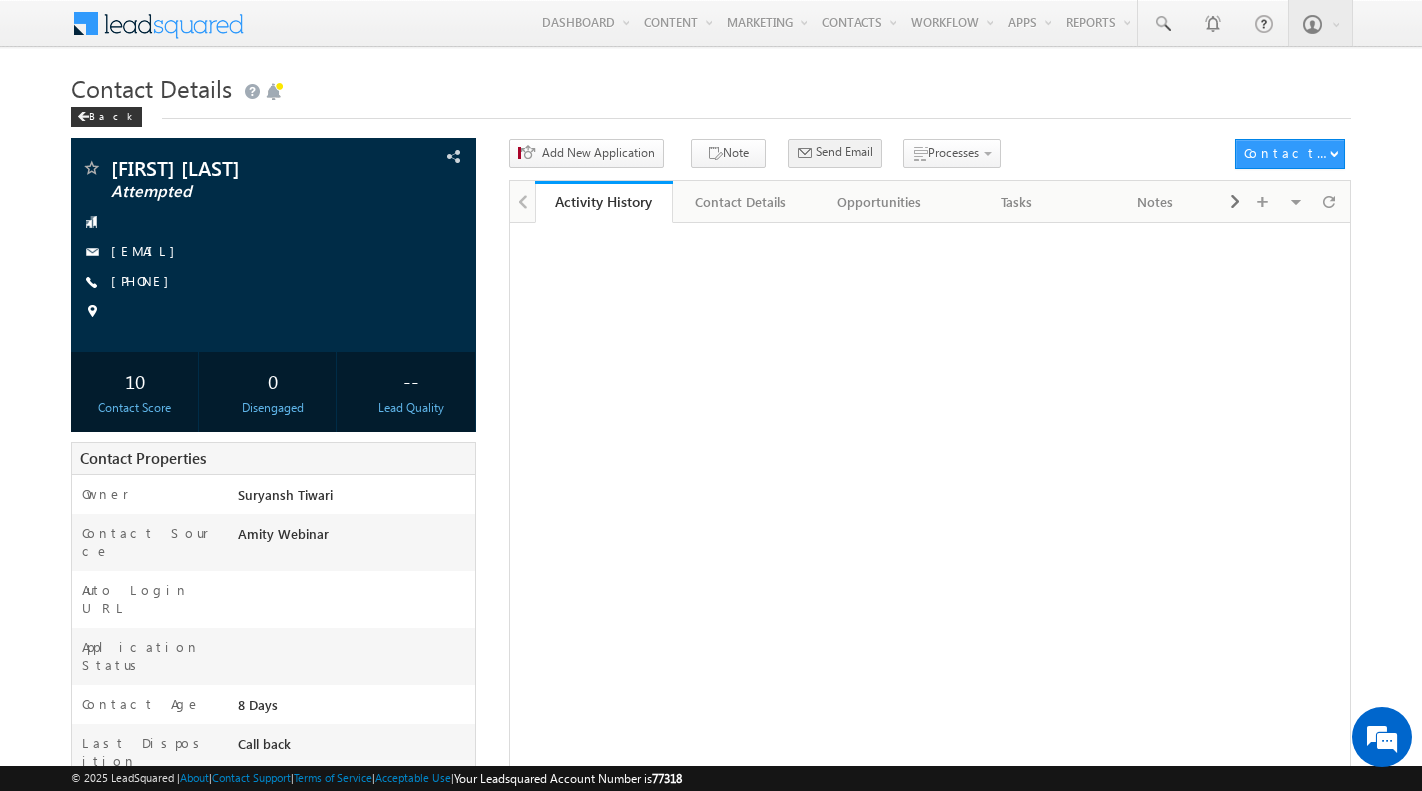 scroll, scrollTop: 0, scrollLeft: 0, axis: both 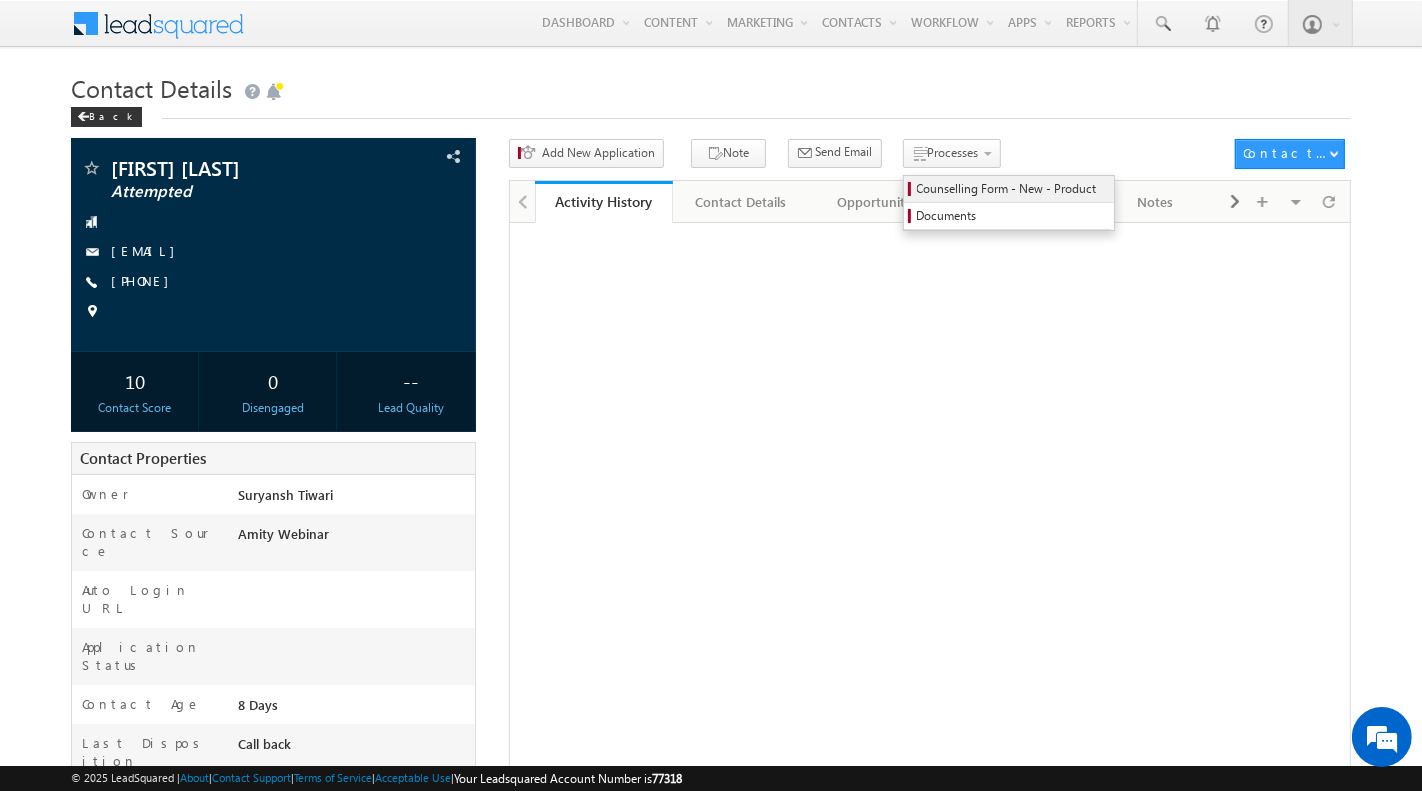 click on "Counselling Form - New - Product" at bounding box center (1012, 189) 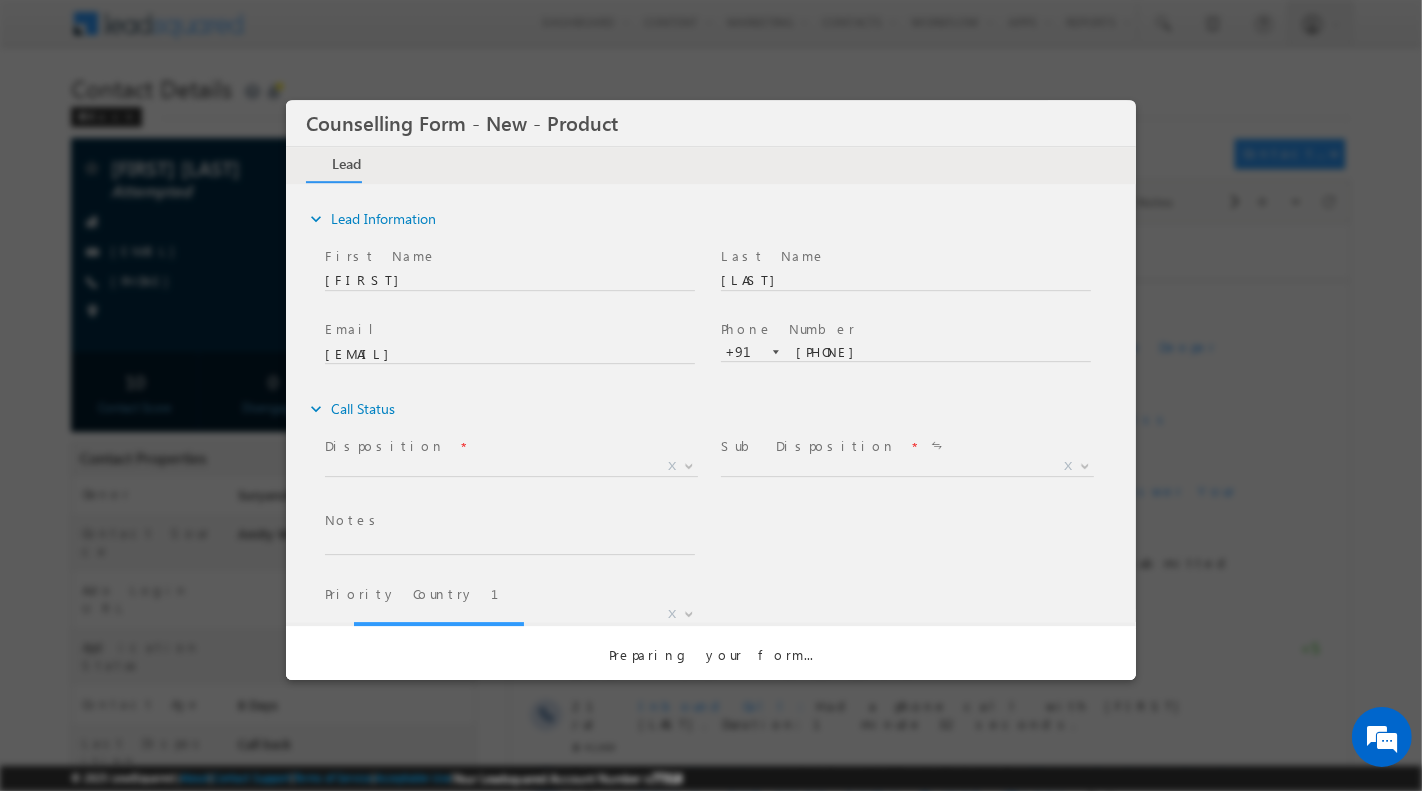 scroll, scrollTop: 0, scrollLeft: 0, axis: both 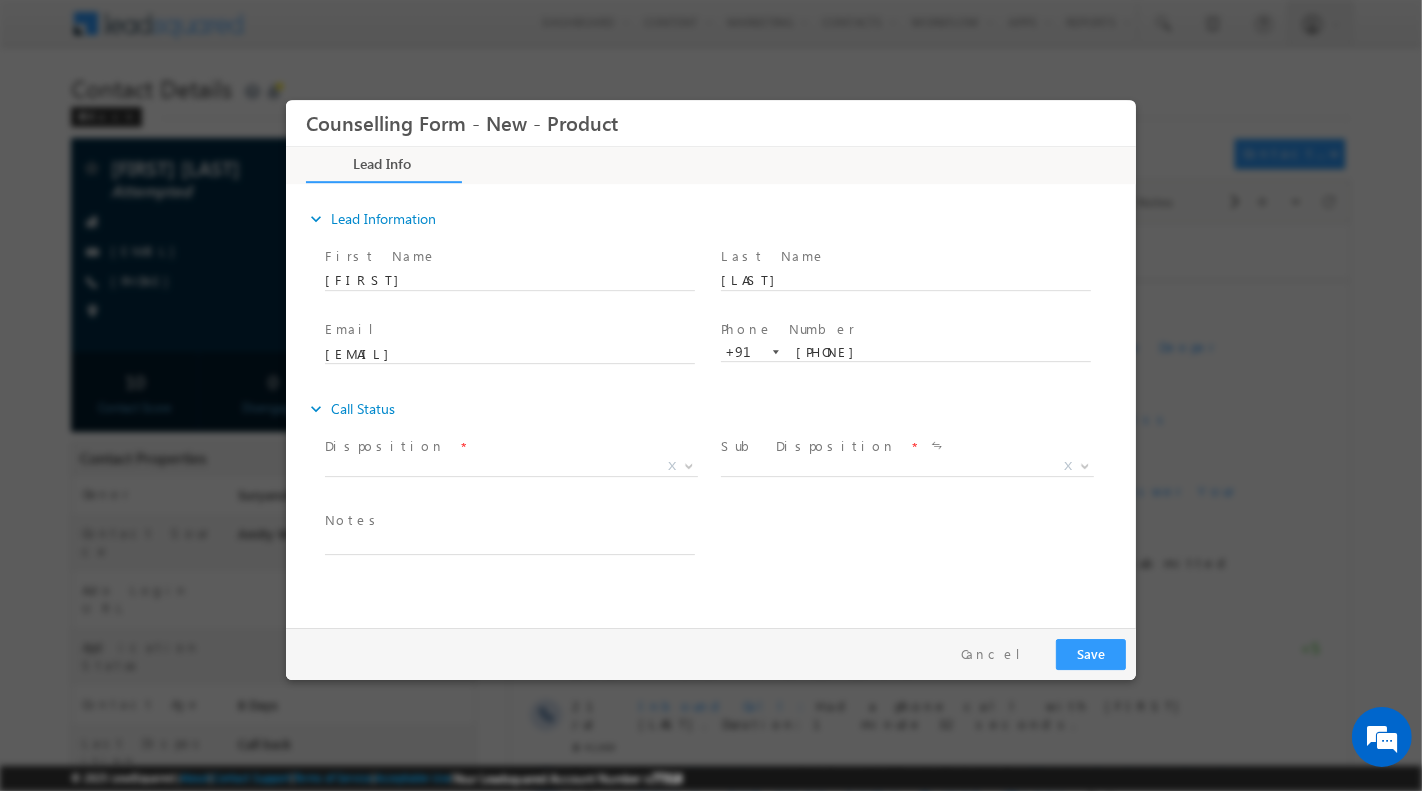 click on "Disposition
*" at bounding box center (508, 446) 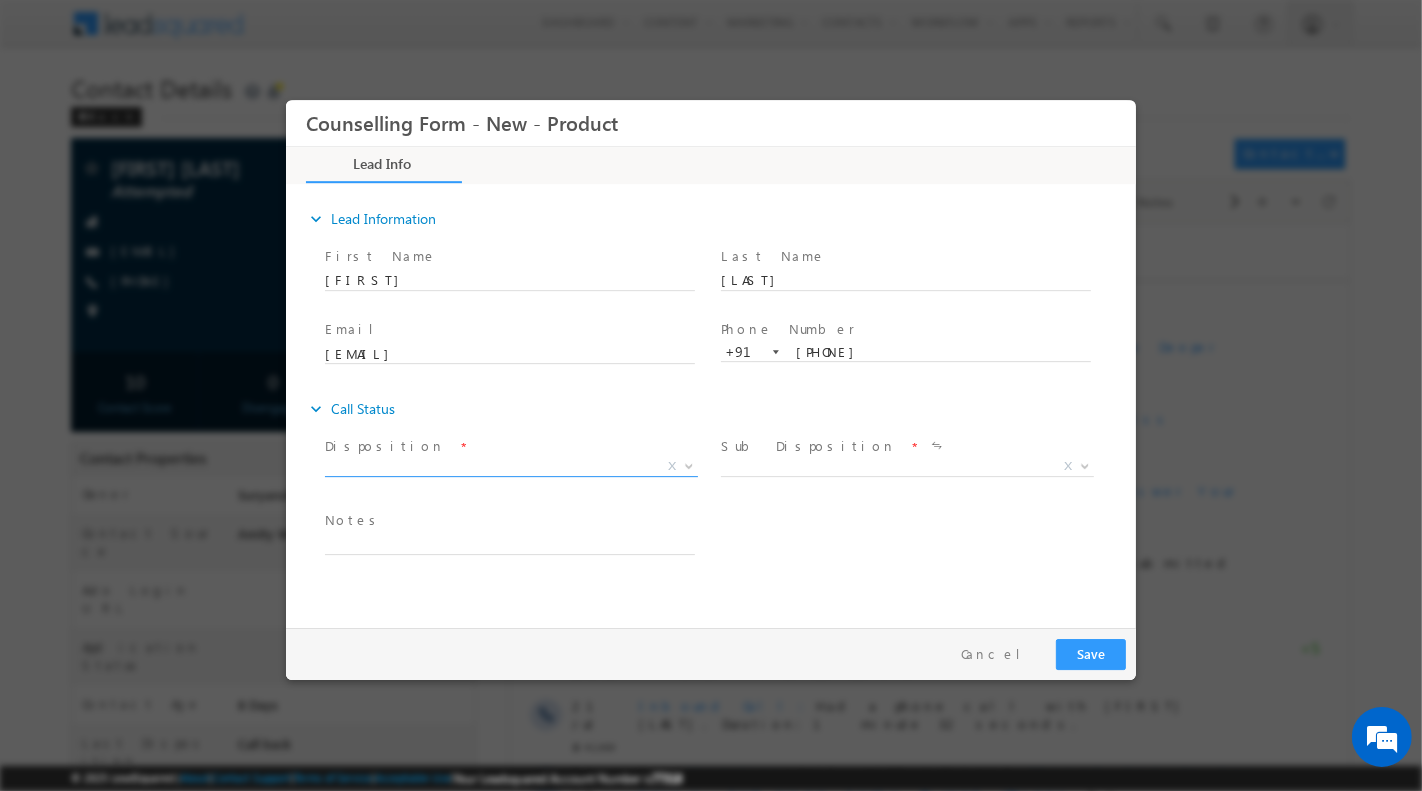 click on "X" at bounding box center [510, 466] 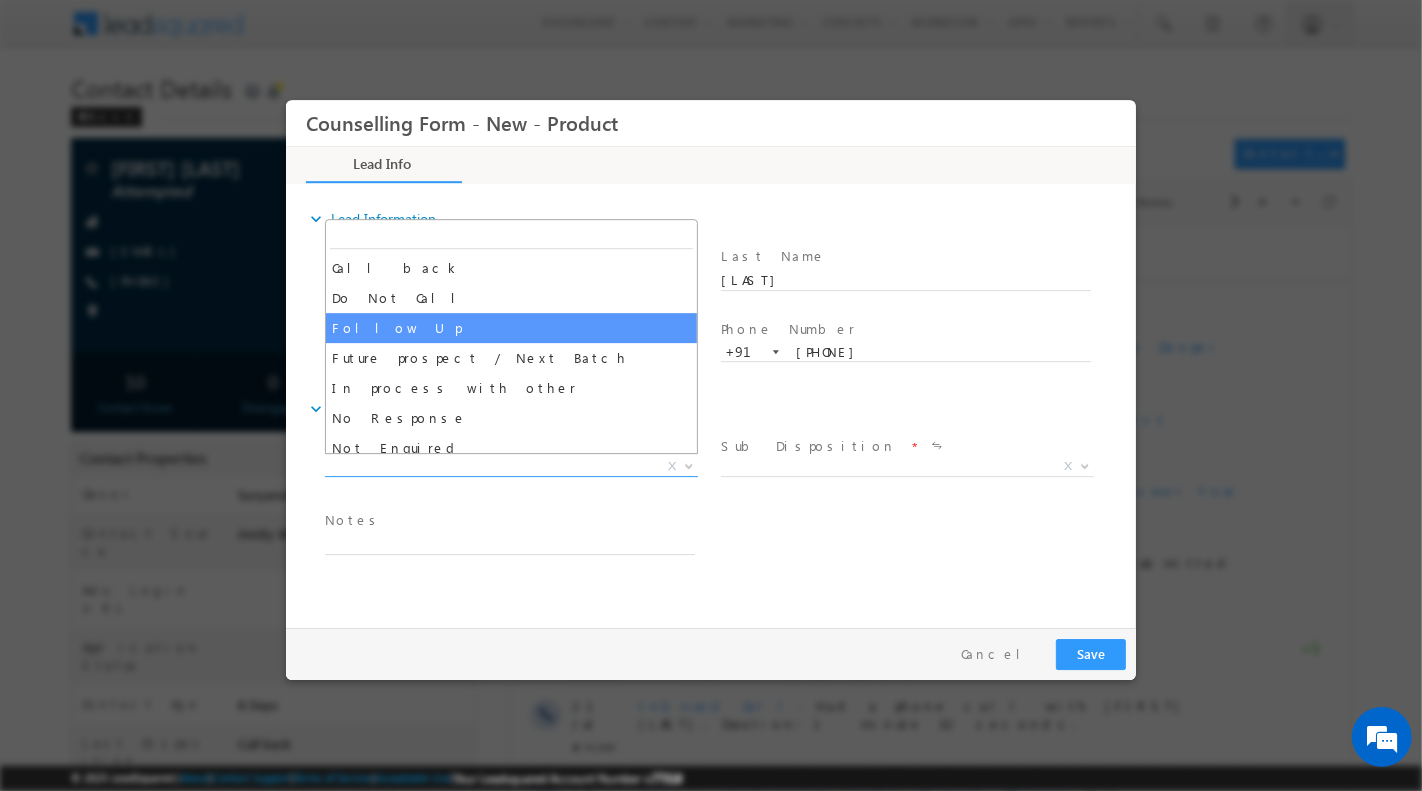 scroll, scrollTop: 0, scrollLeft: 0, axis: both 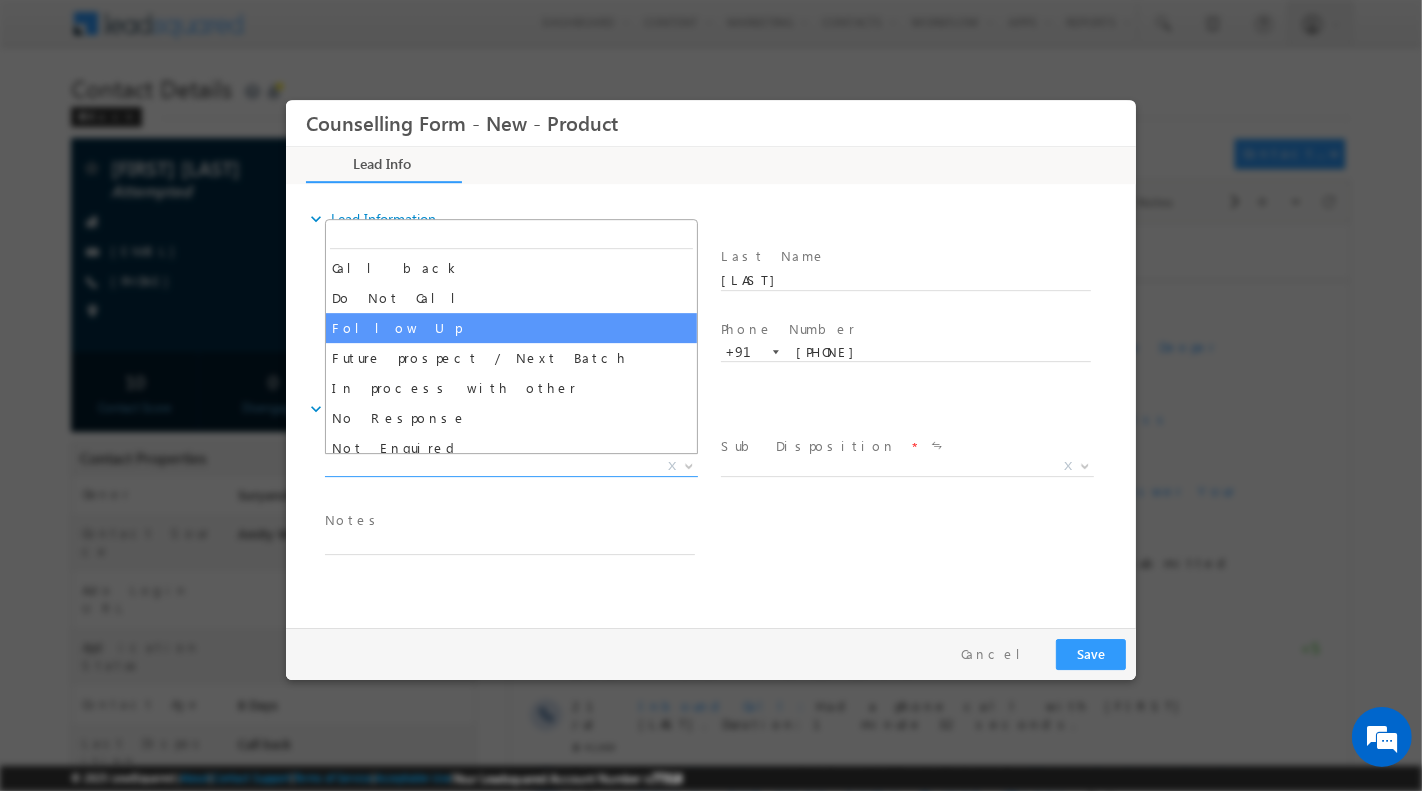 select on "Follow Up" 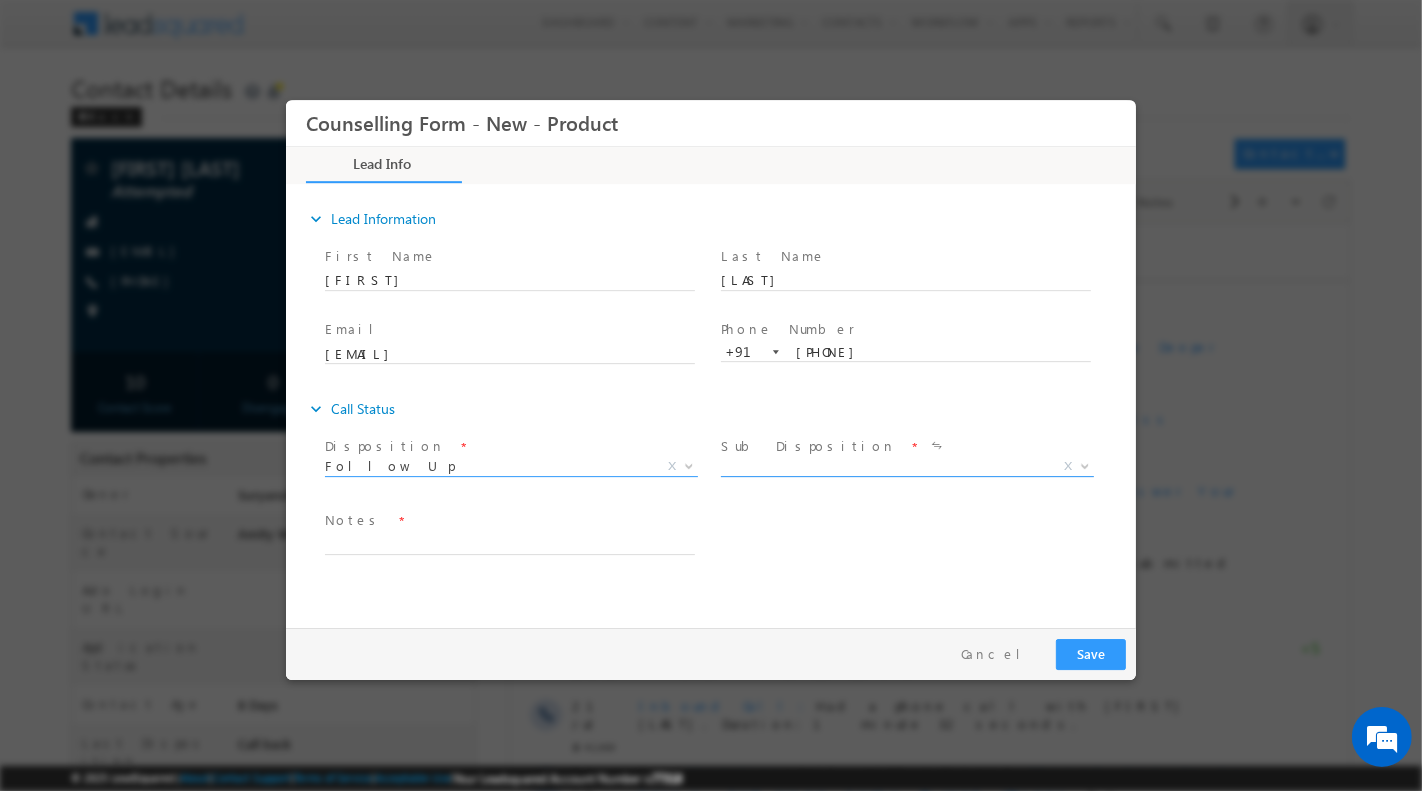 click on "X" at bounding box center (906, 466) 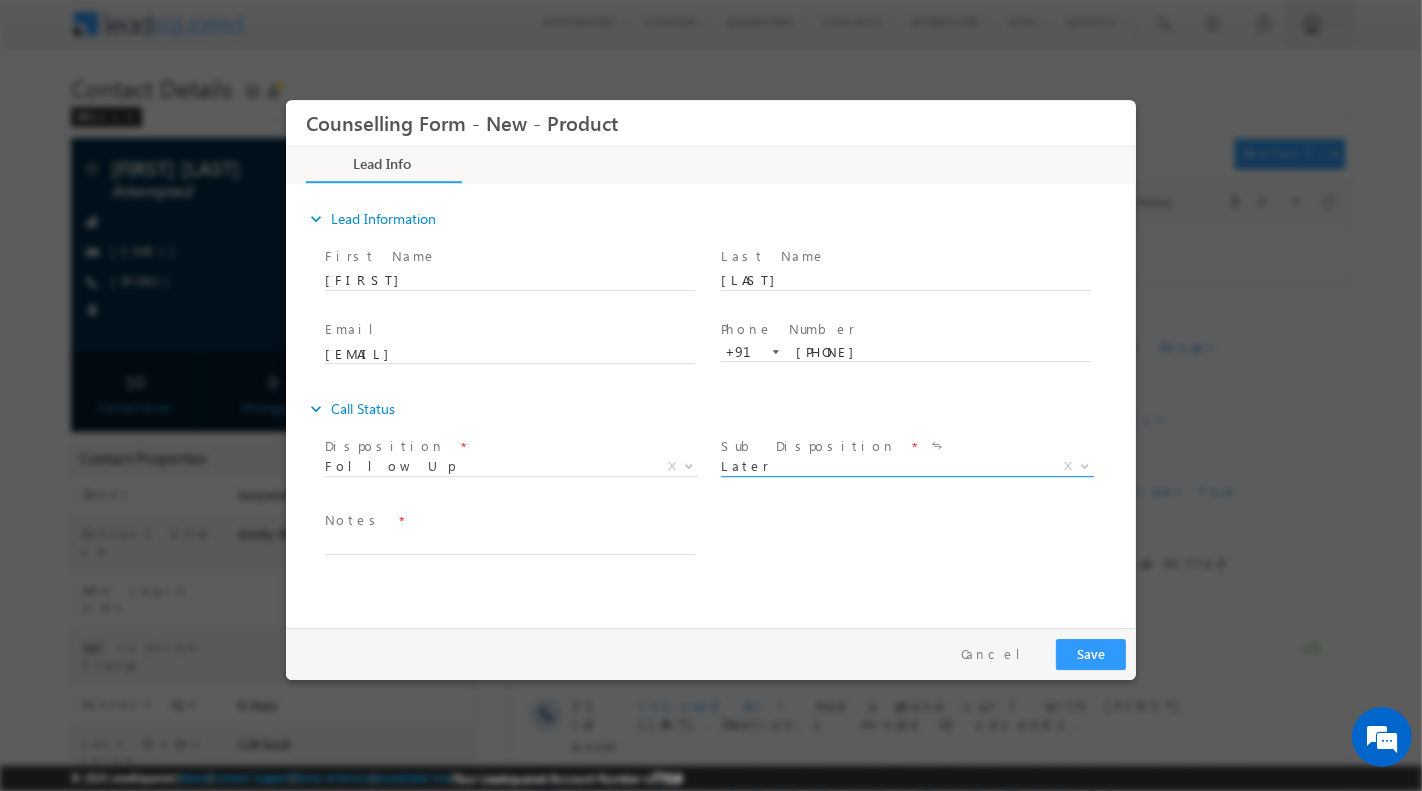 click on "Later At time Later X" at bounding box center (914, 469) 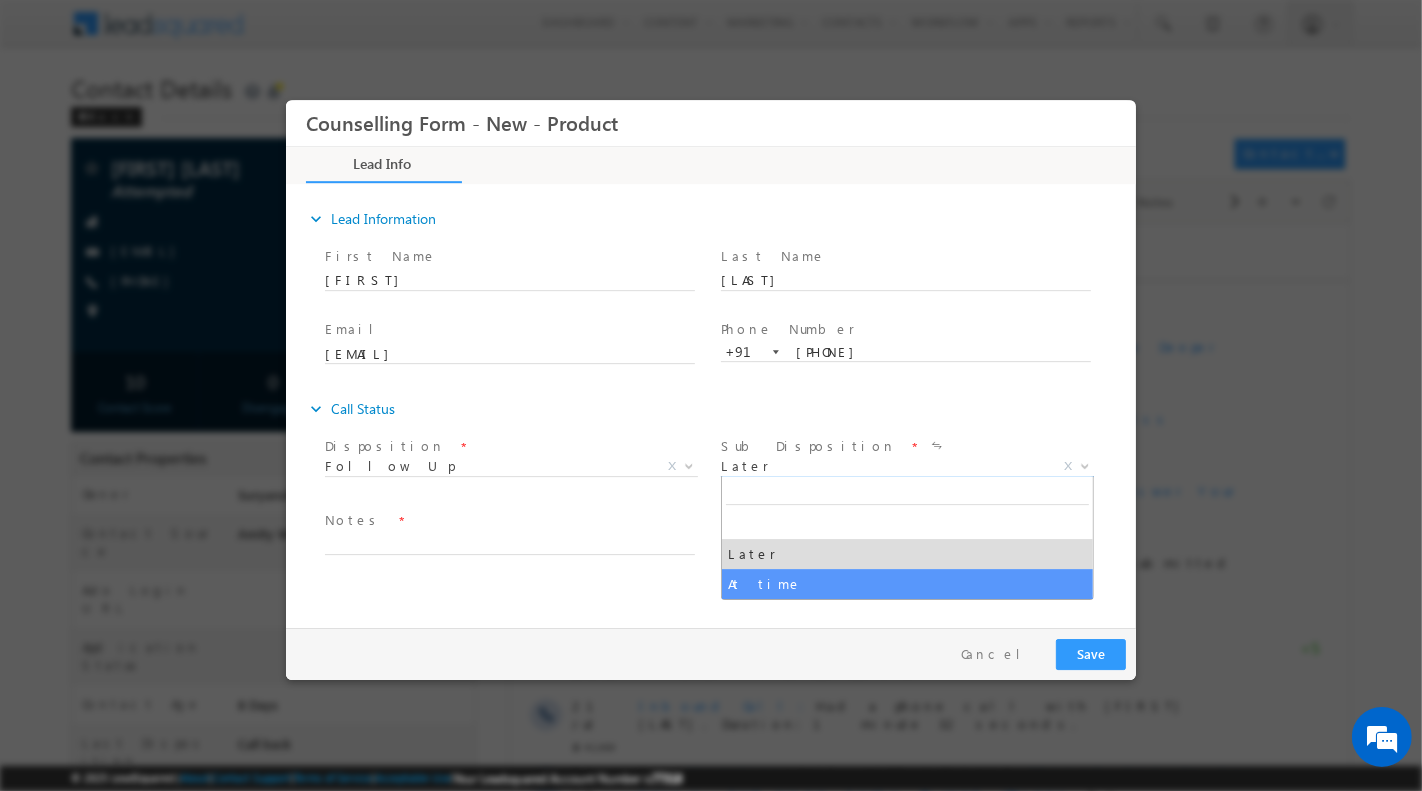 select on "At time" 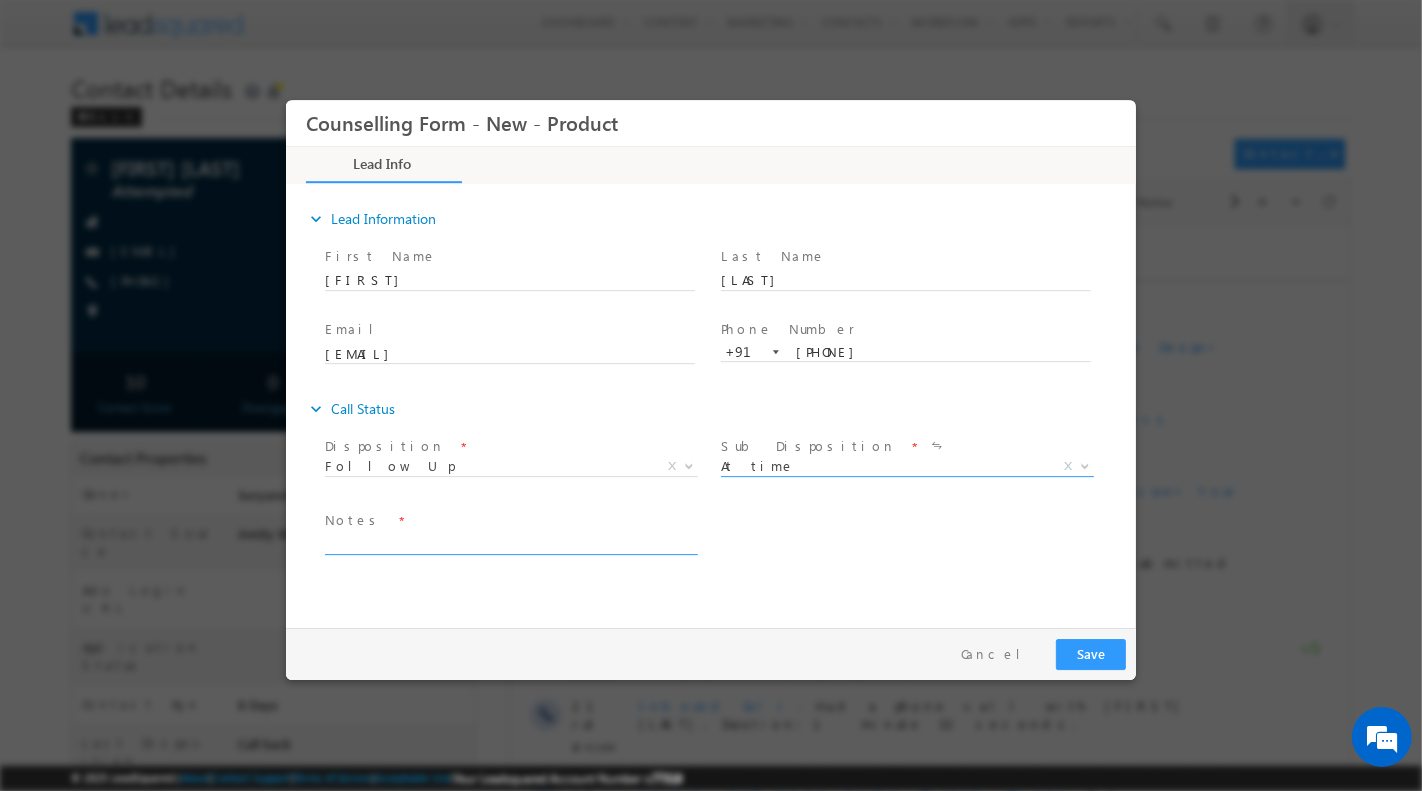 click at bounding box center [509, 542] 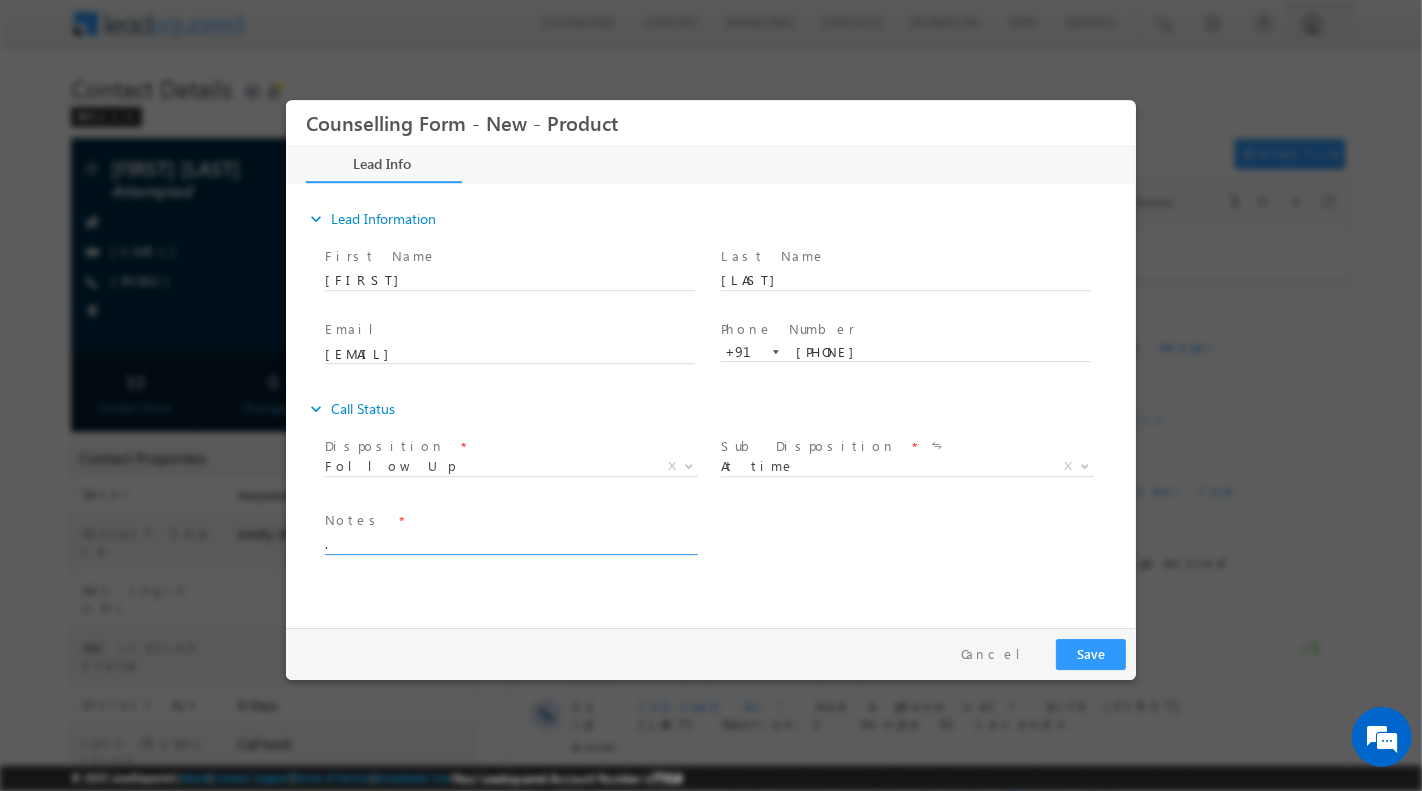 type on "." 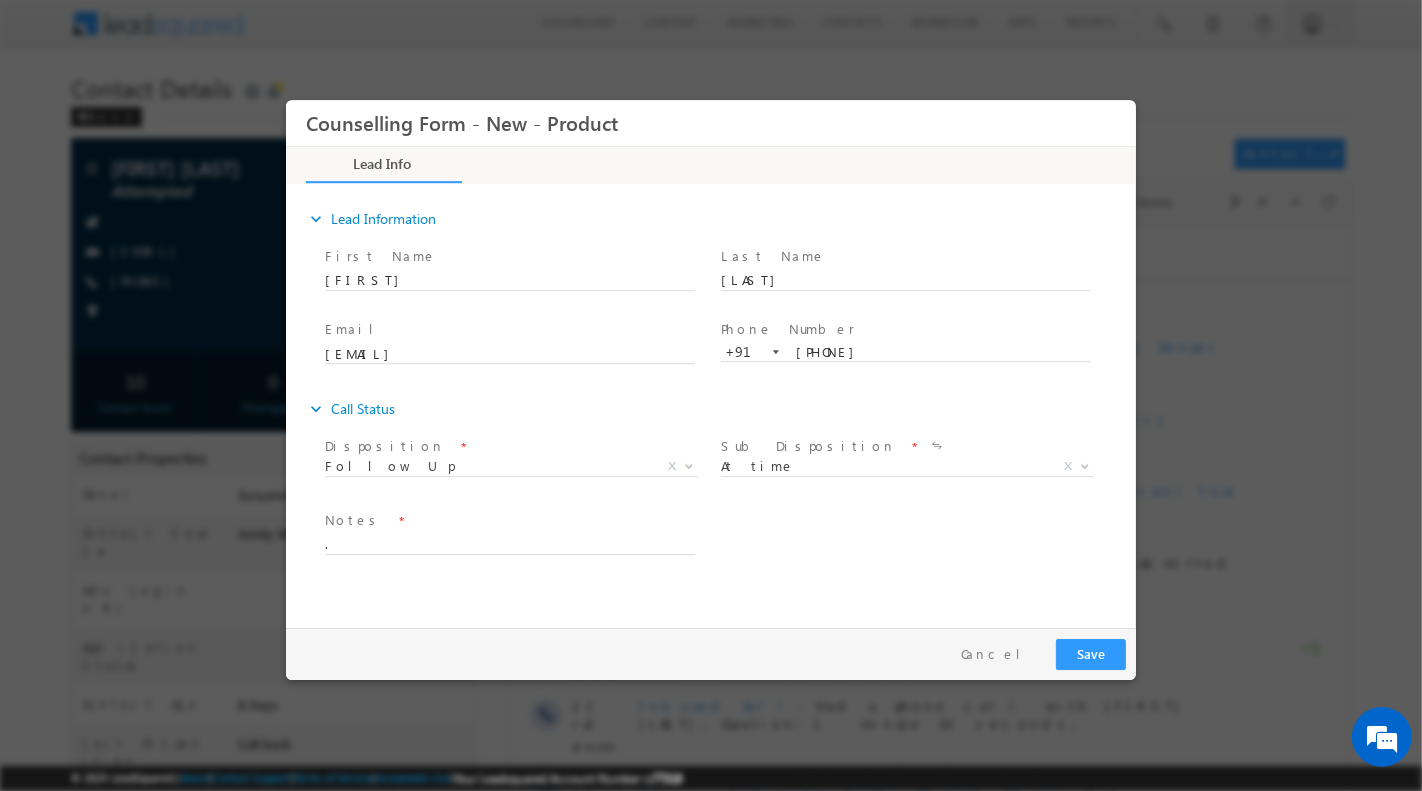 click on "Pay & Save
Save
Cancel" at bounding box center [715, 653] 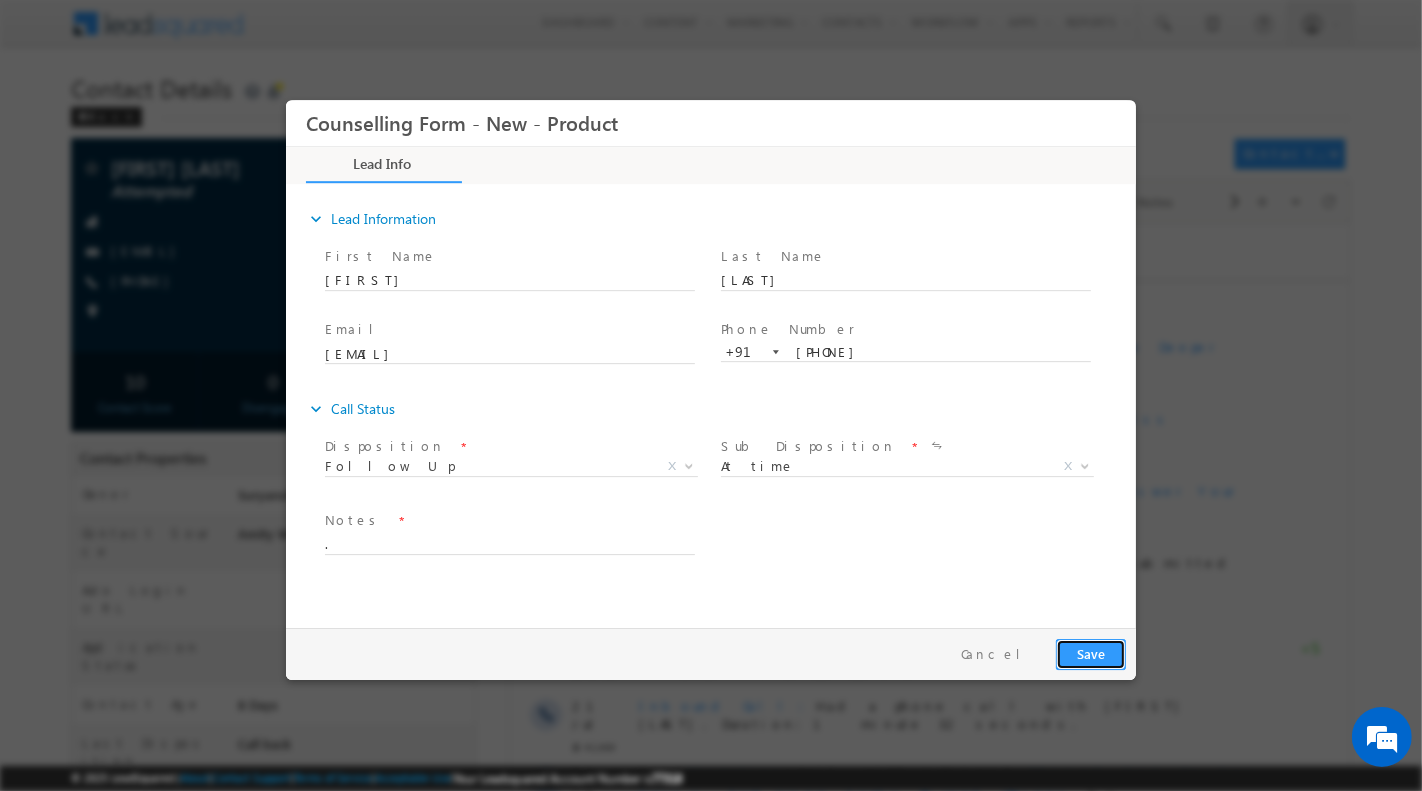 click on "Save" at bounding box center (1090, 653) 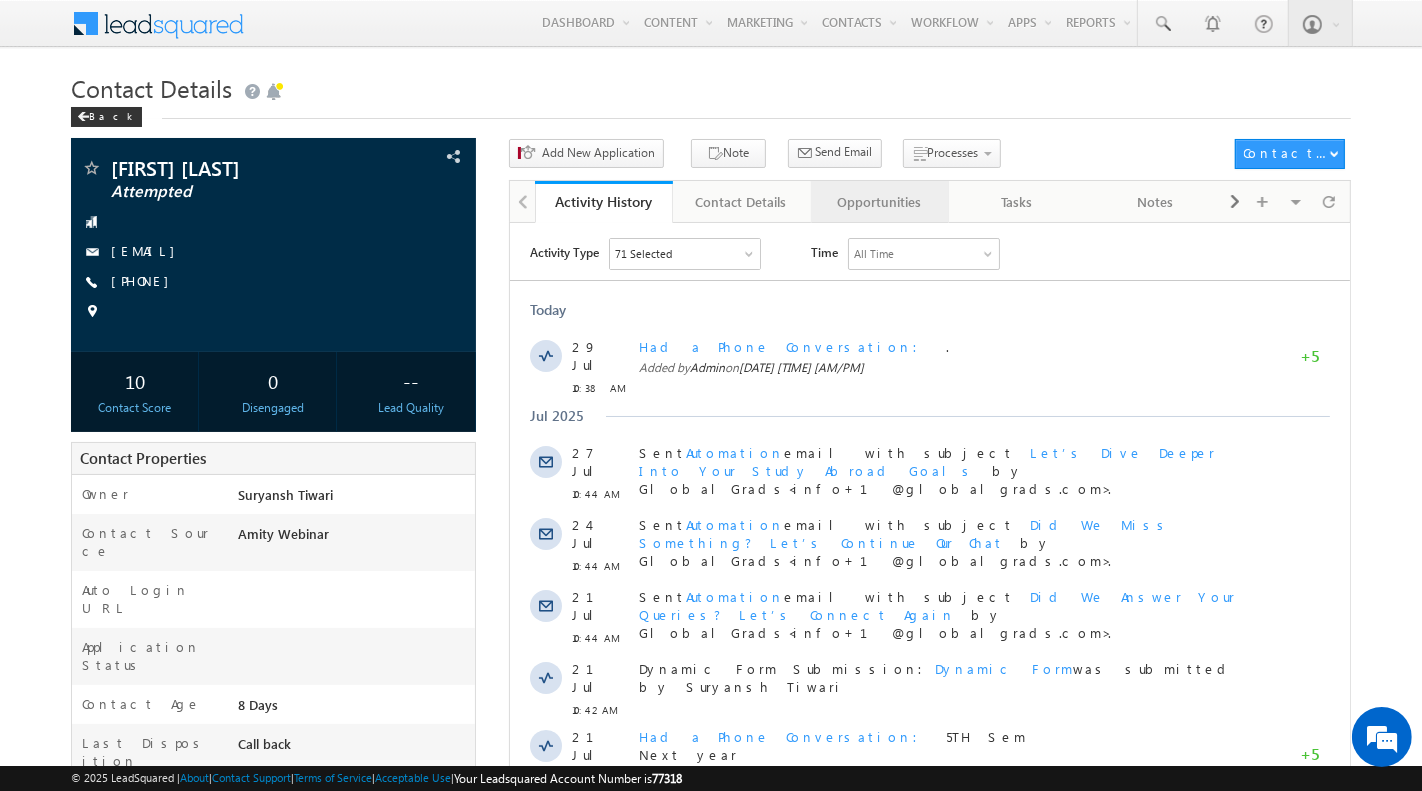 click on "Opportunities" at bounding box center [879, 202] 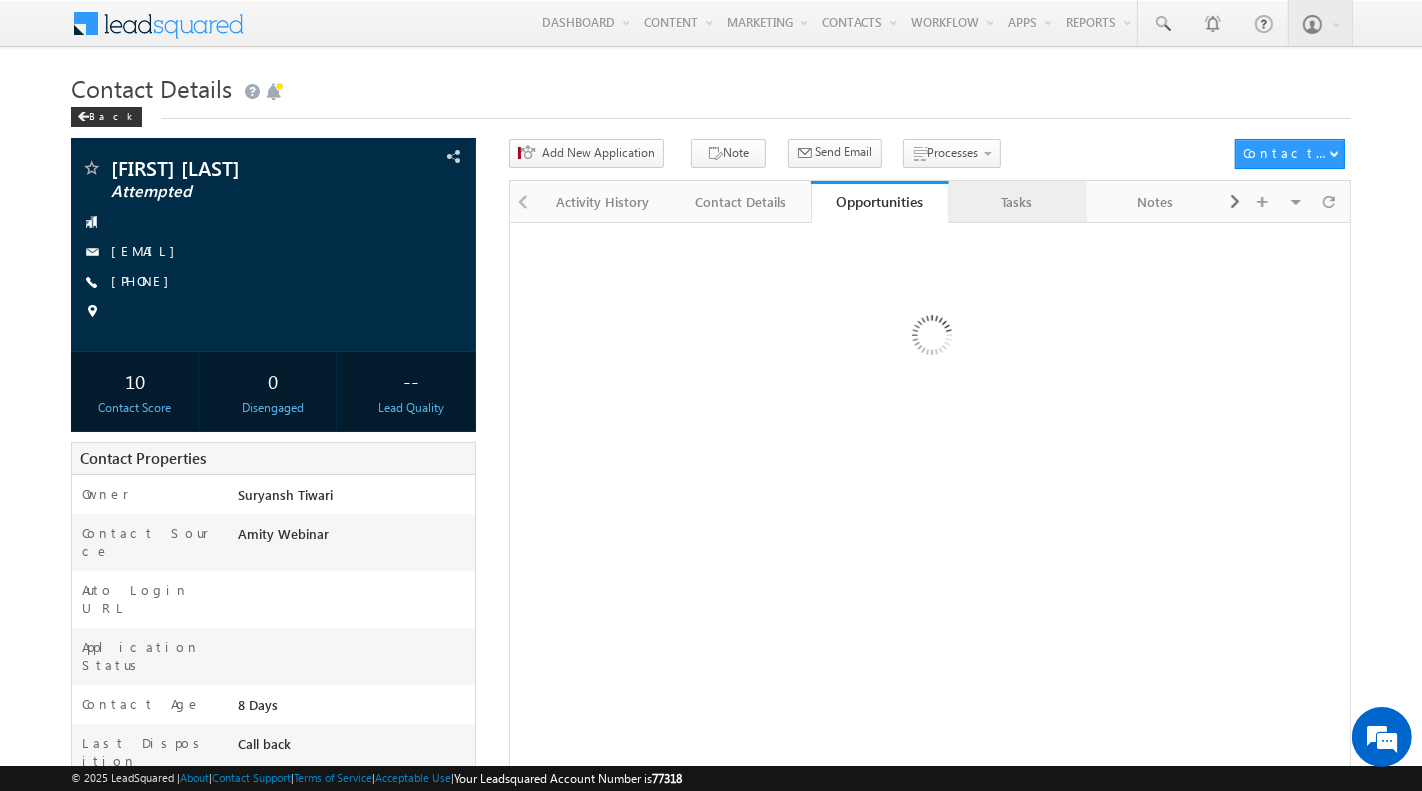 click on "Tasks" at bounding box center (1017, 202) 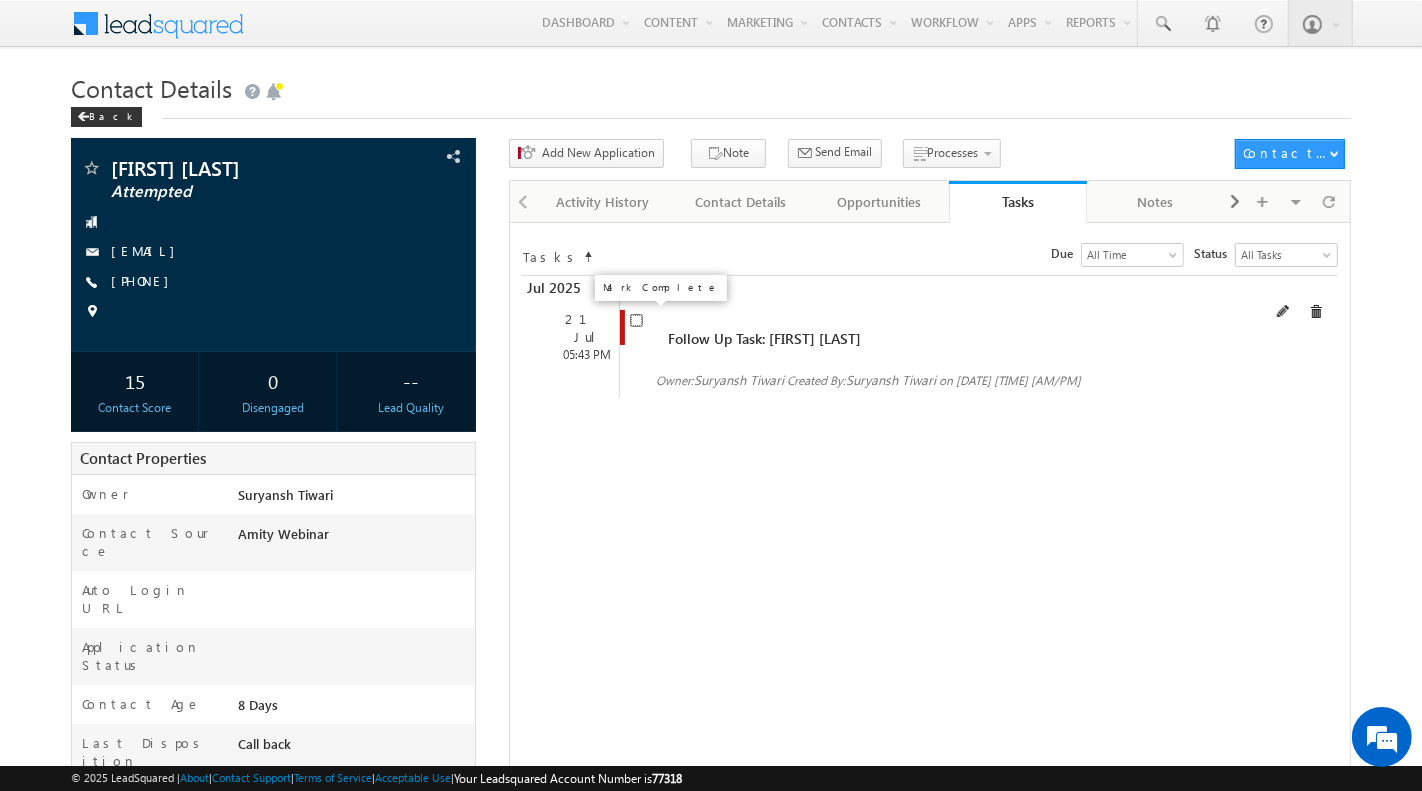 click at bounding box center [636, 320] 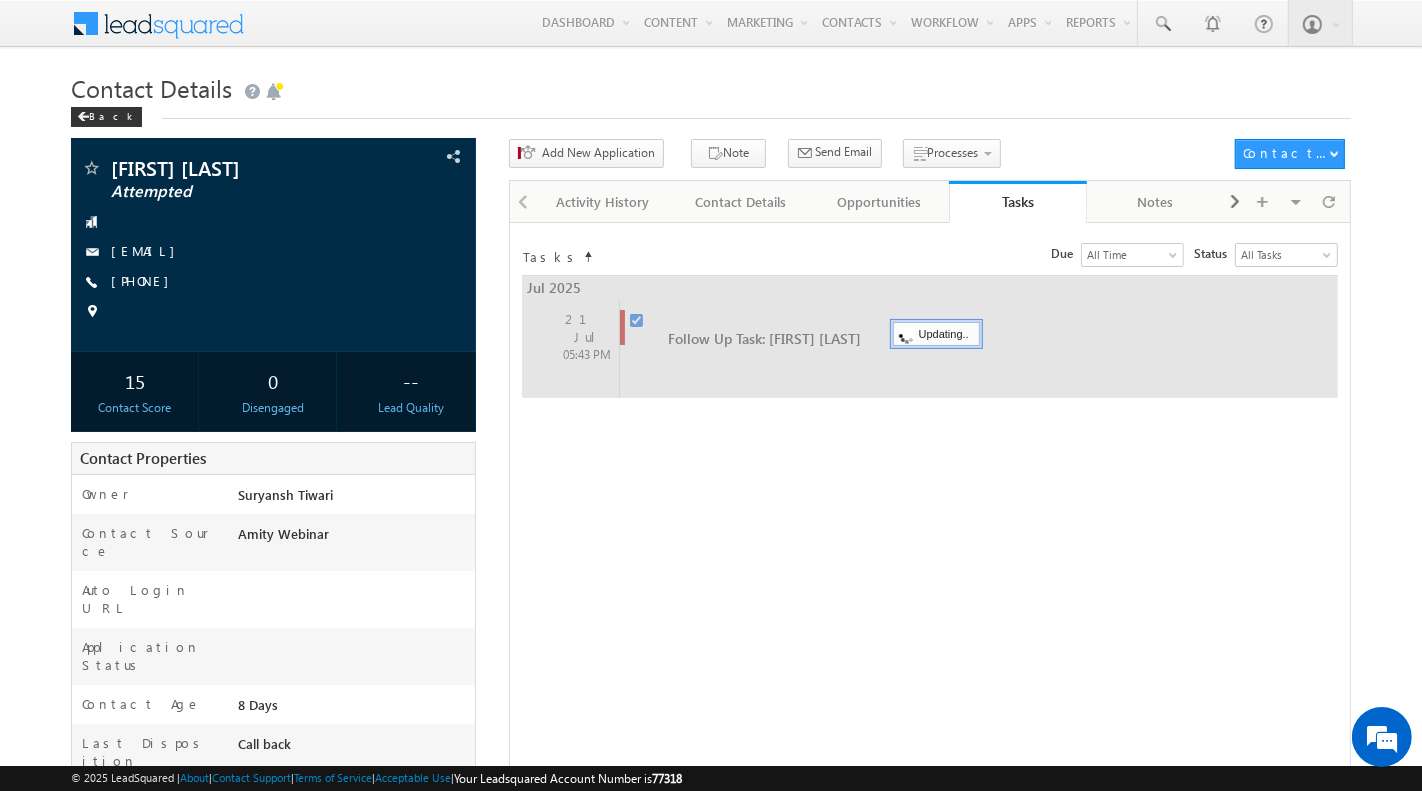 checkbox on "false" 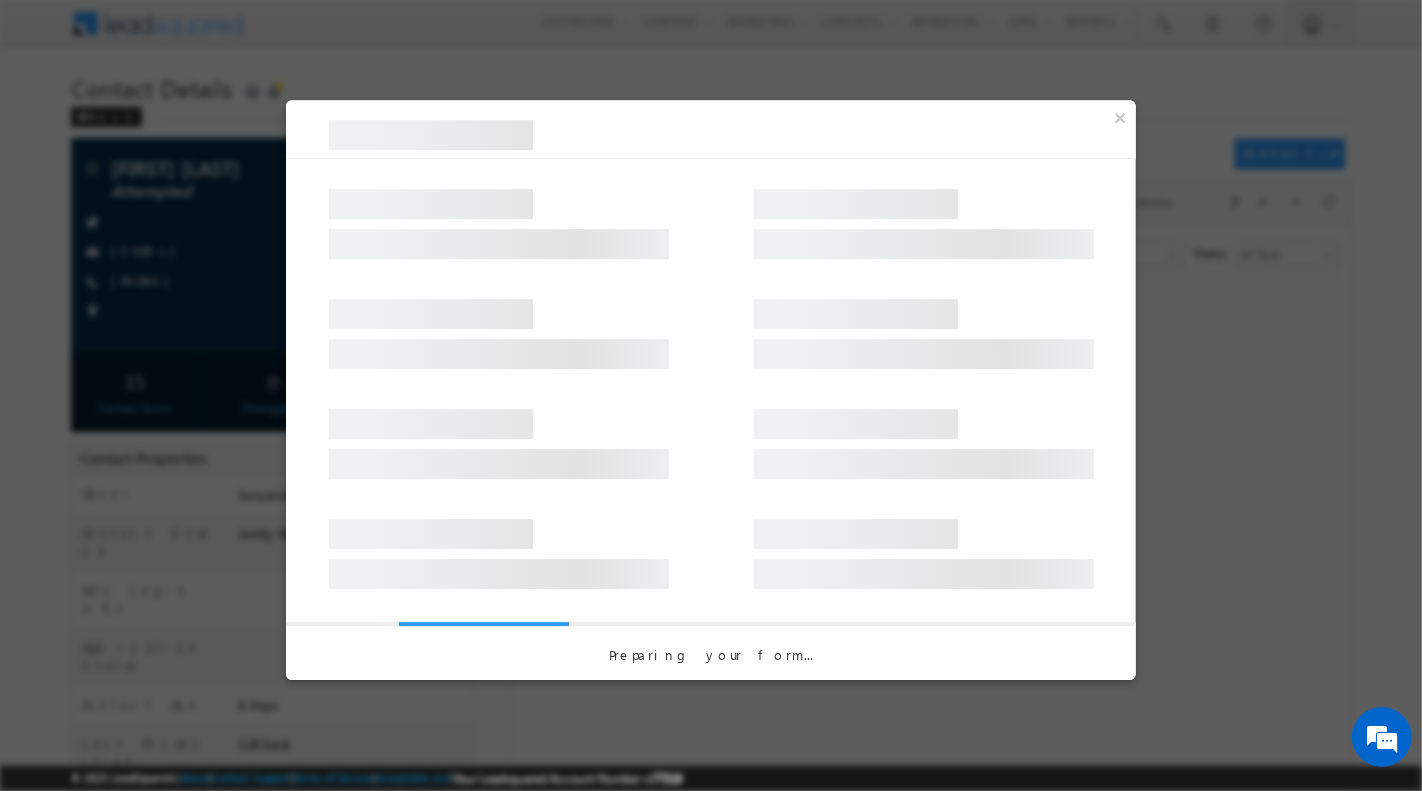 scroll, scrollTop: 0, scrollLeft: 0, axis: both 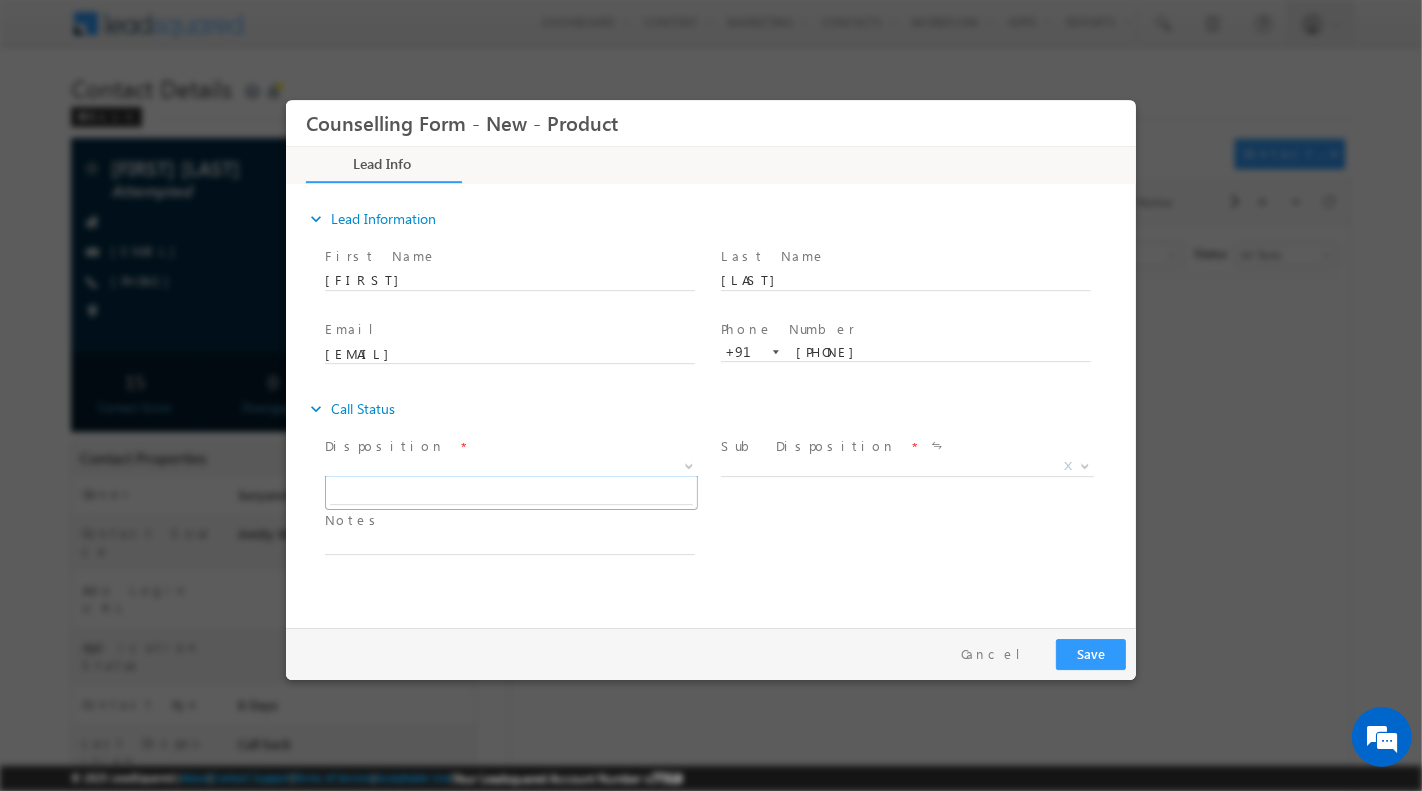 click on "X" at bounding box center (510, 466) 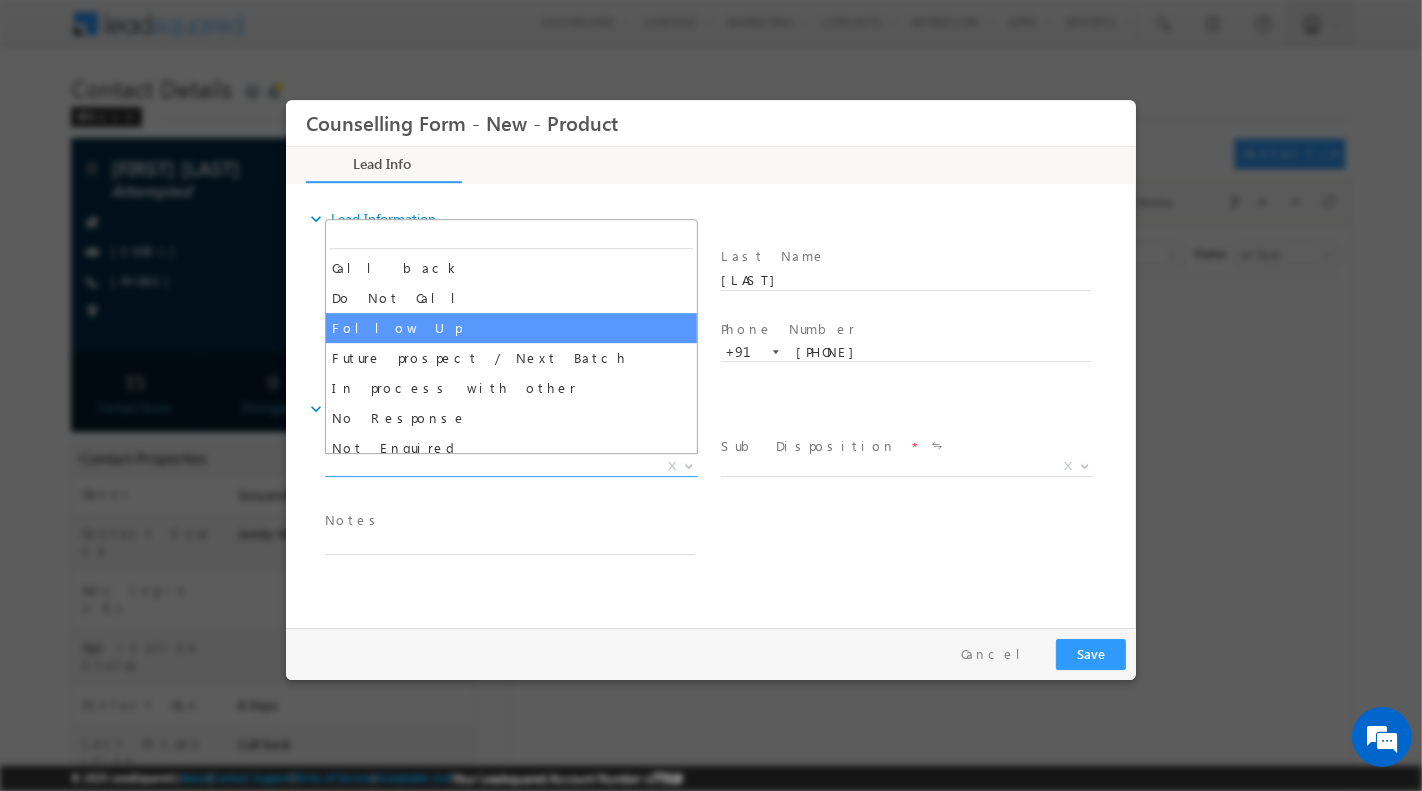 select on "Follow Up" 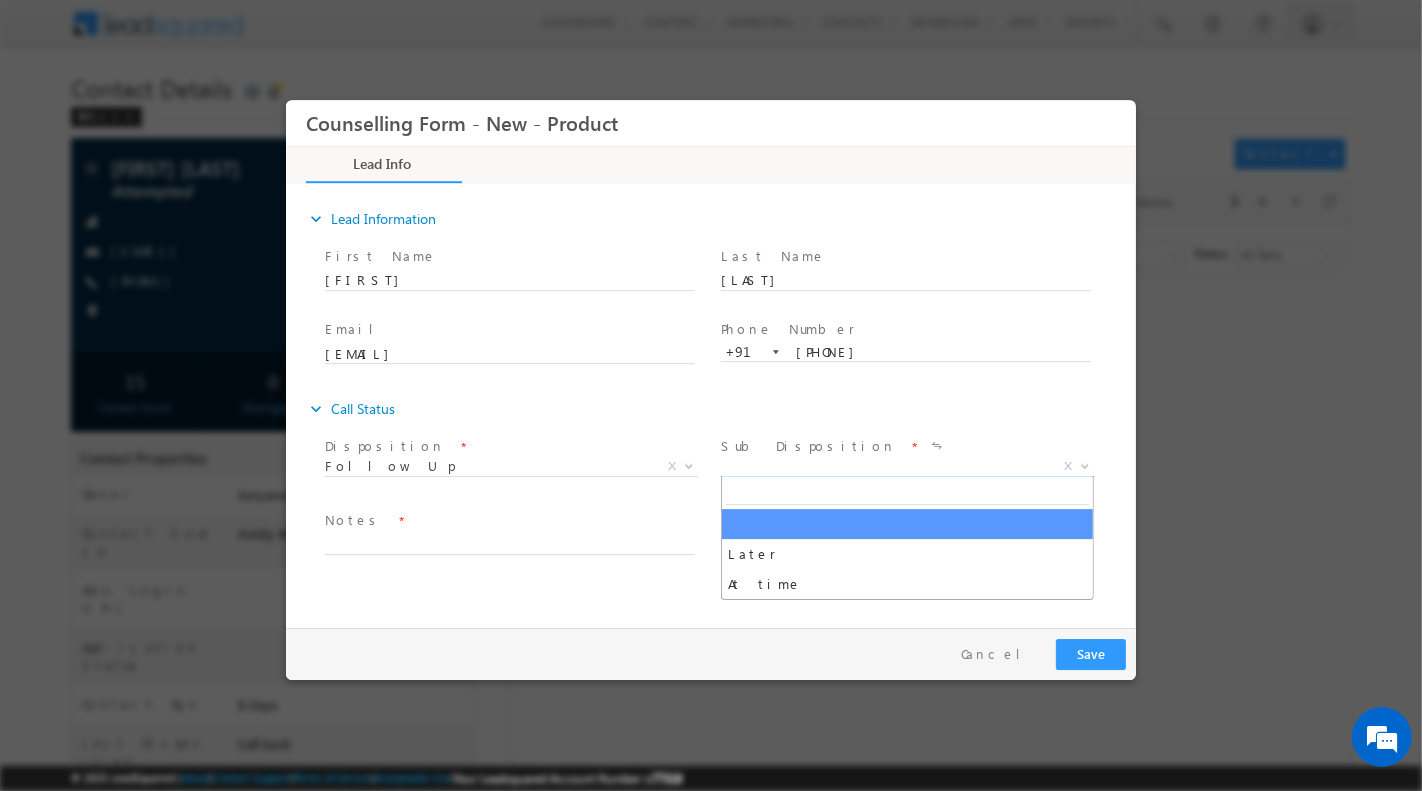 click on "X" at bounding box center [906, 466] 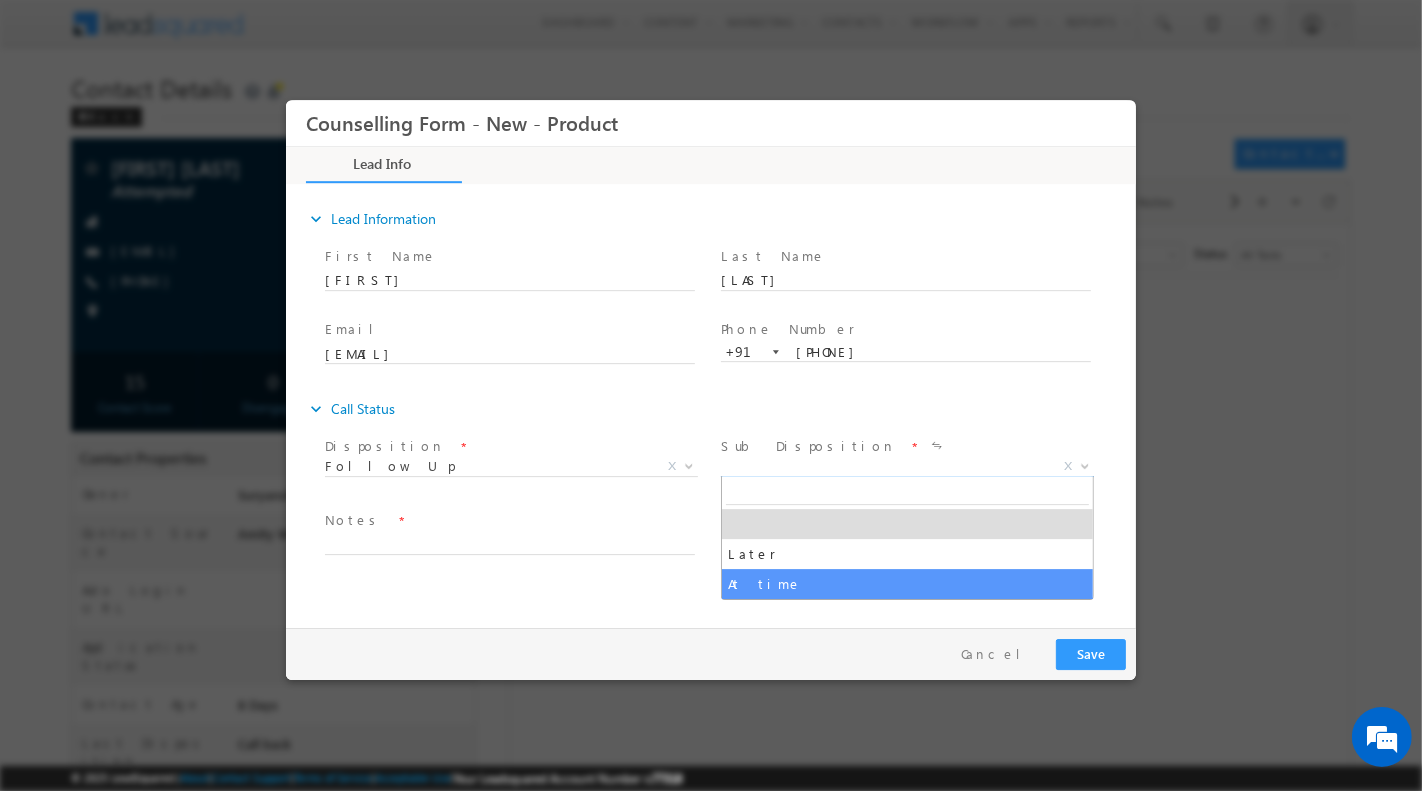select on "At time" 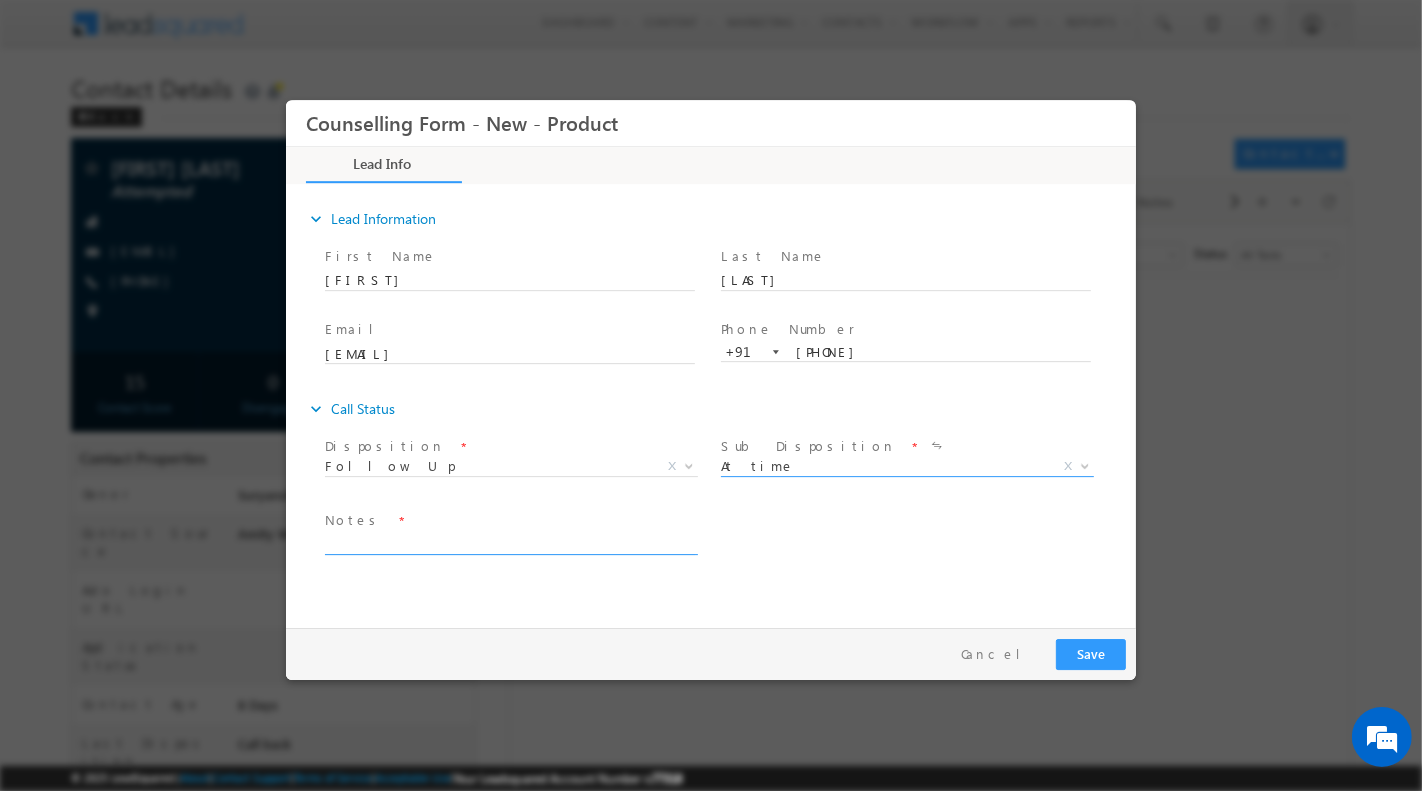 click at bounding box center [509, 542] 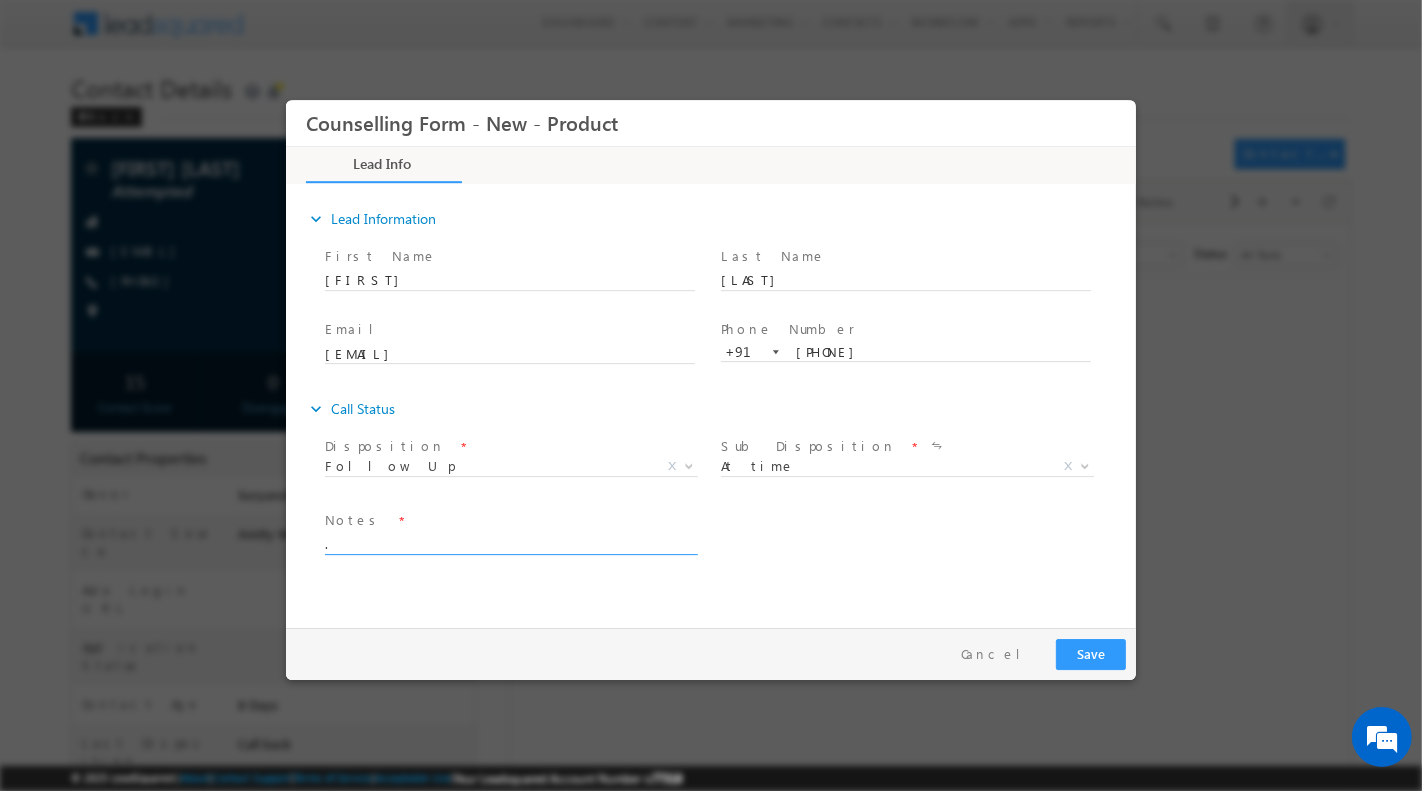 type on "." 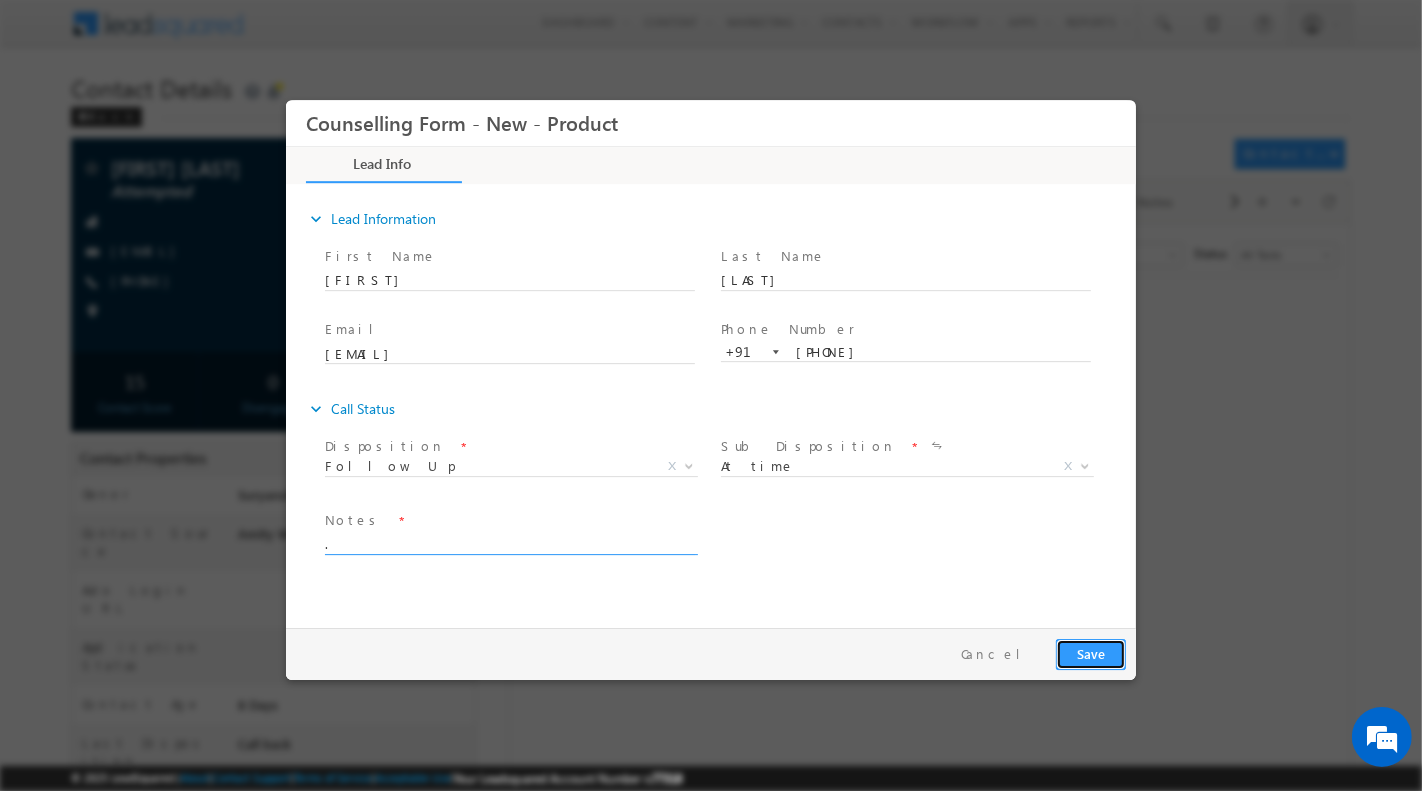 click on "Save" at bounding box center [1090, 653] 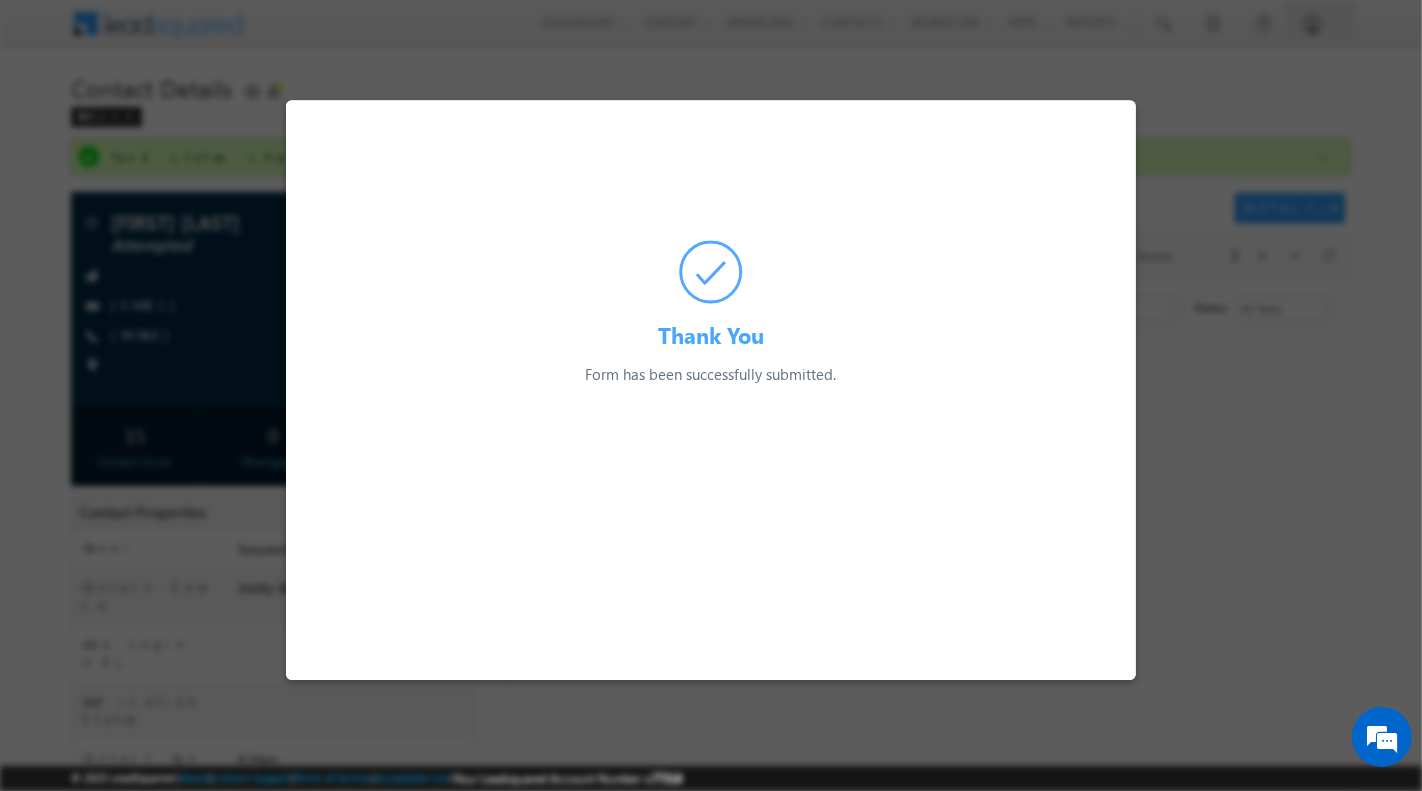click at bounding box center (711, 395) 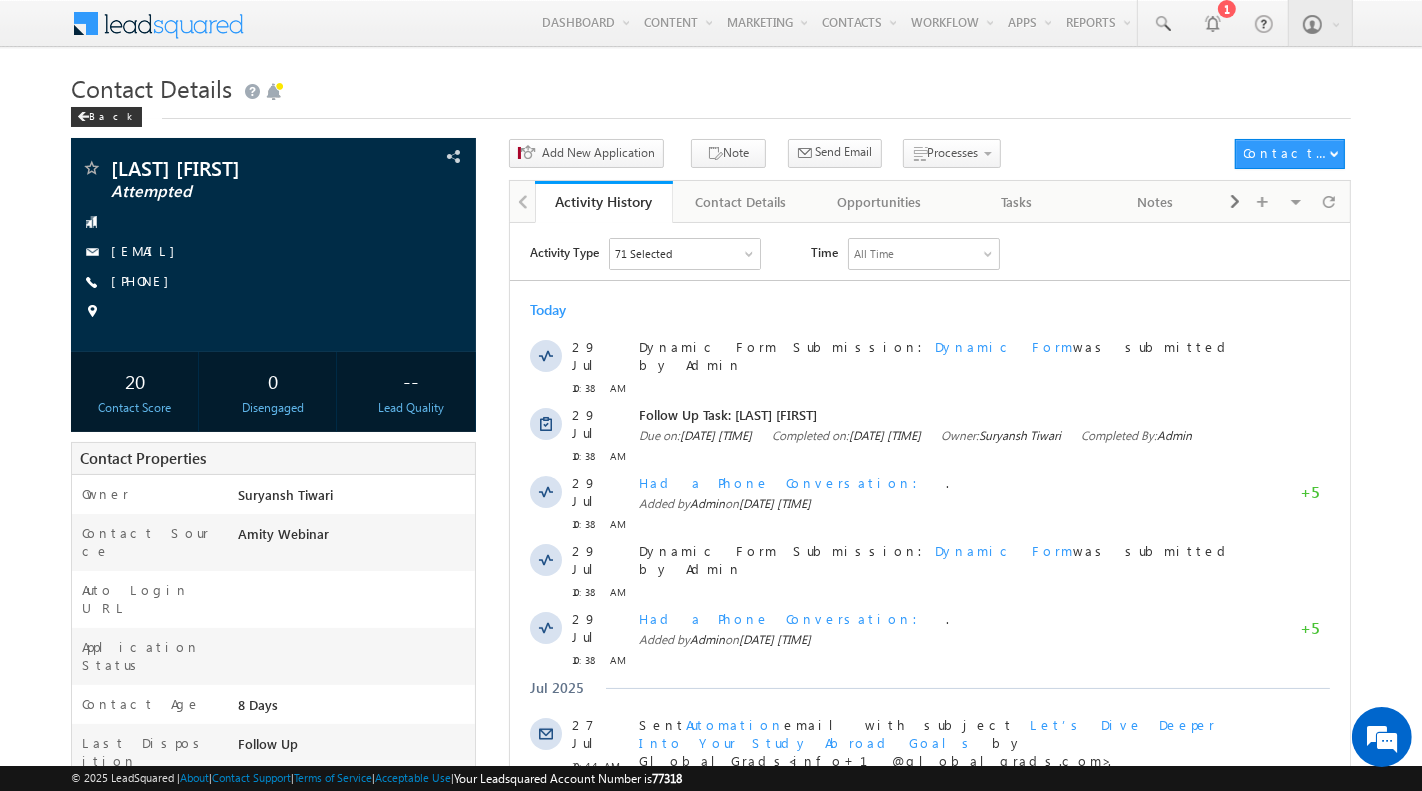 scroll, scrollTop: 0, scrollLeft: 0, axis: both 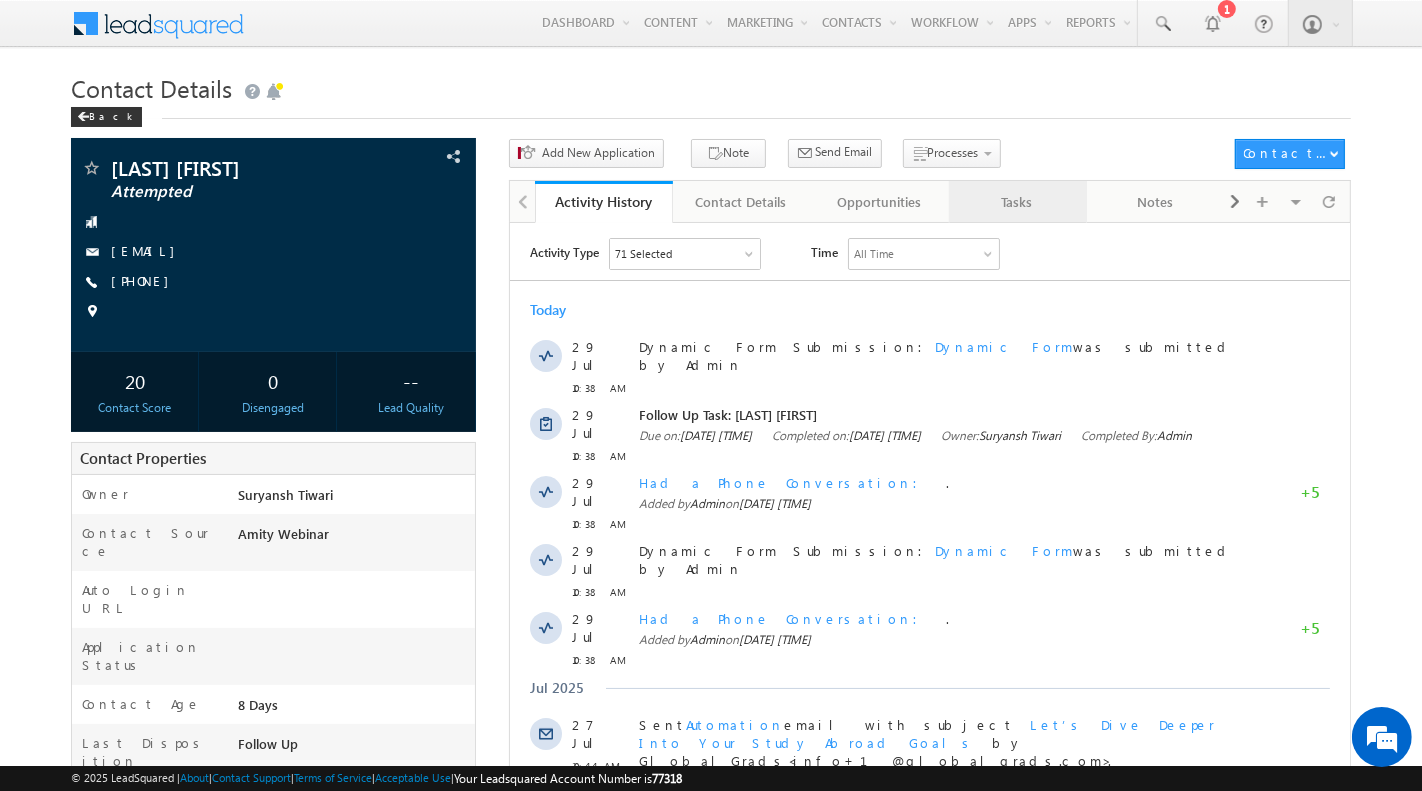 click on "Tasks" at bounding box center (1017, 202) 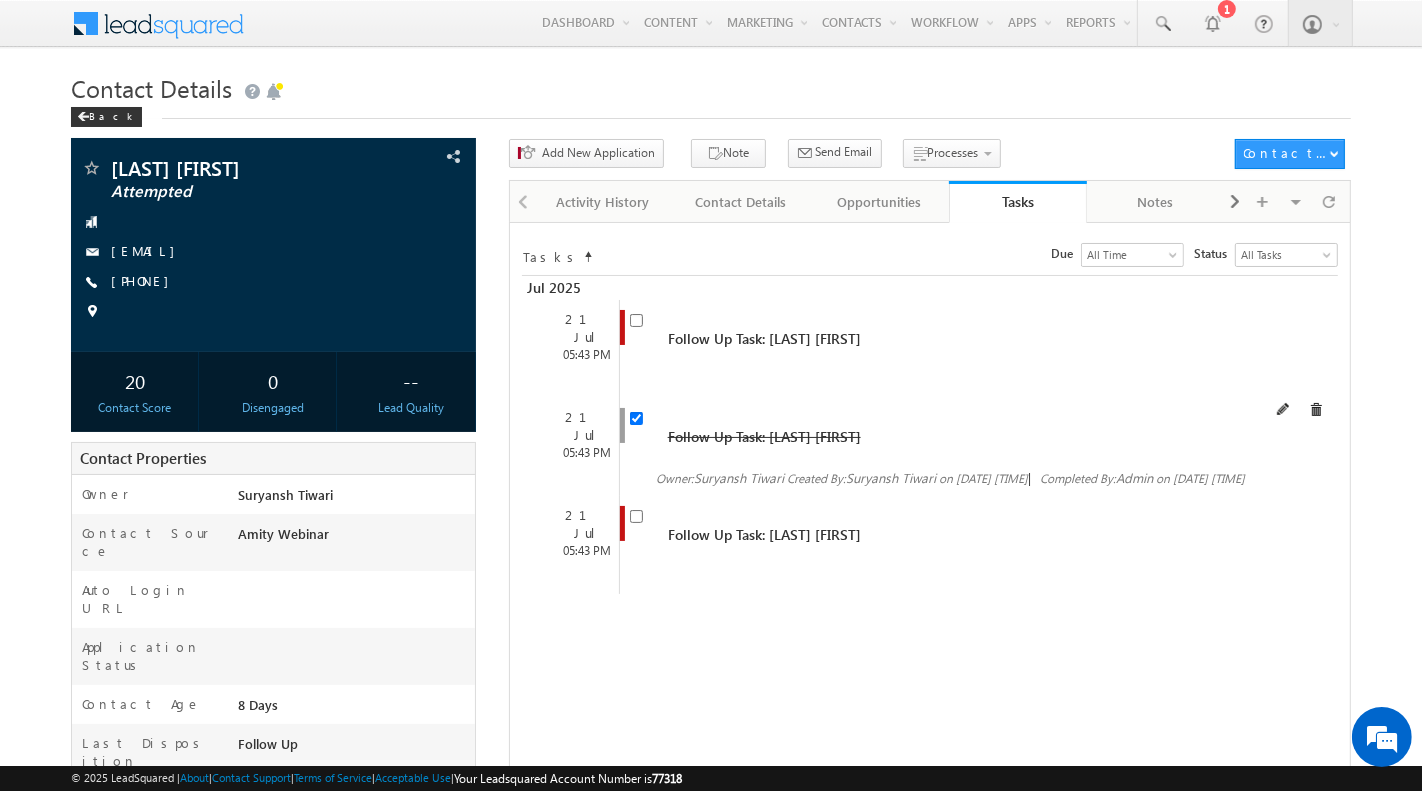 scroll, scrollTop: 0, scrollLeft: 0, axis: both 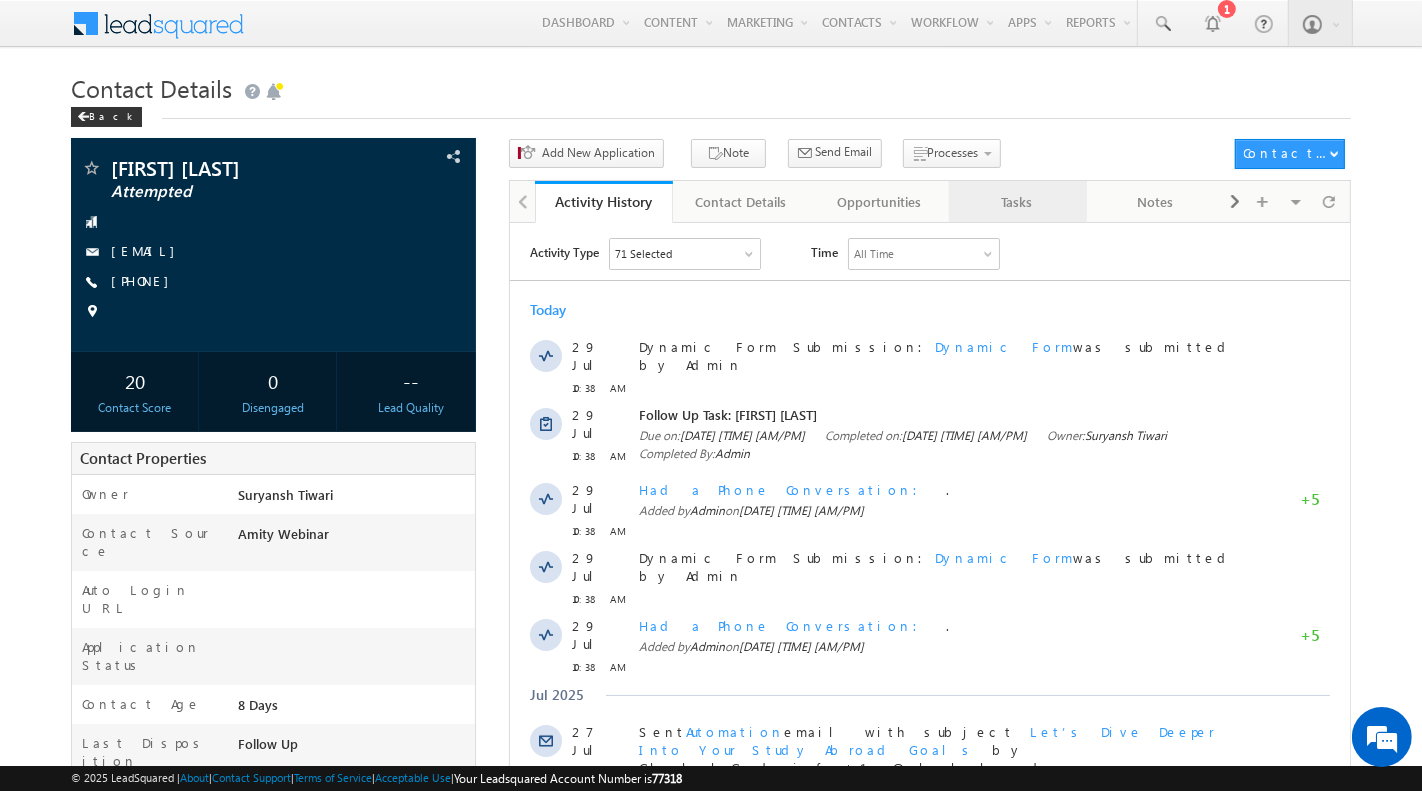 click on "Tasks" at bounding box center [1017, 202] 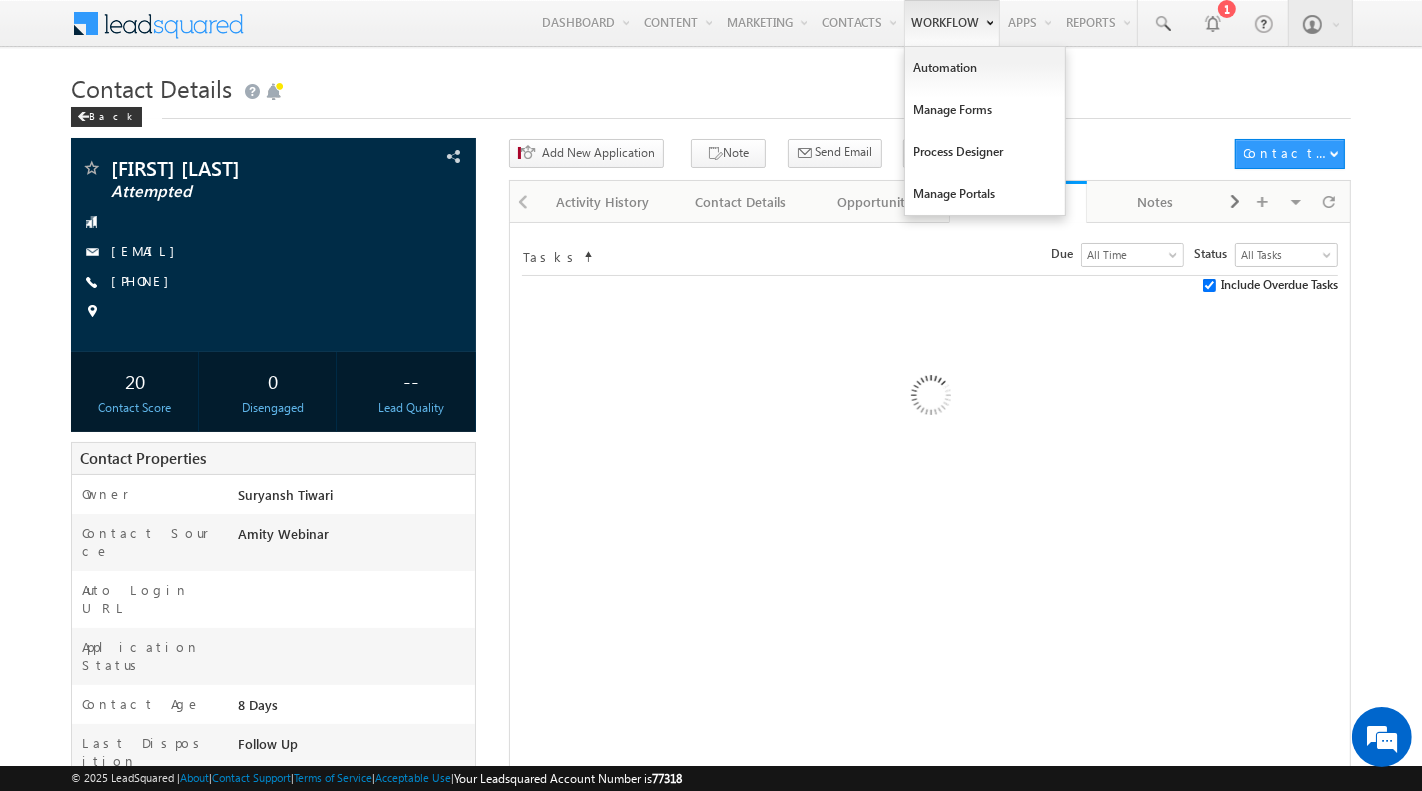 scroll, scrollTop: 0, scrollLeft: 0, axis: both 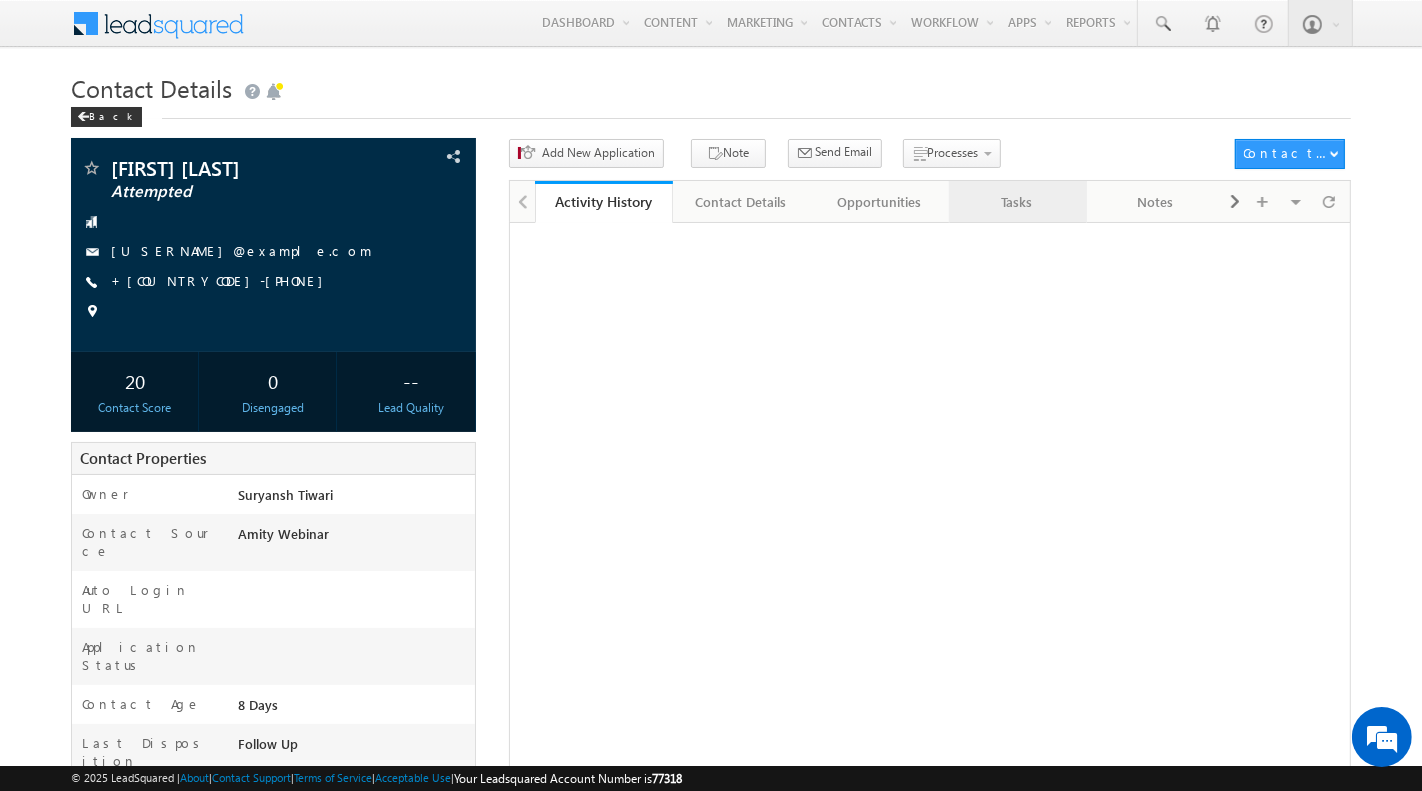 click on "Tasks" at bounding box center [1017, 202] 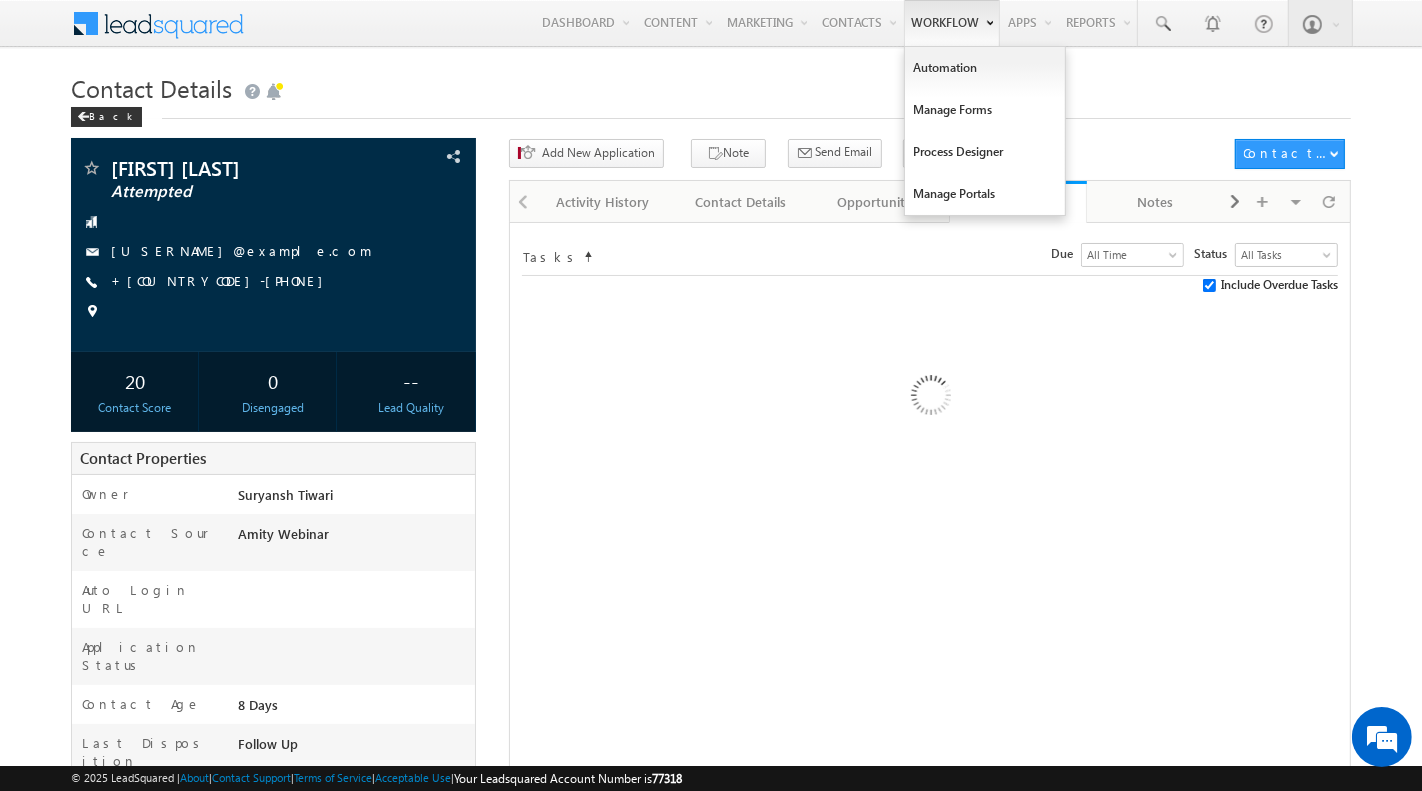 scroll, scrollTop: 0, scrollLeft: 0, axis: both 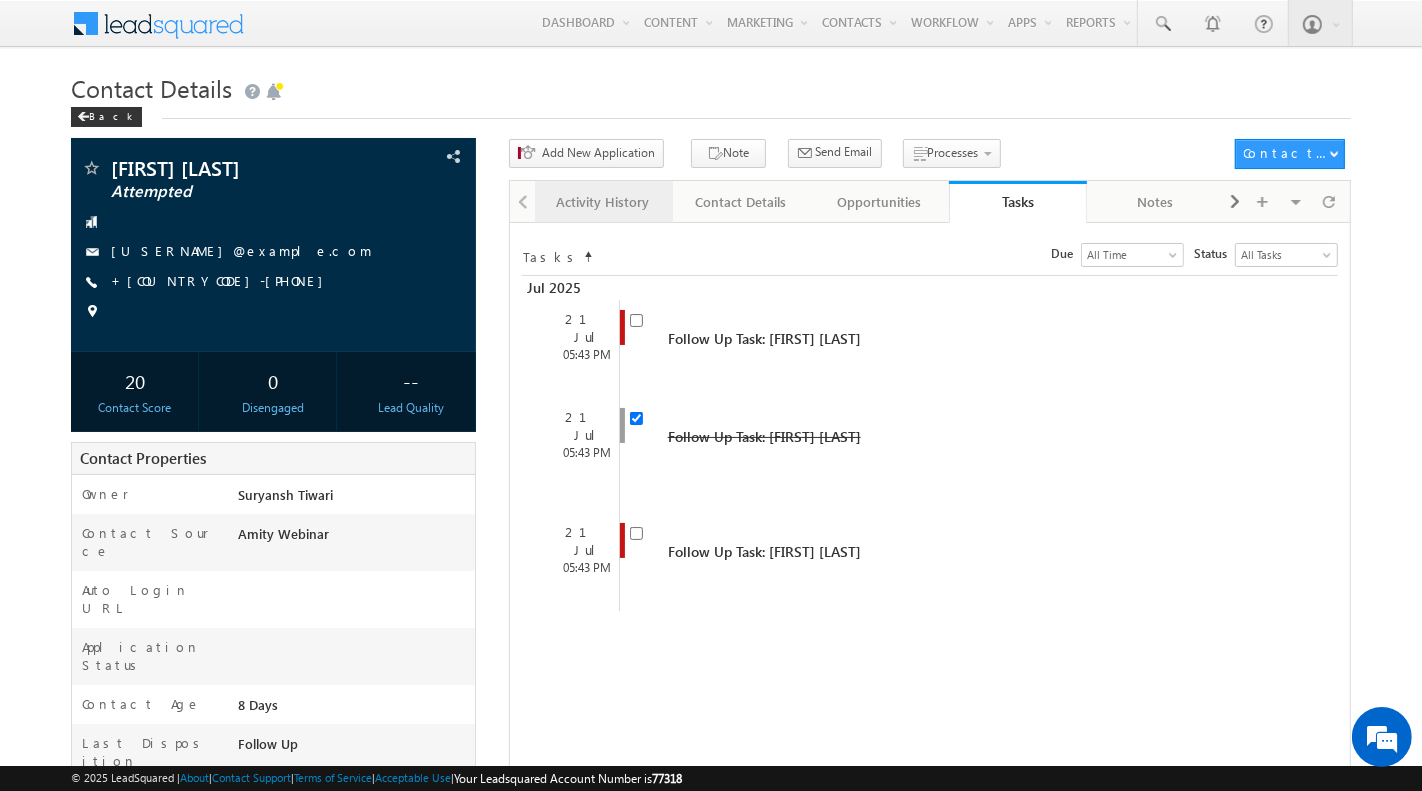 click on "Activity History" at bounding box center (603, 202) 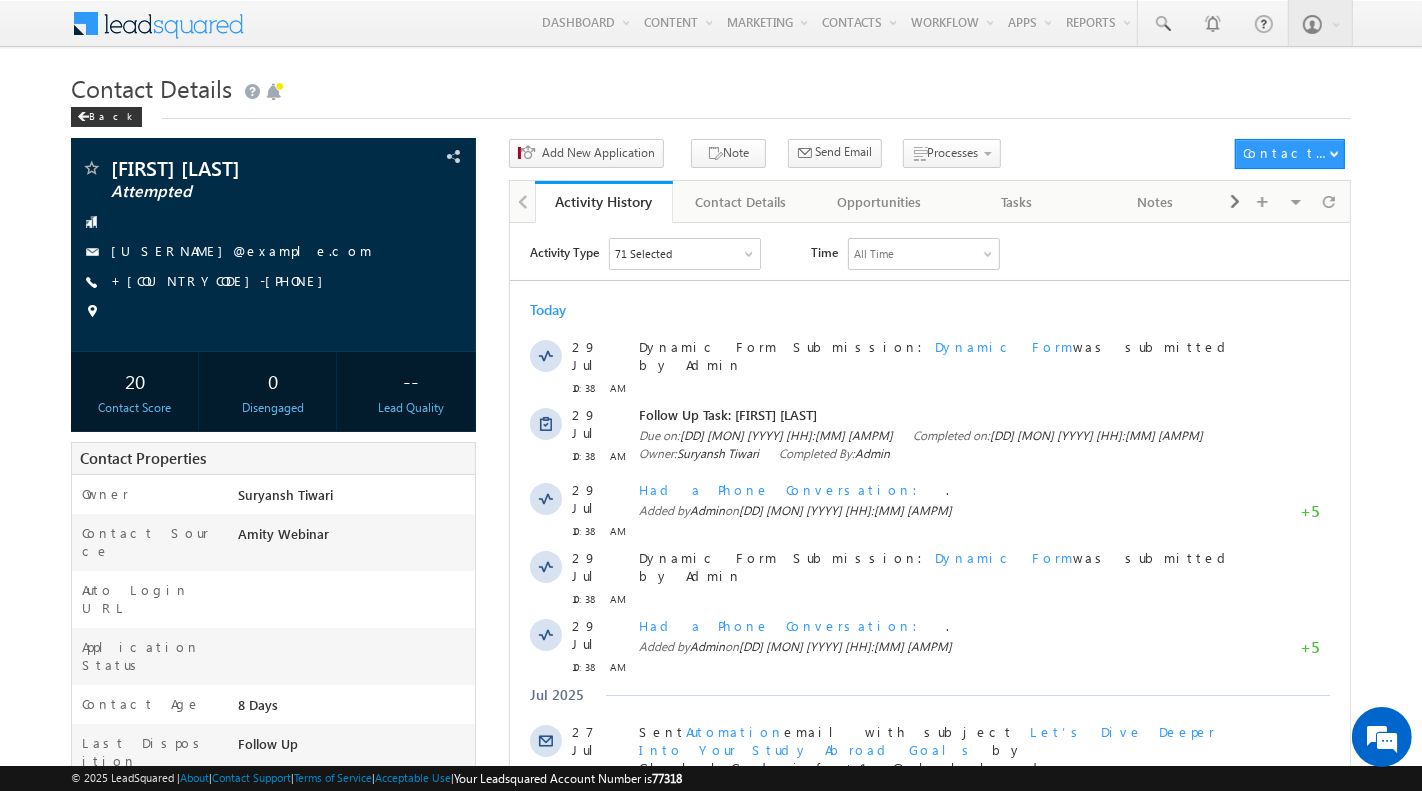 click on "Activity History Activity History Contact Details Contact Details Opportunities Opportunities Tasks Tasks Notes Notes Documents Documents Summary Summary Contact Share History Contact Share History Visible Tabs Activity History Default Contact Details Default Opportunities Default Tasks Default Notes Default Documents Default Summary Default Contact Share History Default  Restore Default Tabs" at bounding box center (930, 201) 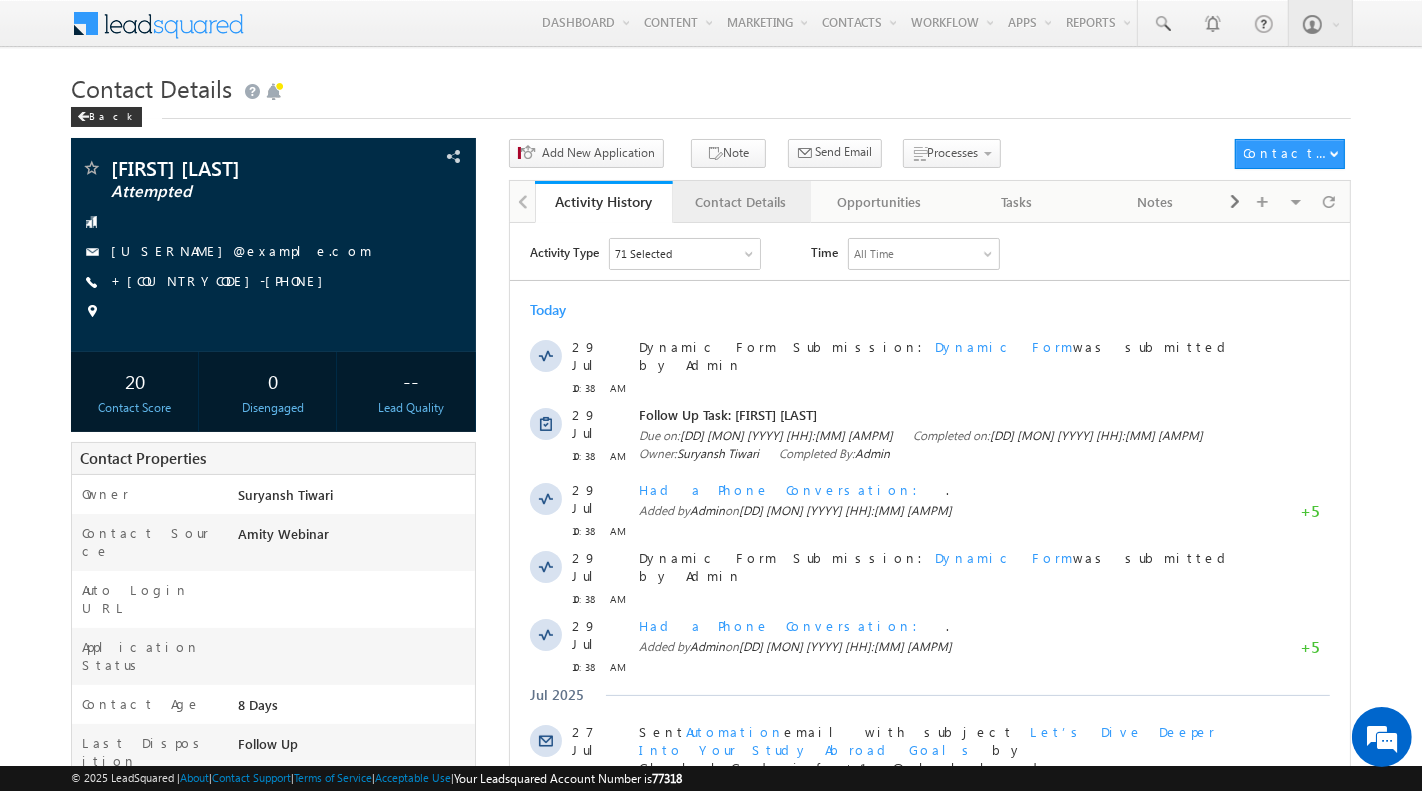 click on "Contact Details" at bounding box center (741, 202) 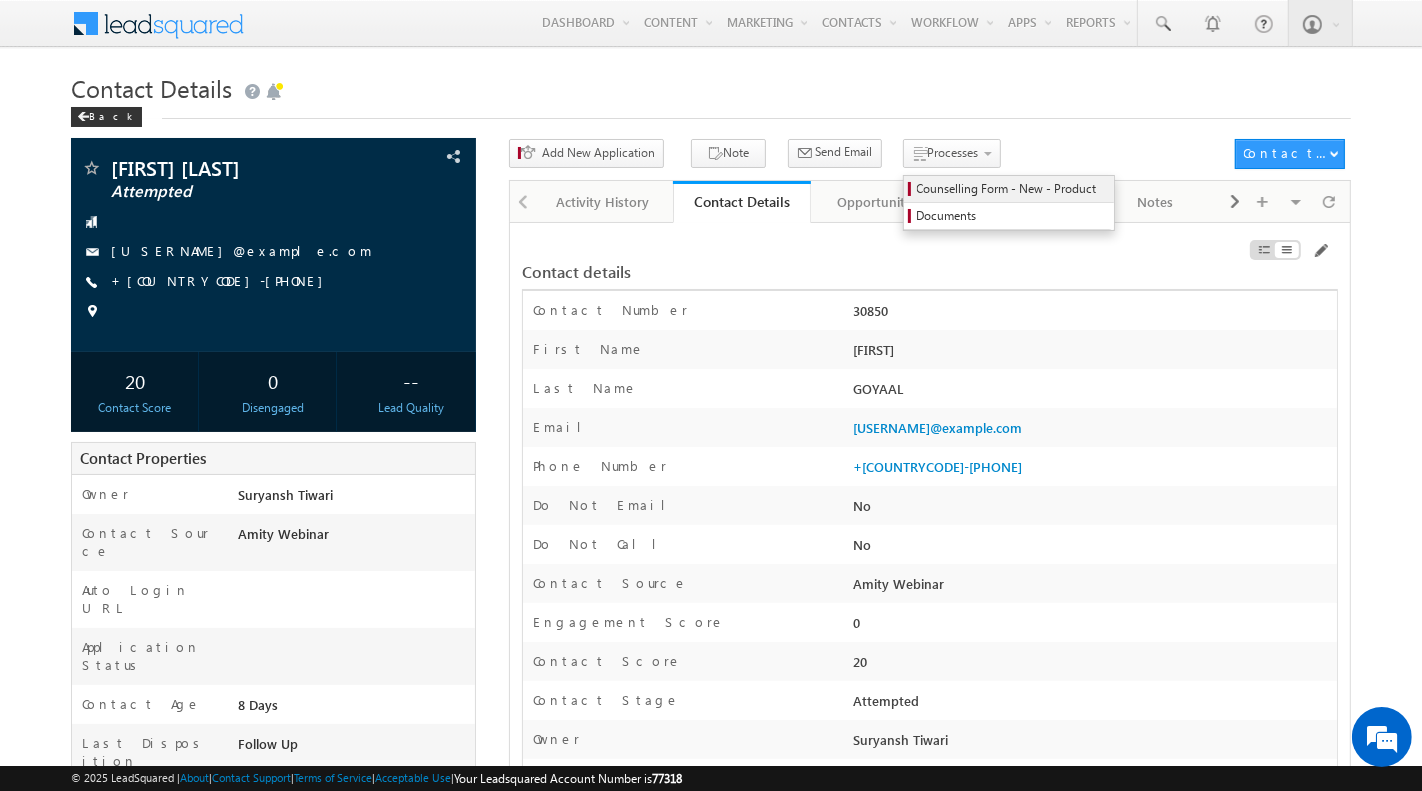 click on "Counselling Form - New - Product" at bounding box center [1012, 189] 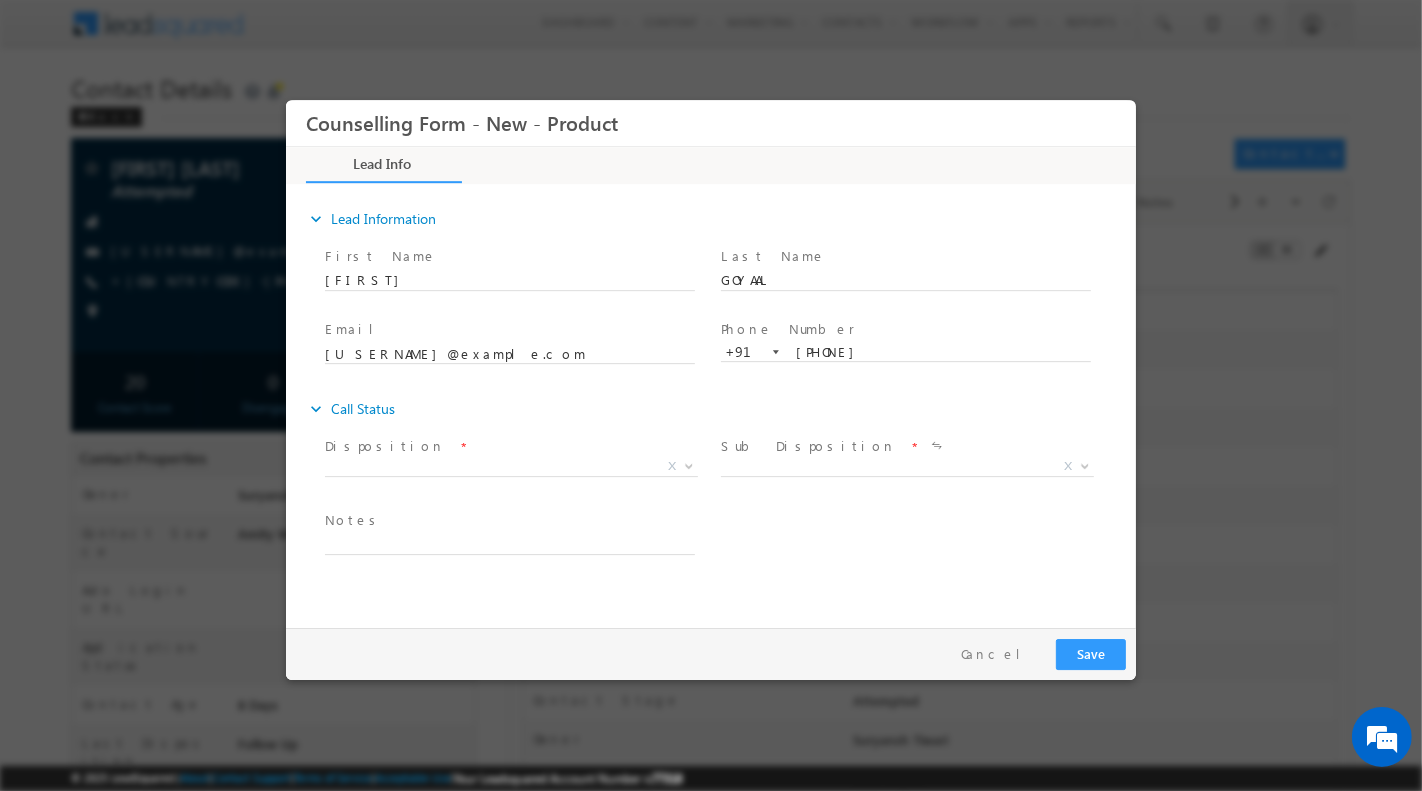 scroll, scrollTop: 0, scrollLeft: 0, axis: both 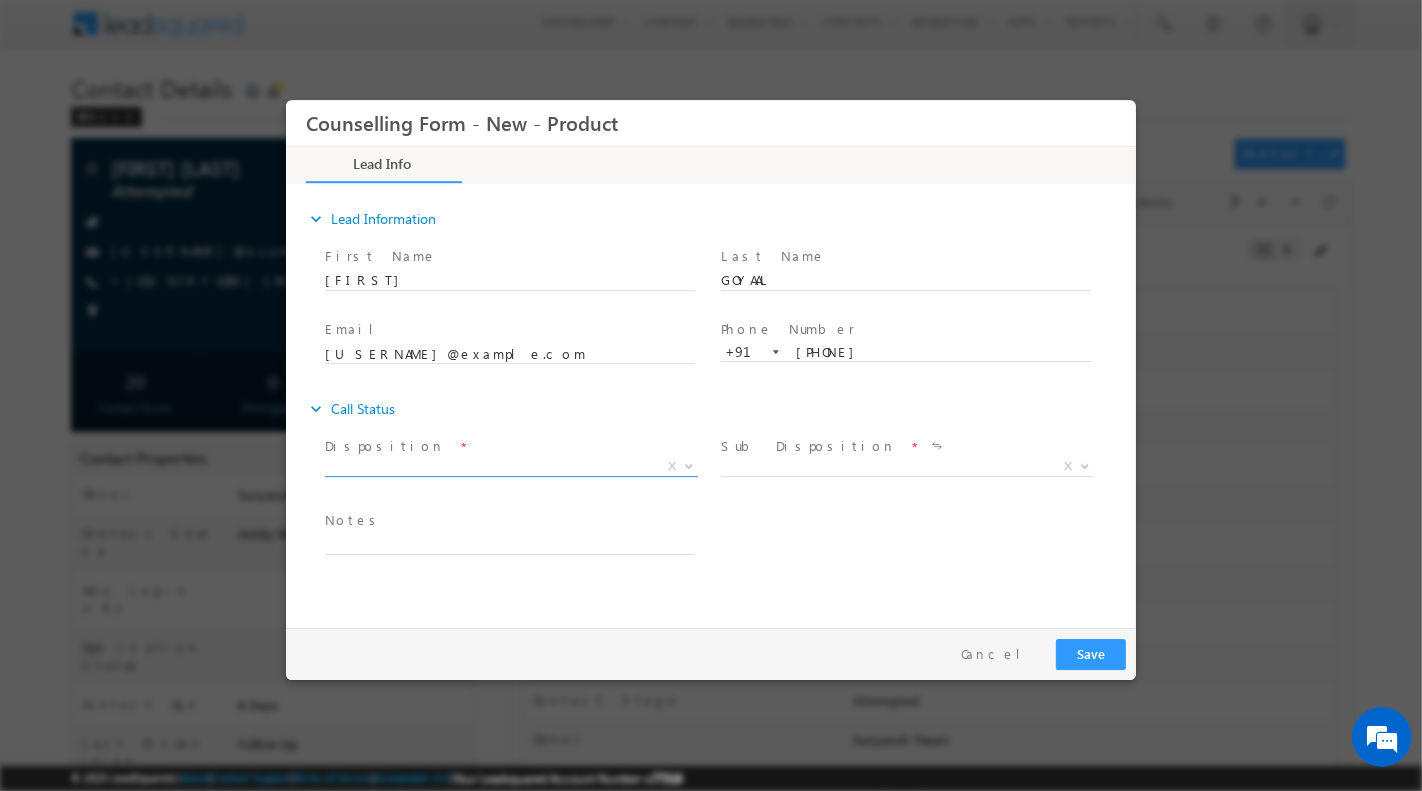 click on "X" at bounding box center (510, 466) 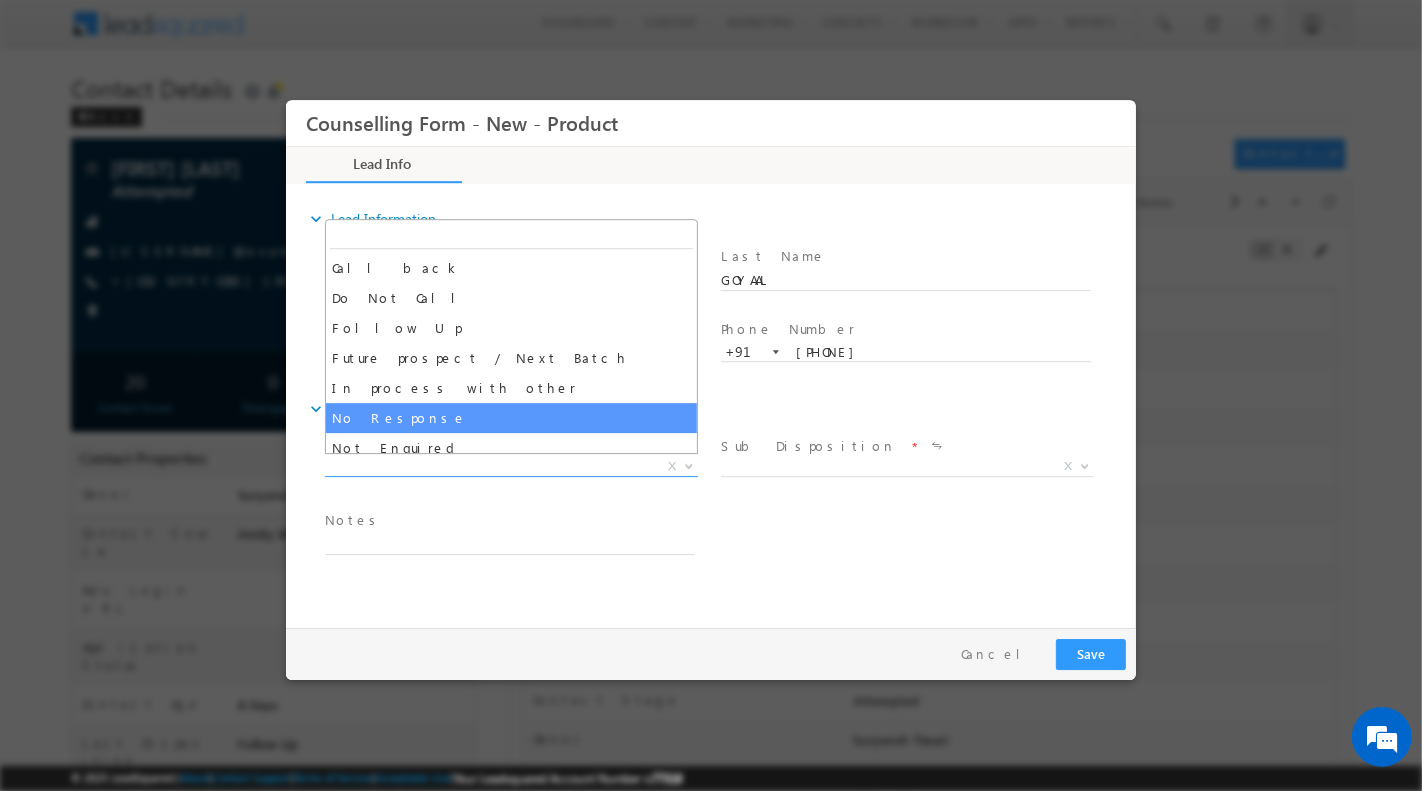 scroll, scrollTop: 130, scrollLeft: 0, axis: vertical 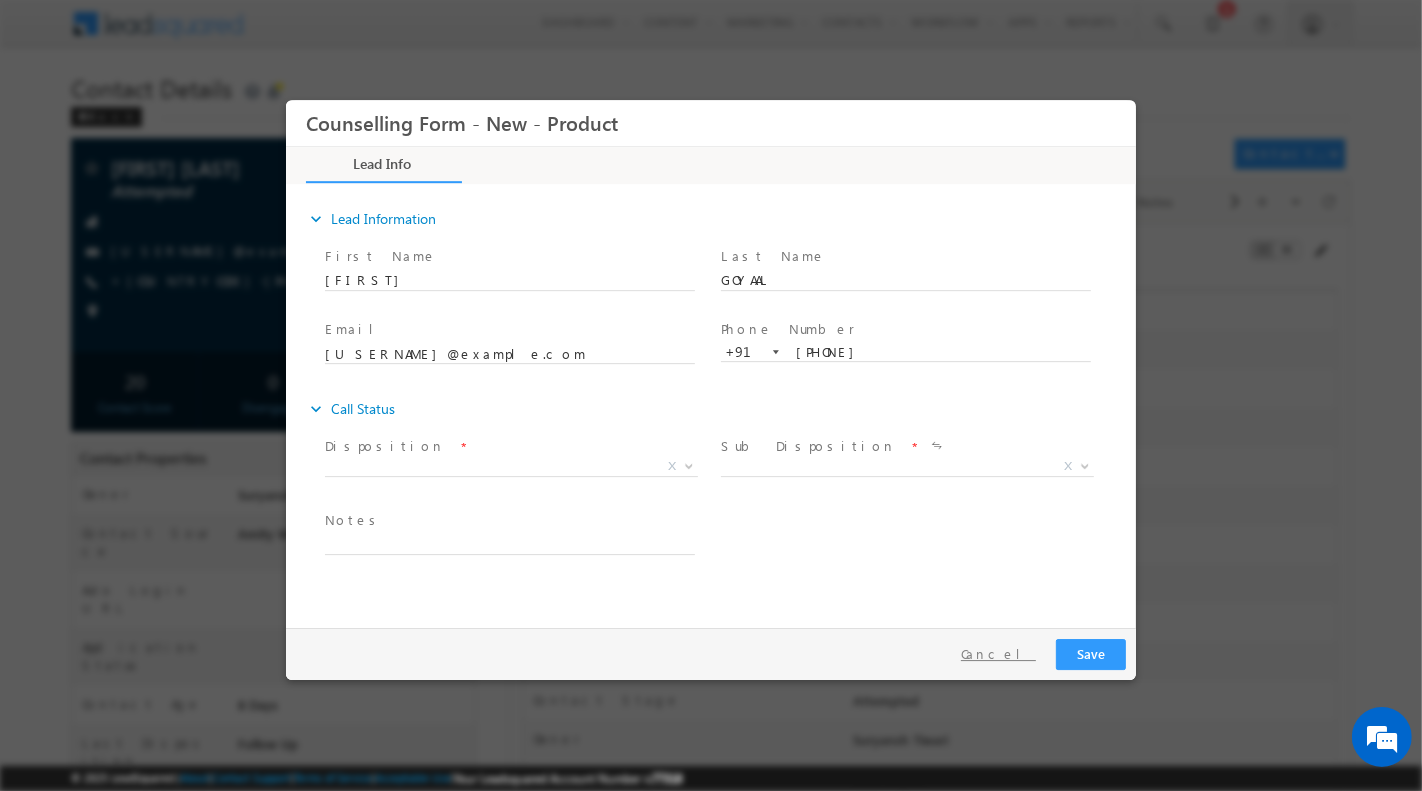 click on "Cancel" at bounding box center [997, 653] 